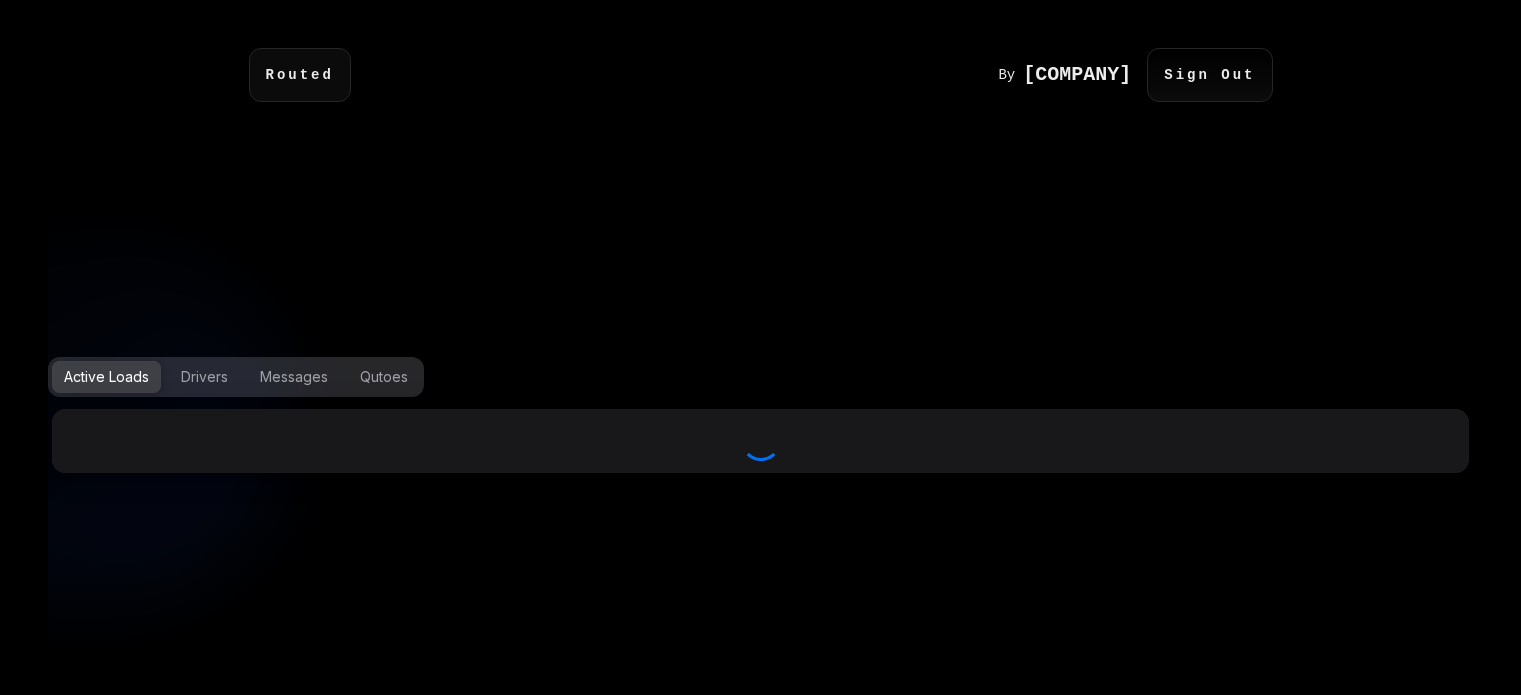 scroll, scrollTop: 0, scrollLeft: 0, axis: both 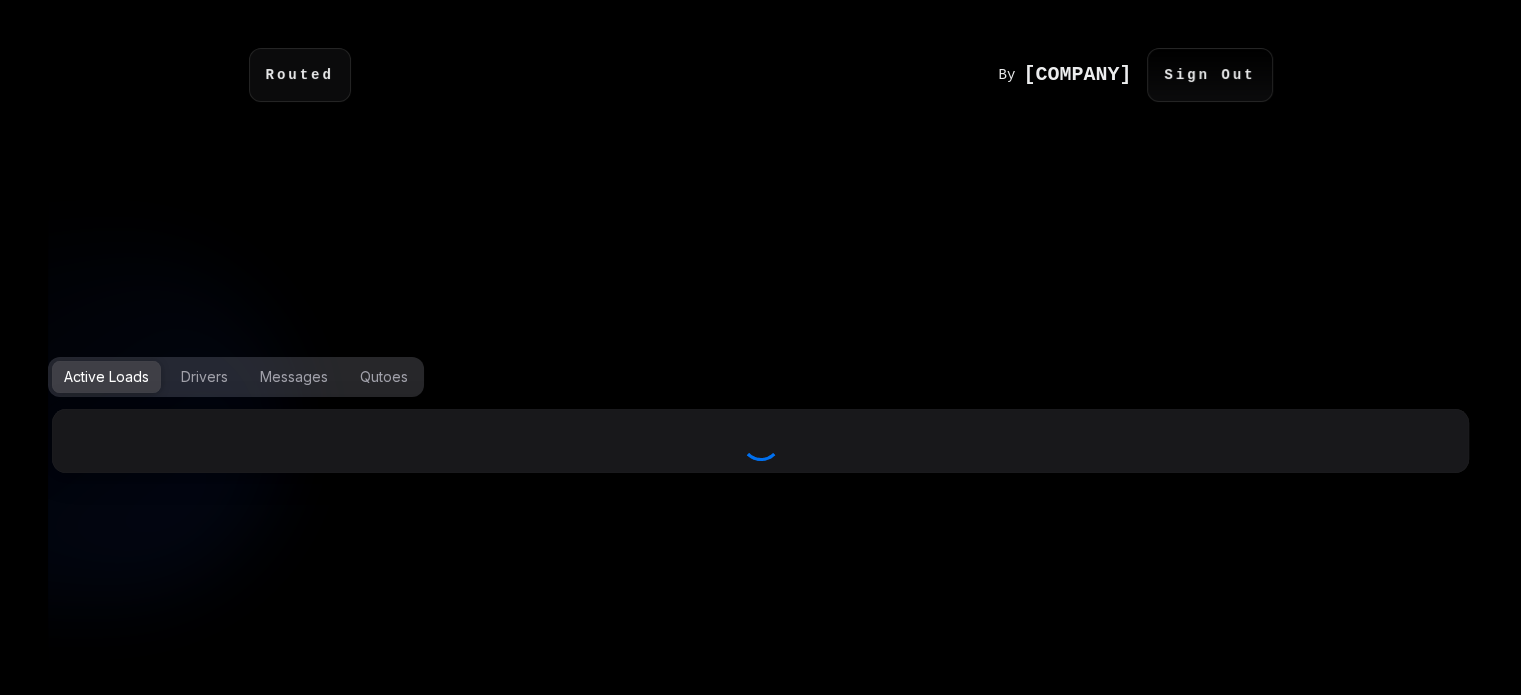 select on "***" 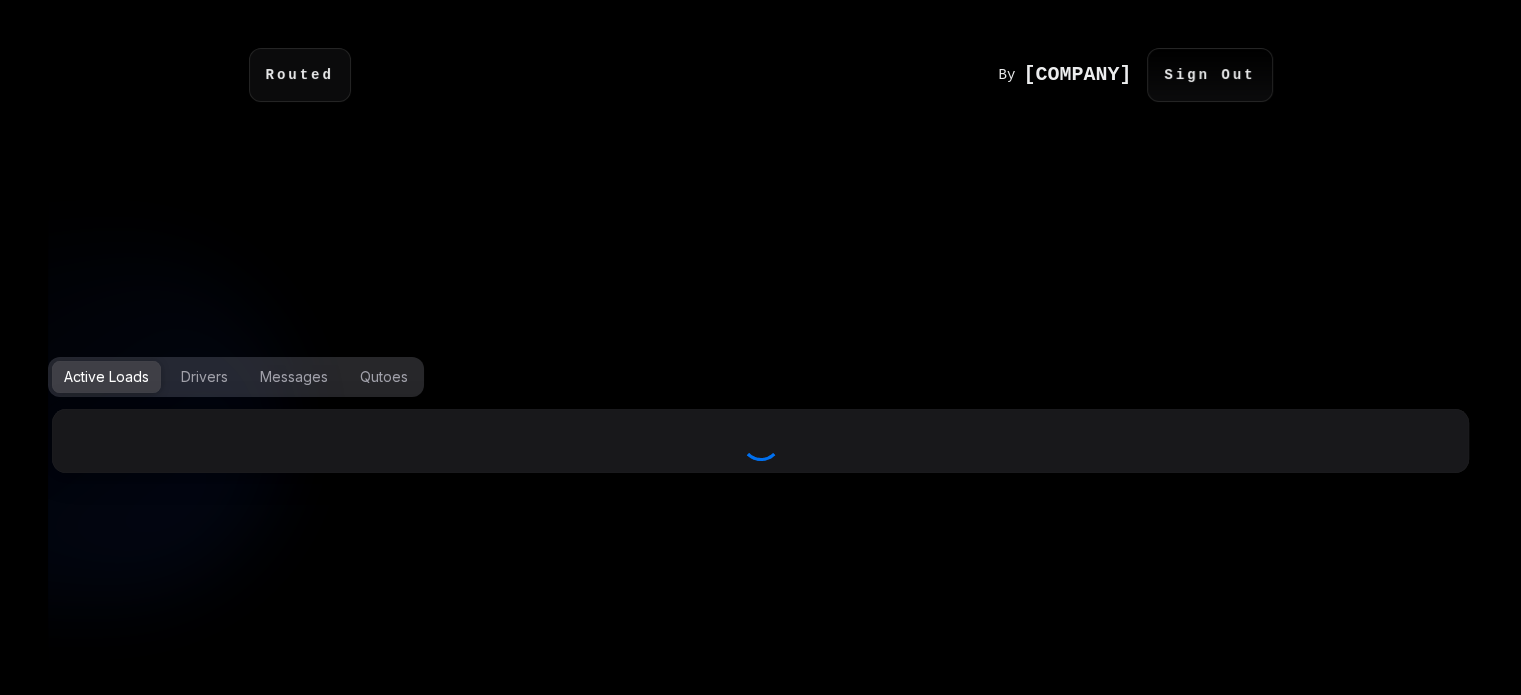 select on "***" 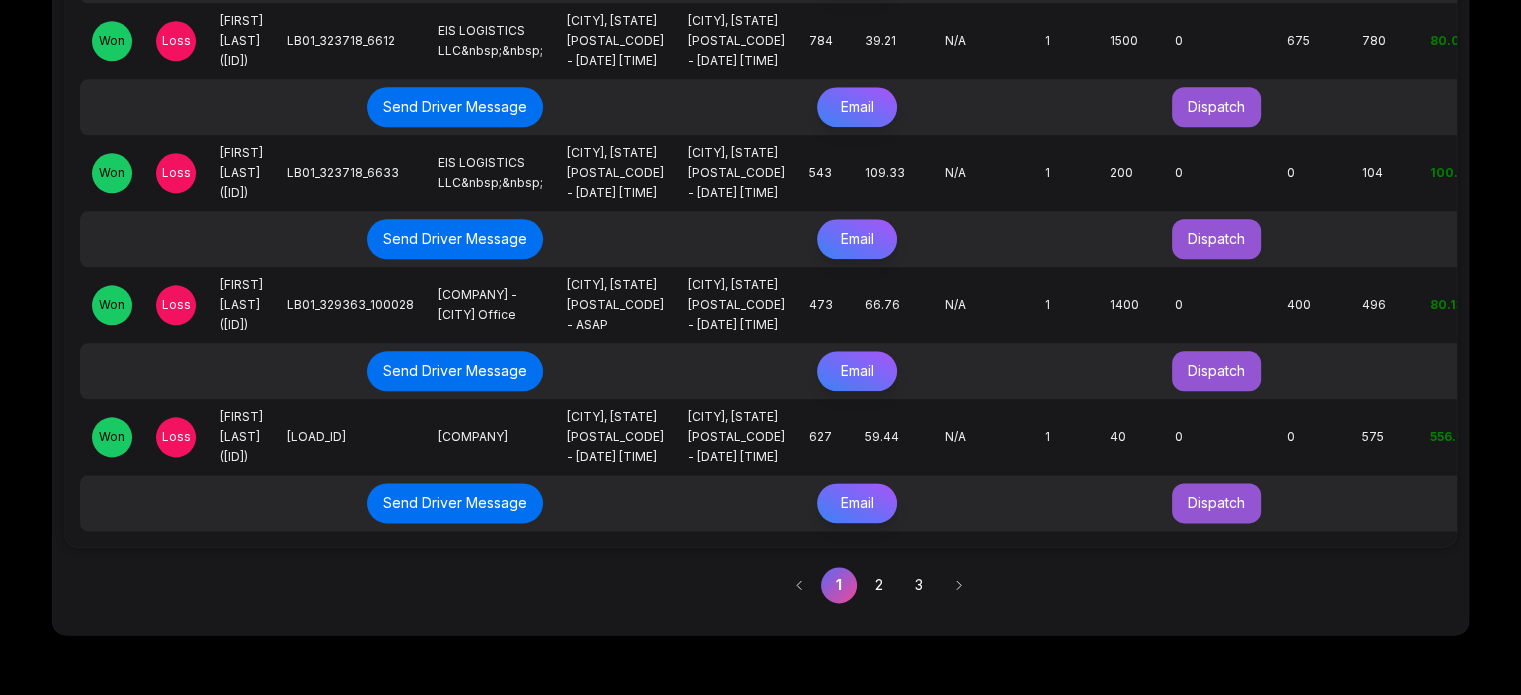 scroll, scrollTop: 0, scrollLeft: 0, axis: both 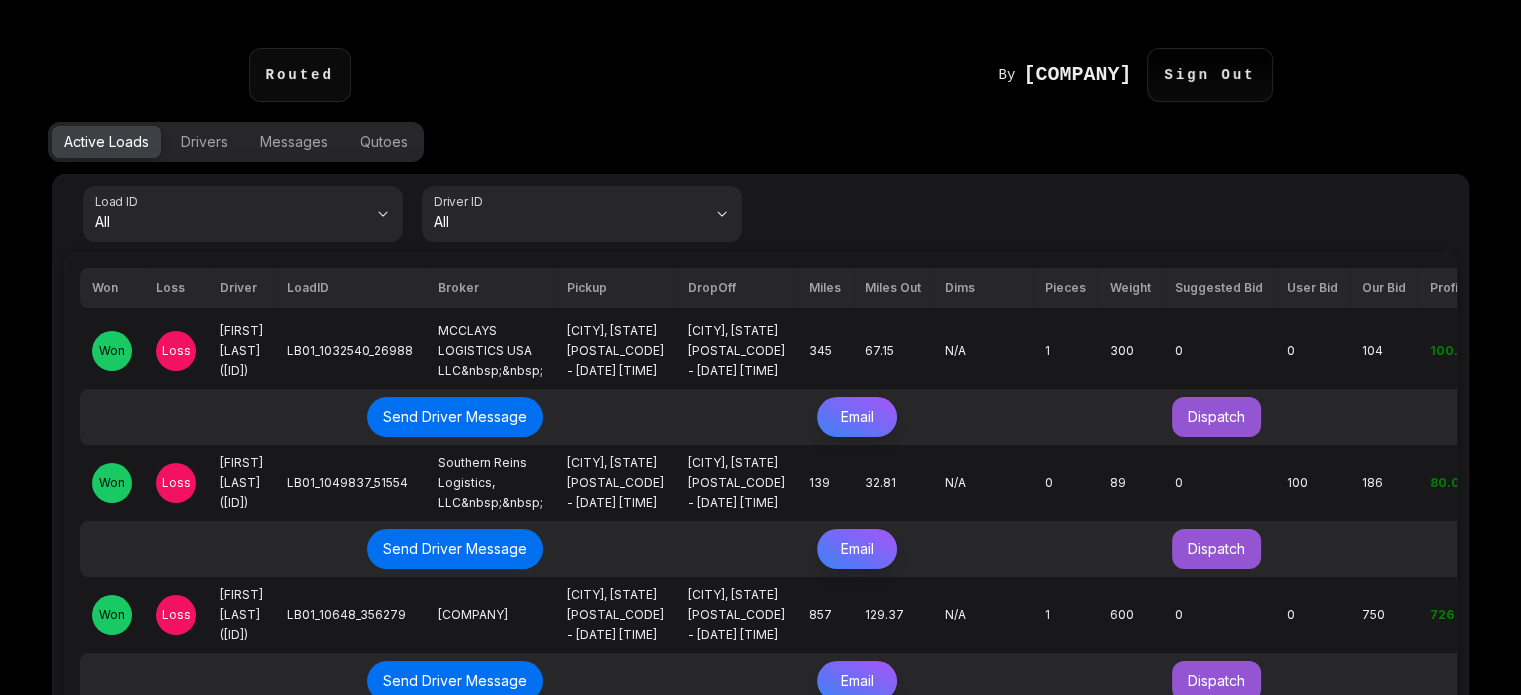 click on "Loss" at bounding box center (176, 351) 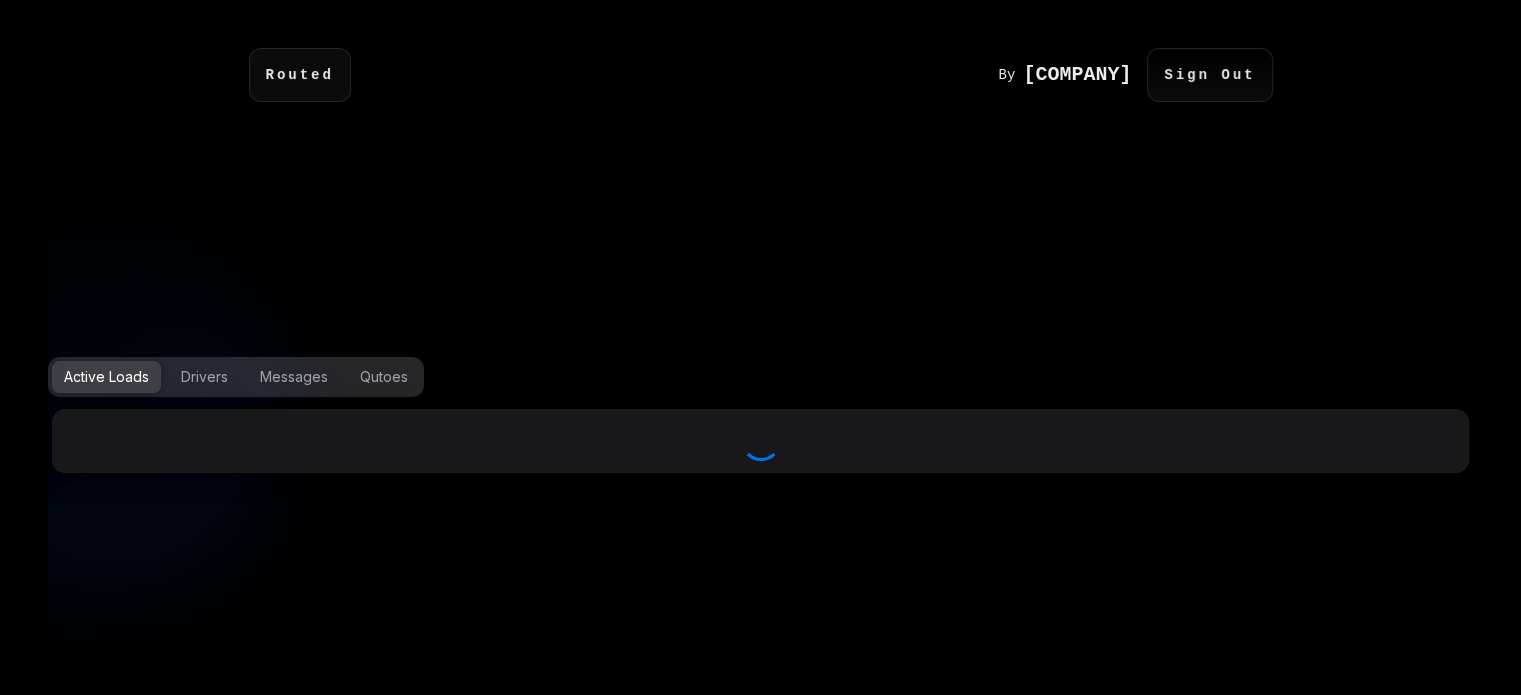 select on "***" 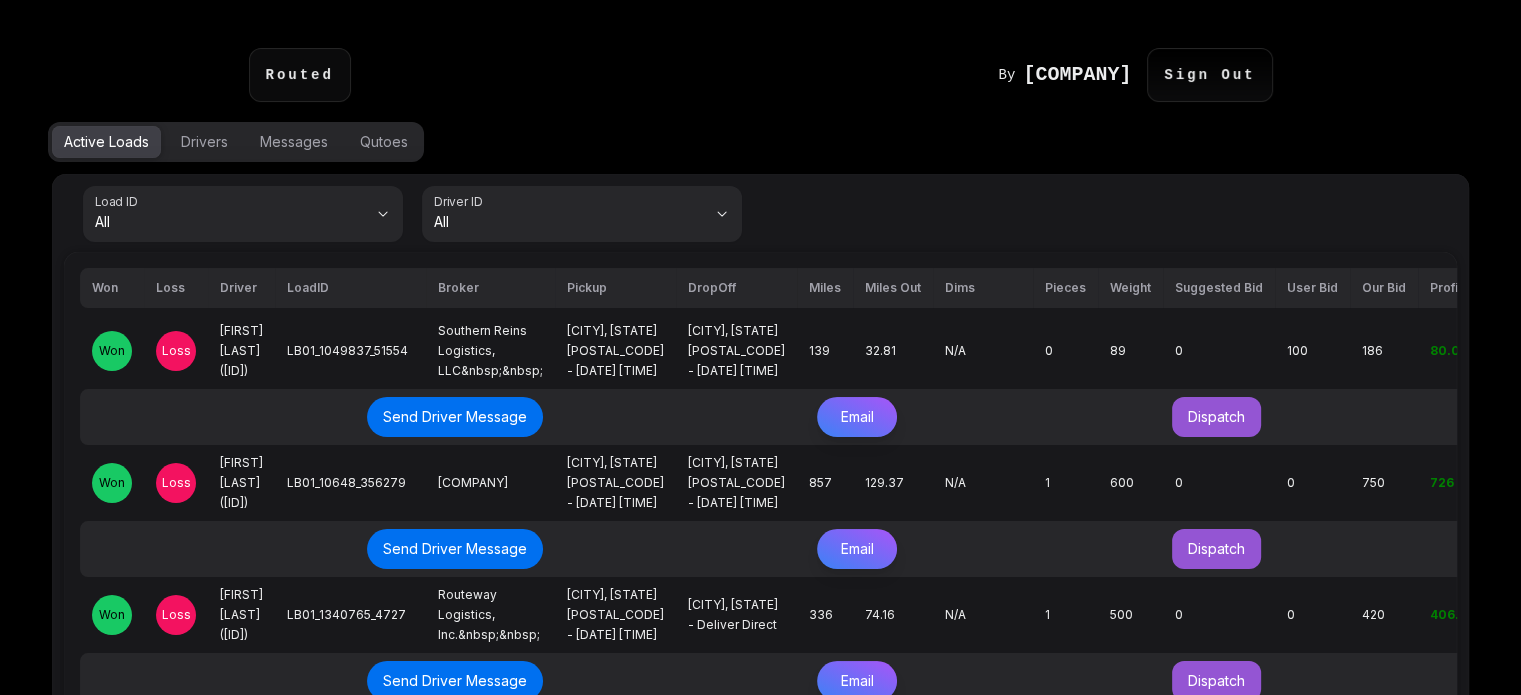click on "Loss" at bounding box center (176, 351) 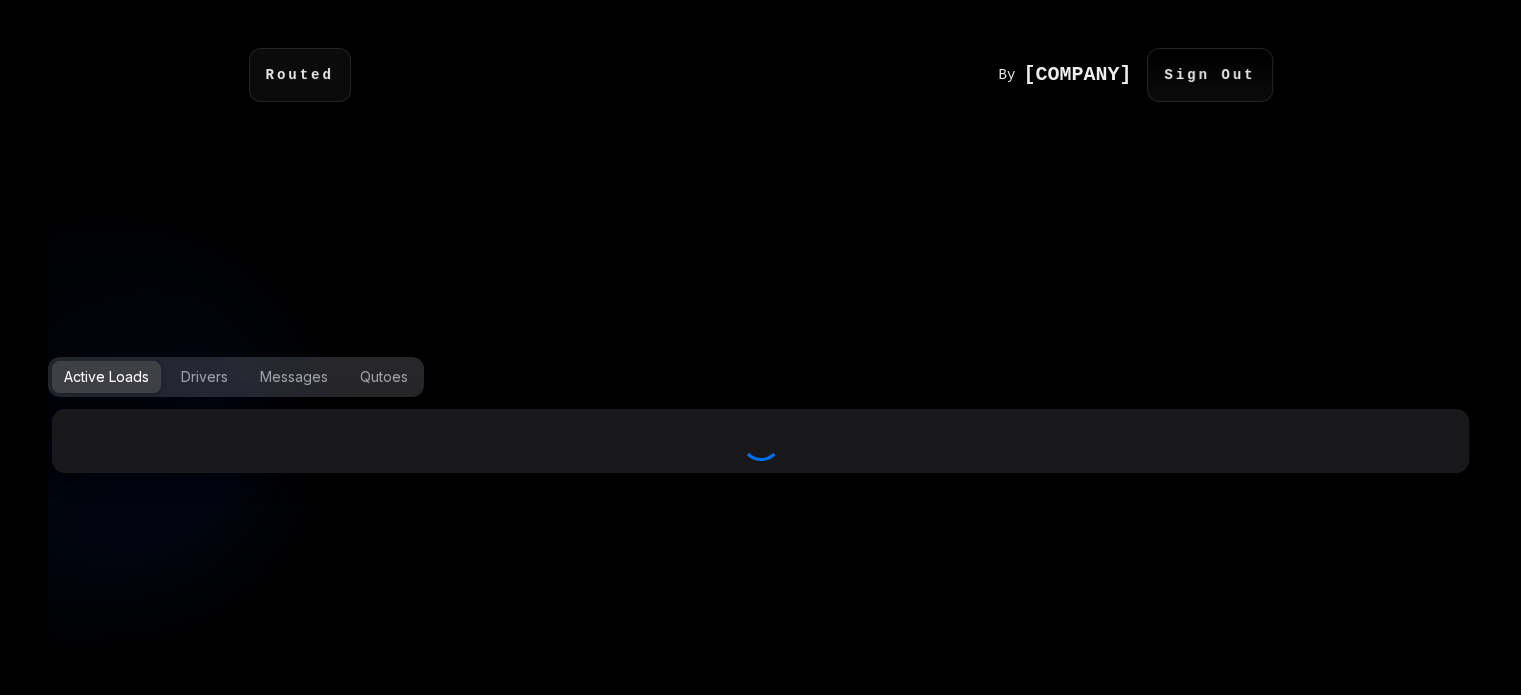 select on "***" 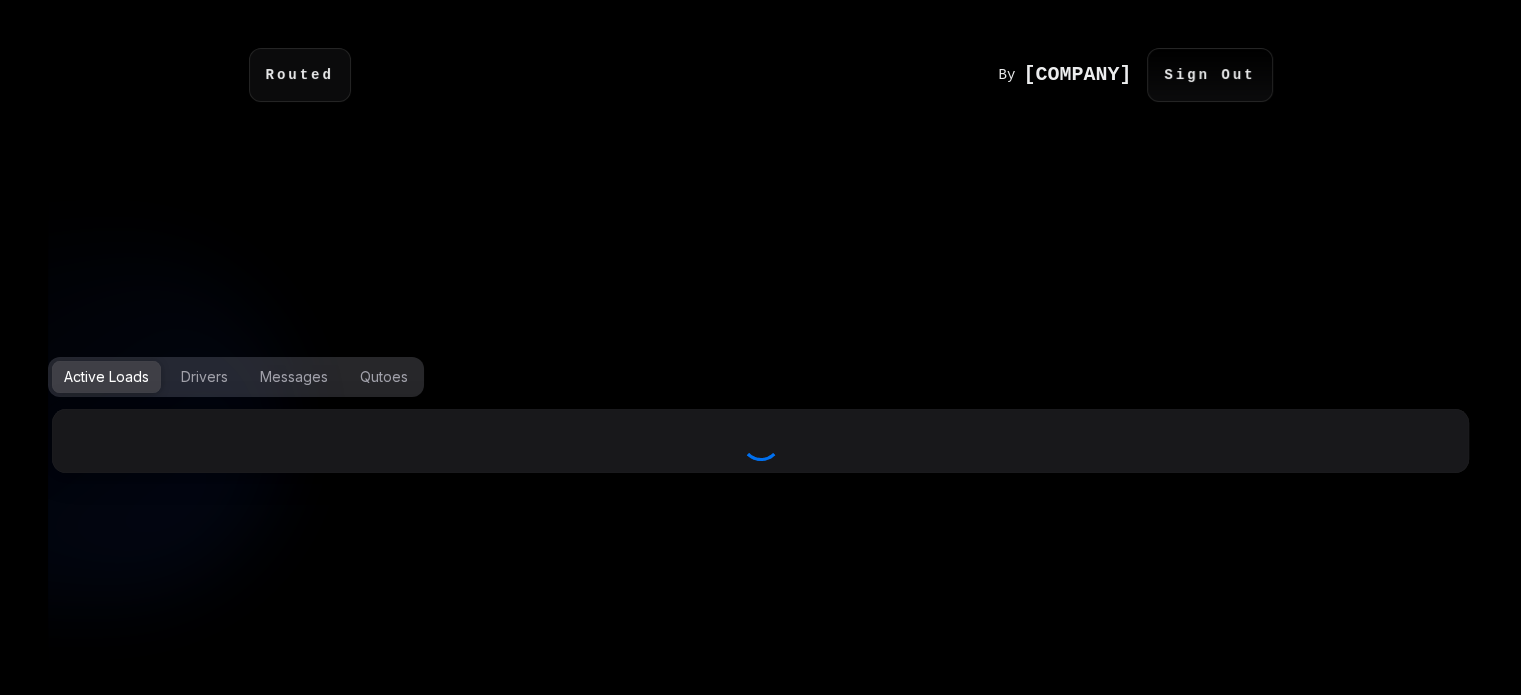 select on "***" 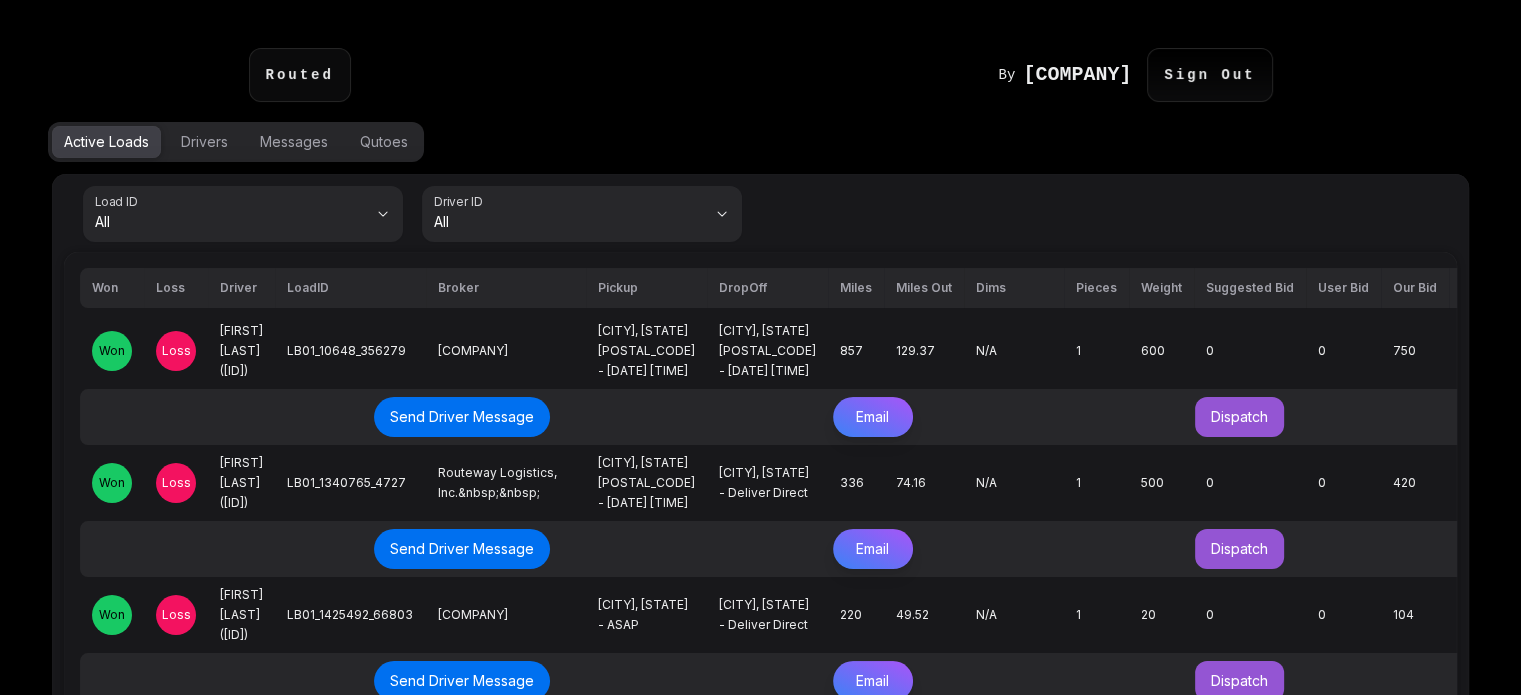 click on "Loss" at bounding box center [176, 351] 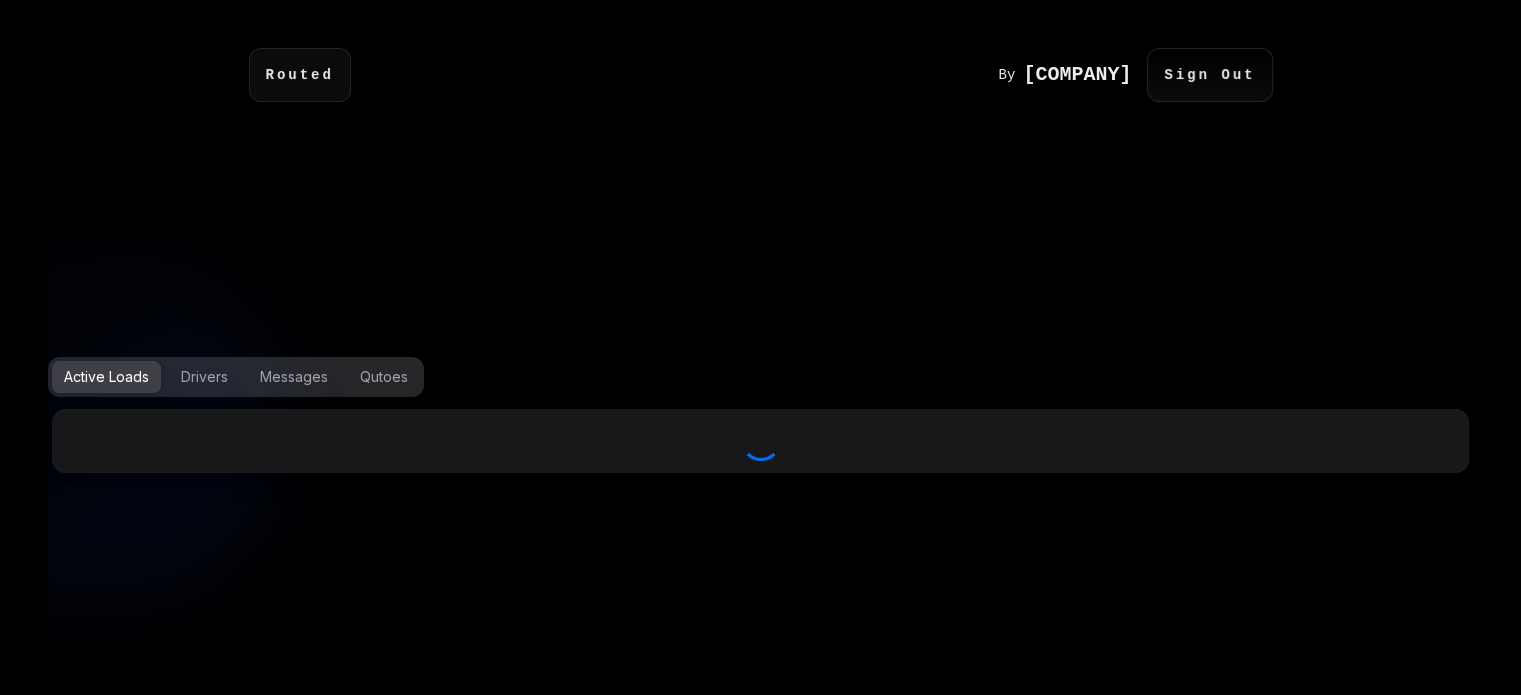 select on "***" 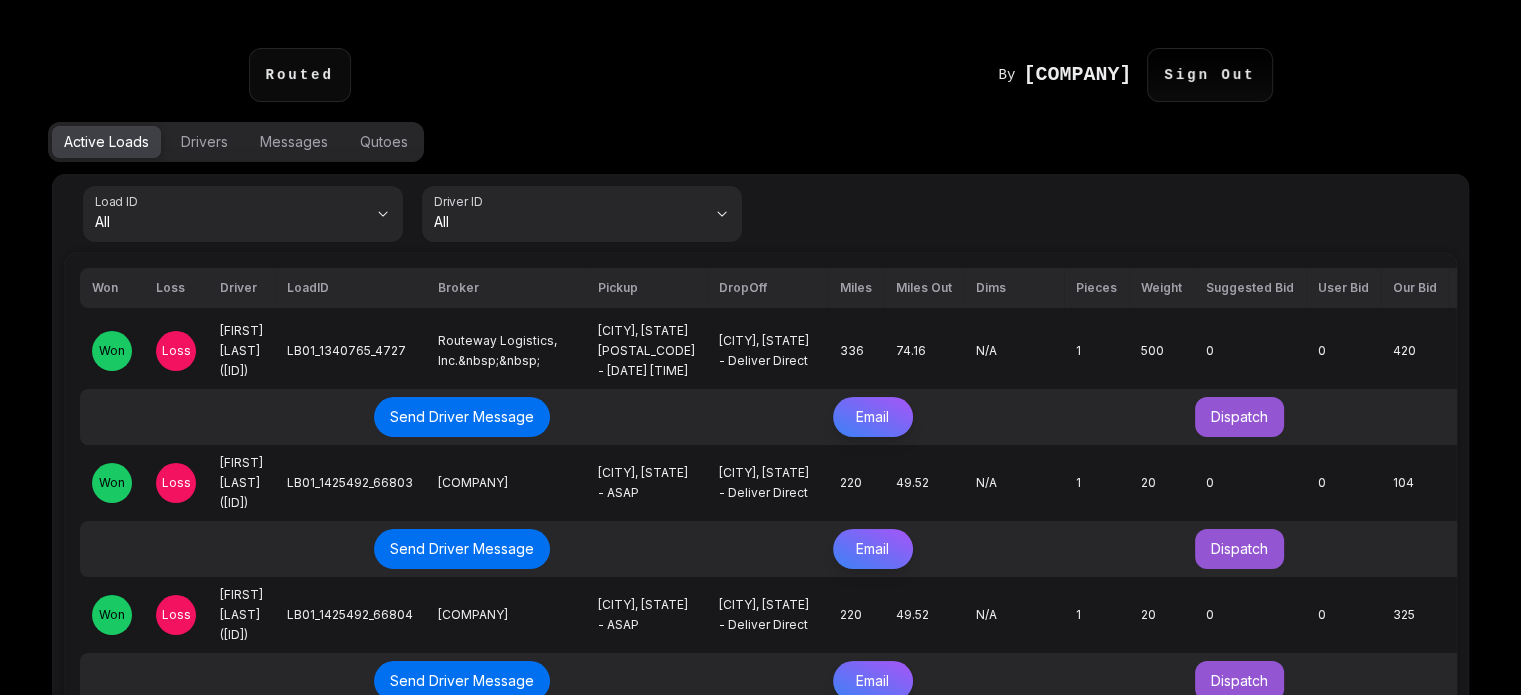 click on "Loss" at bounding box center [176, 351] 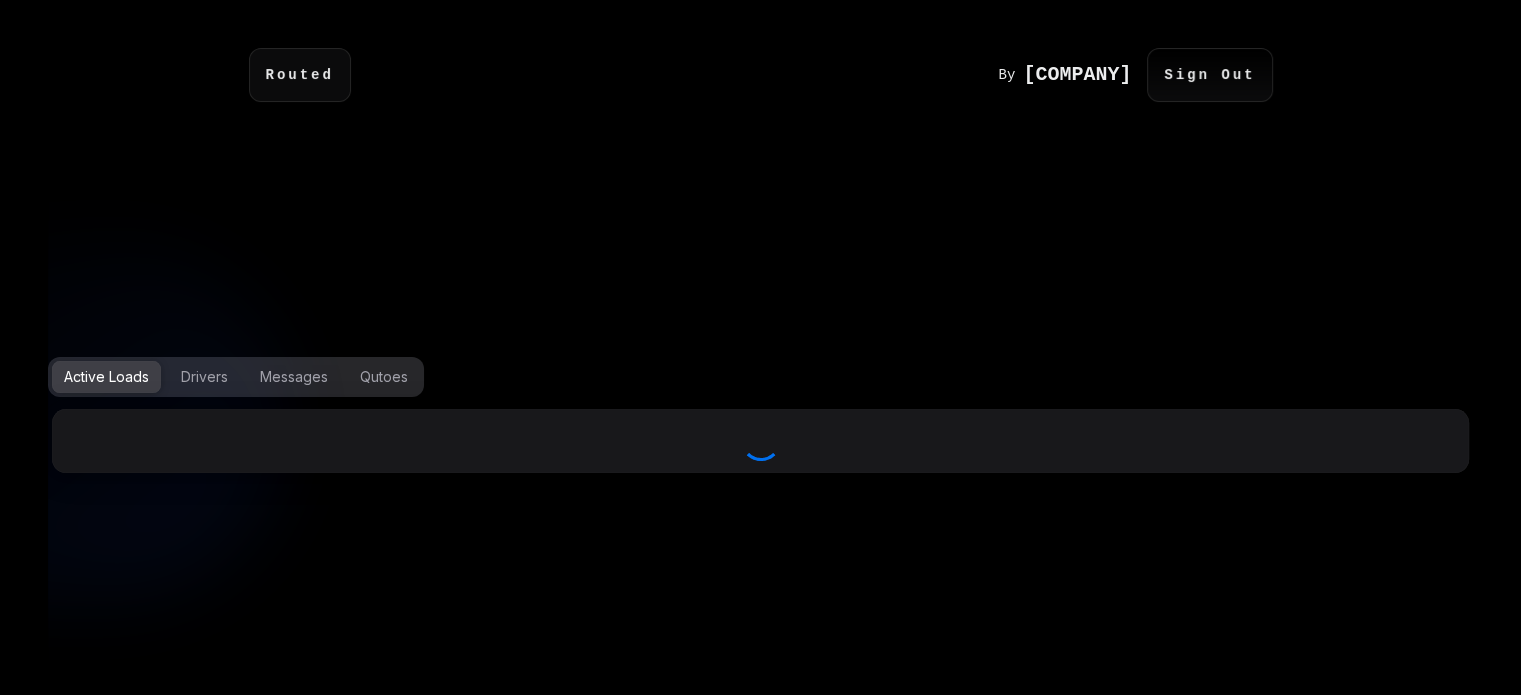 select on "***" 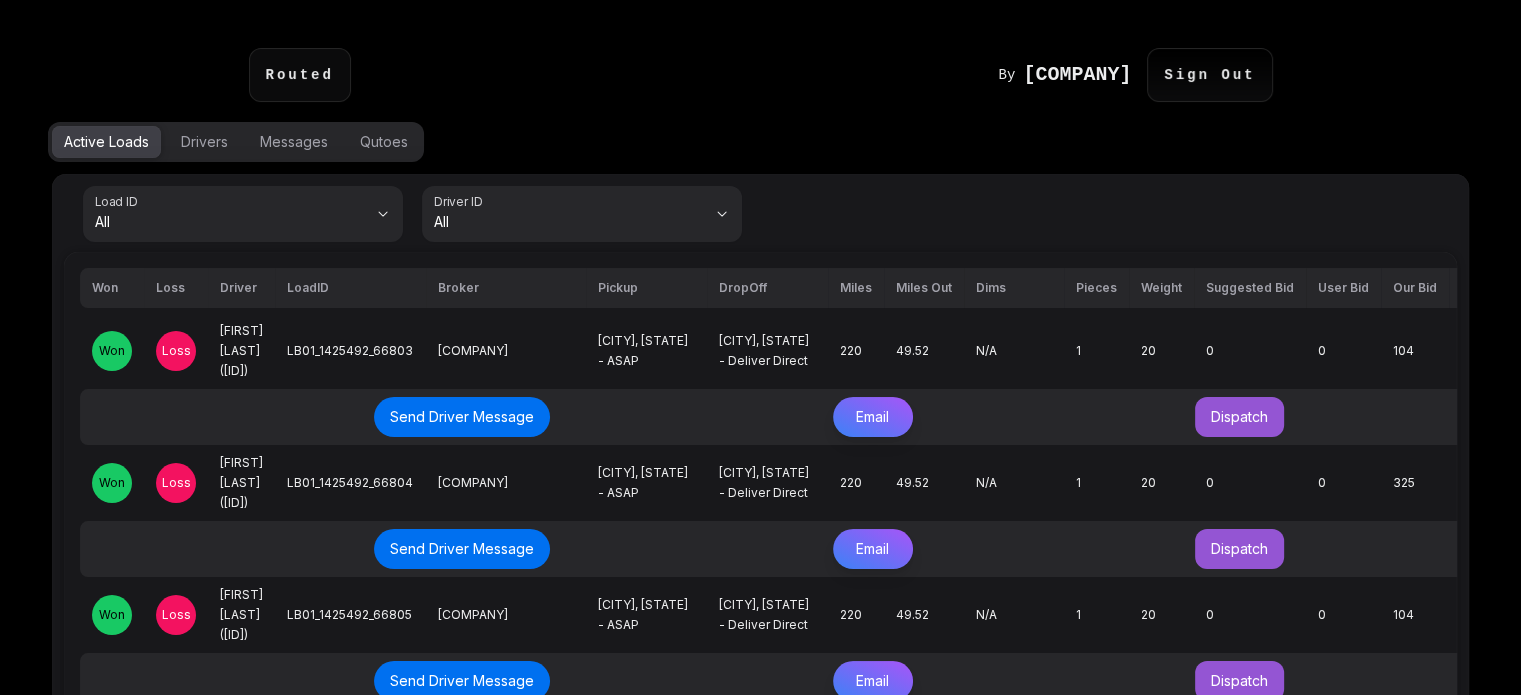 click on "Loss" at bounding box center [176, 351] 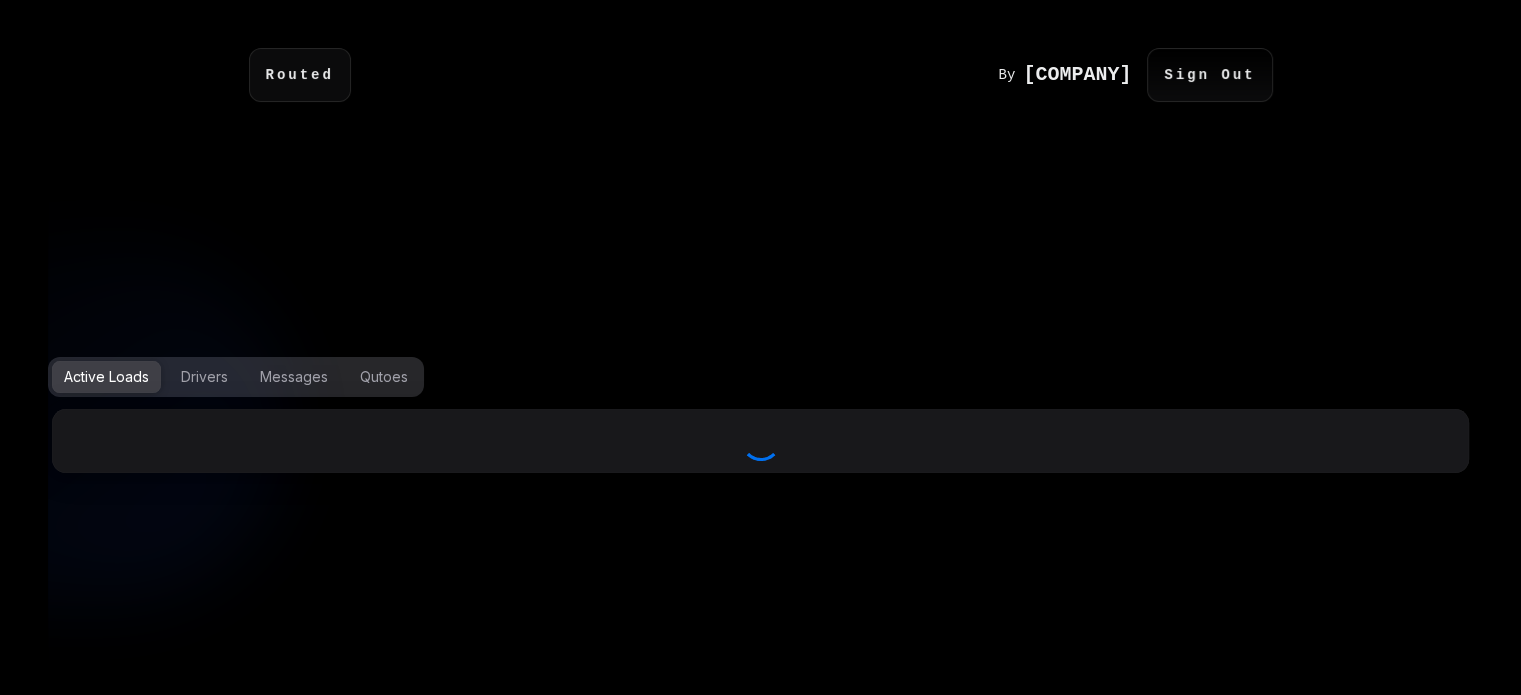 select on "***" 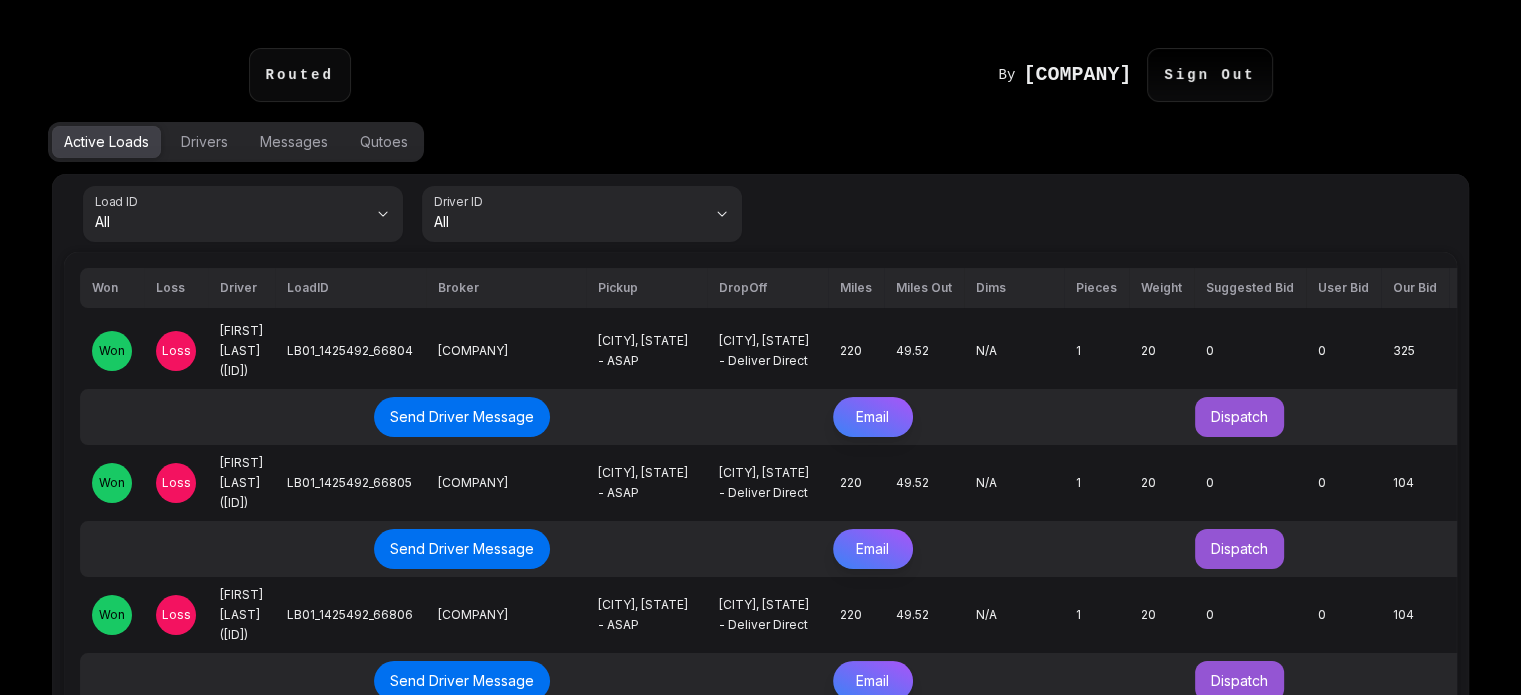 click on "Loss" at bounding box center (176, 351) 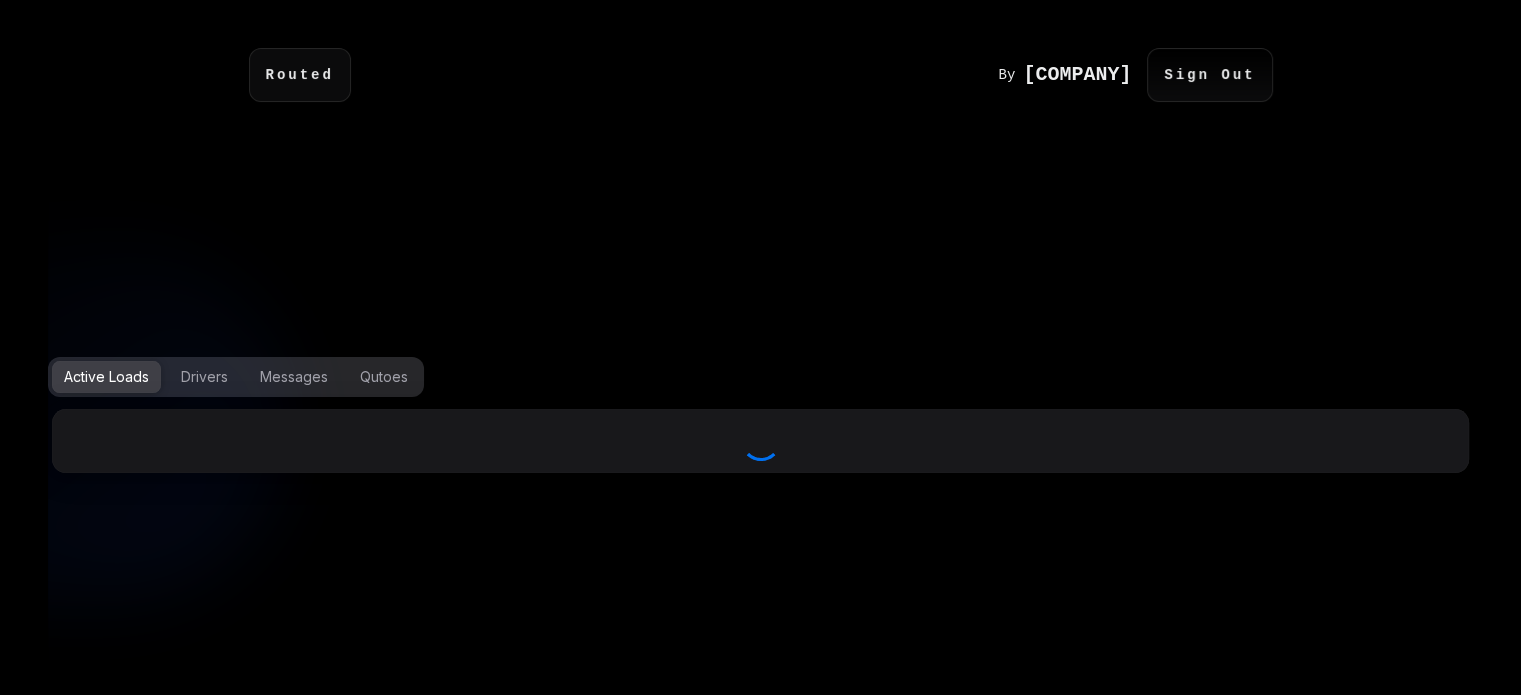 select on "***" 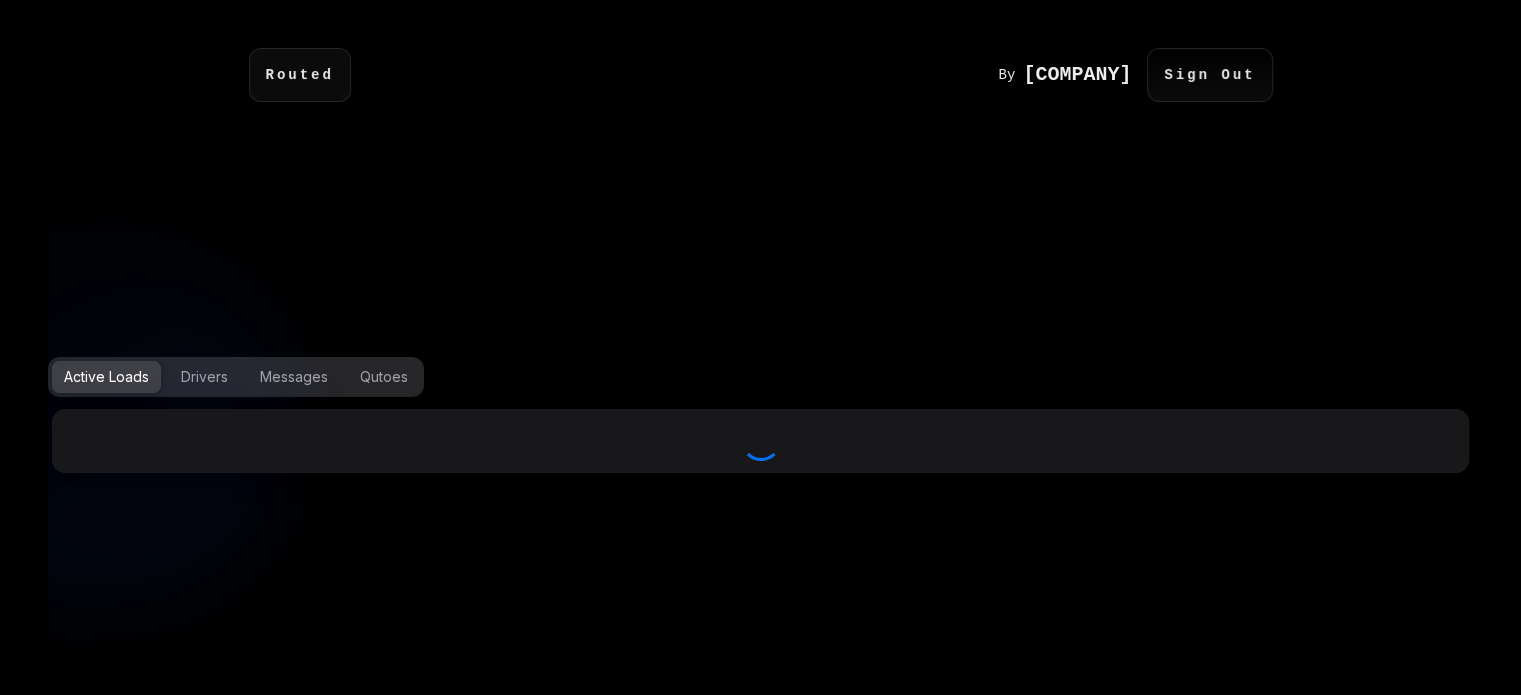 select on "***" 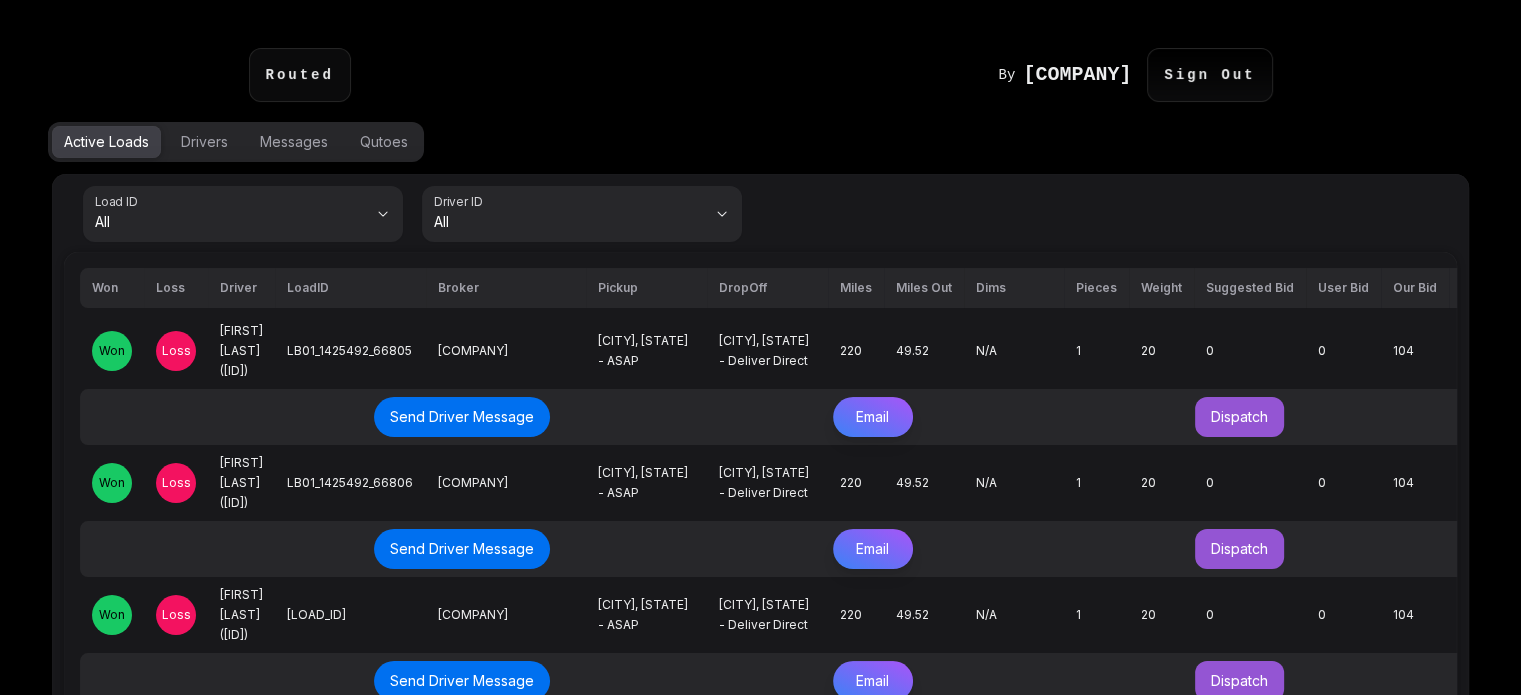 click on "Loss" at bounding box center (176, 351) 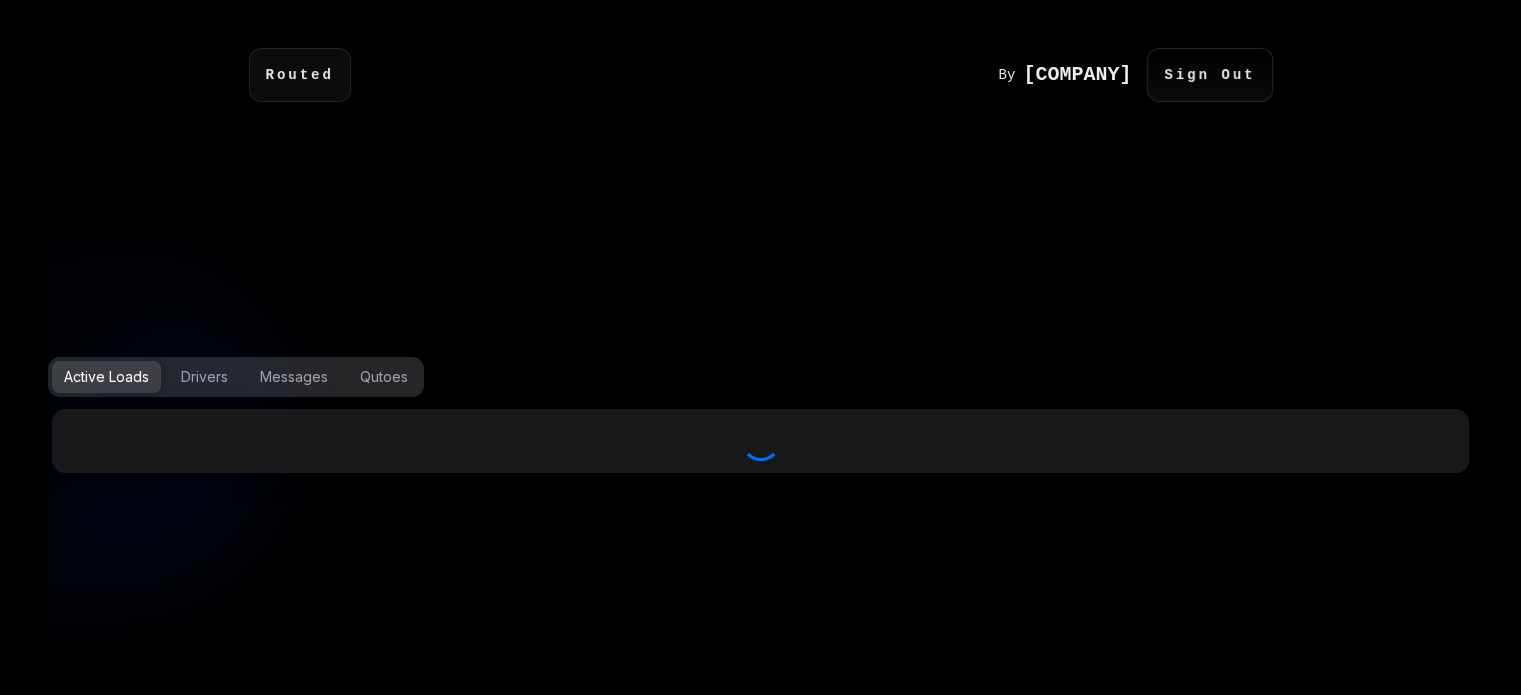 select on "***" 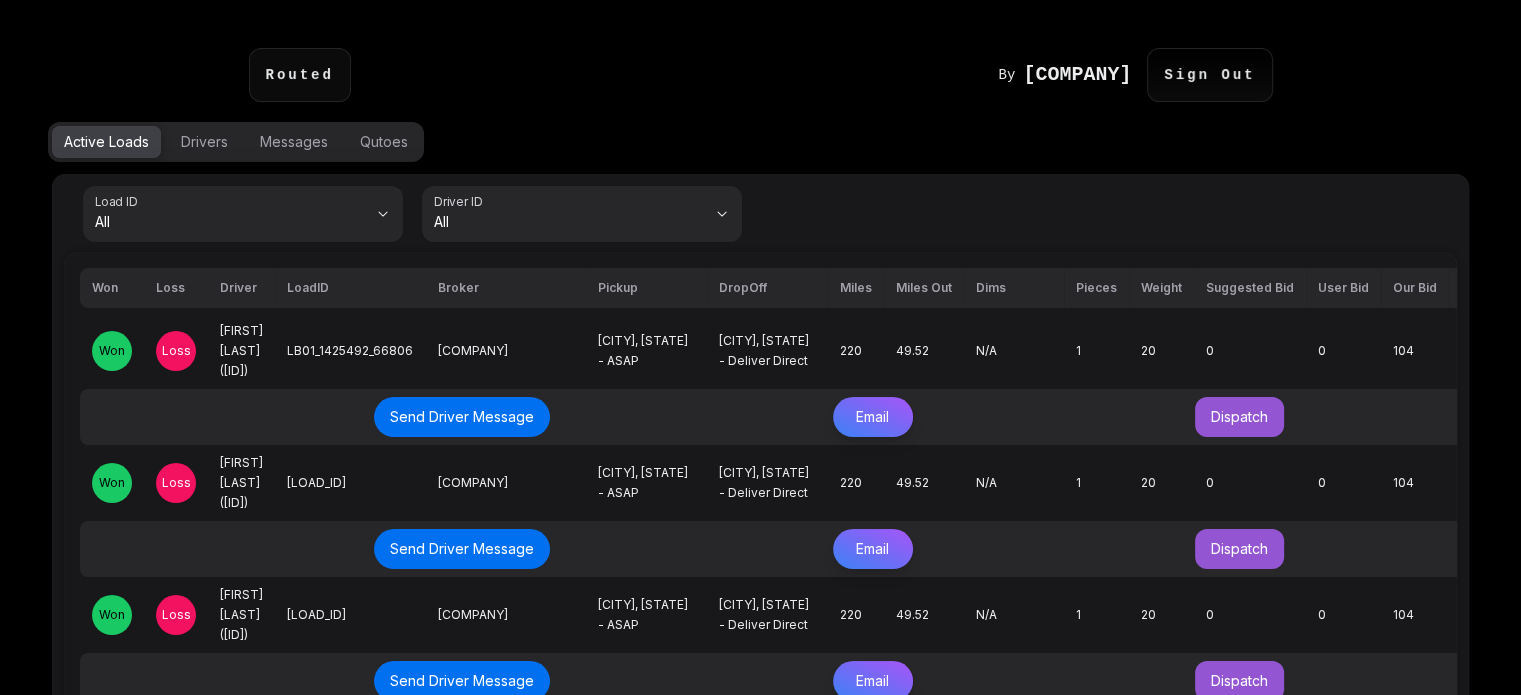 click on "Loss" at bounding box center [176, 351] 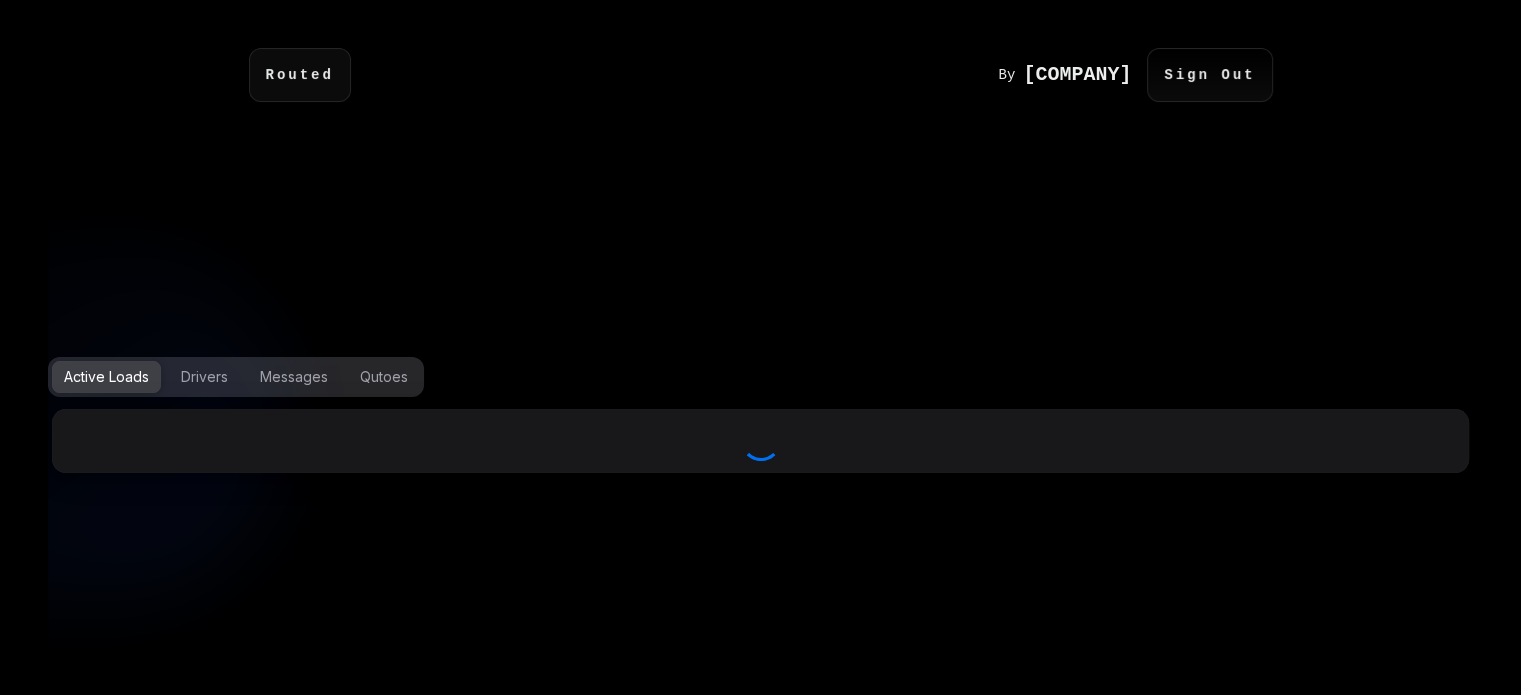 select on "***" 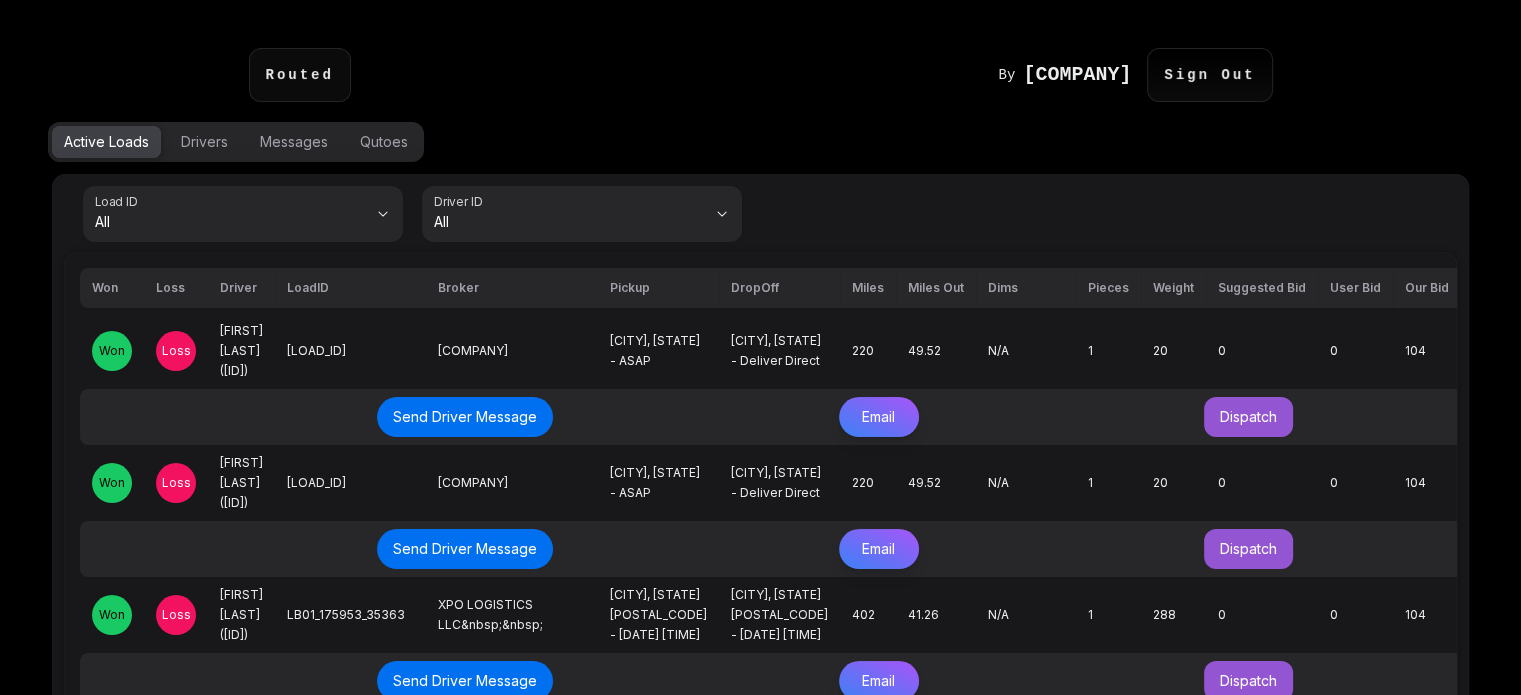 click on "Loss" at bounding box center (176, 351) 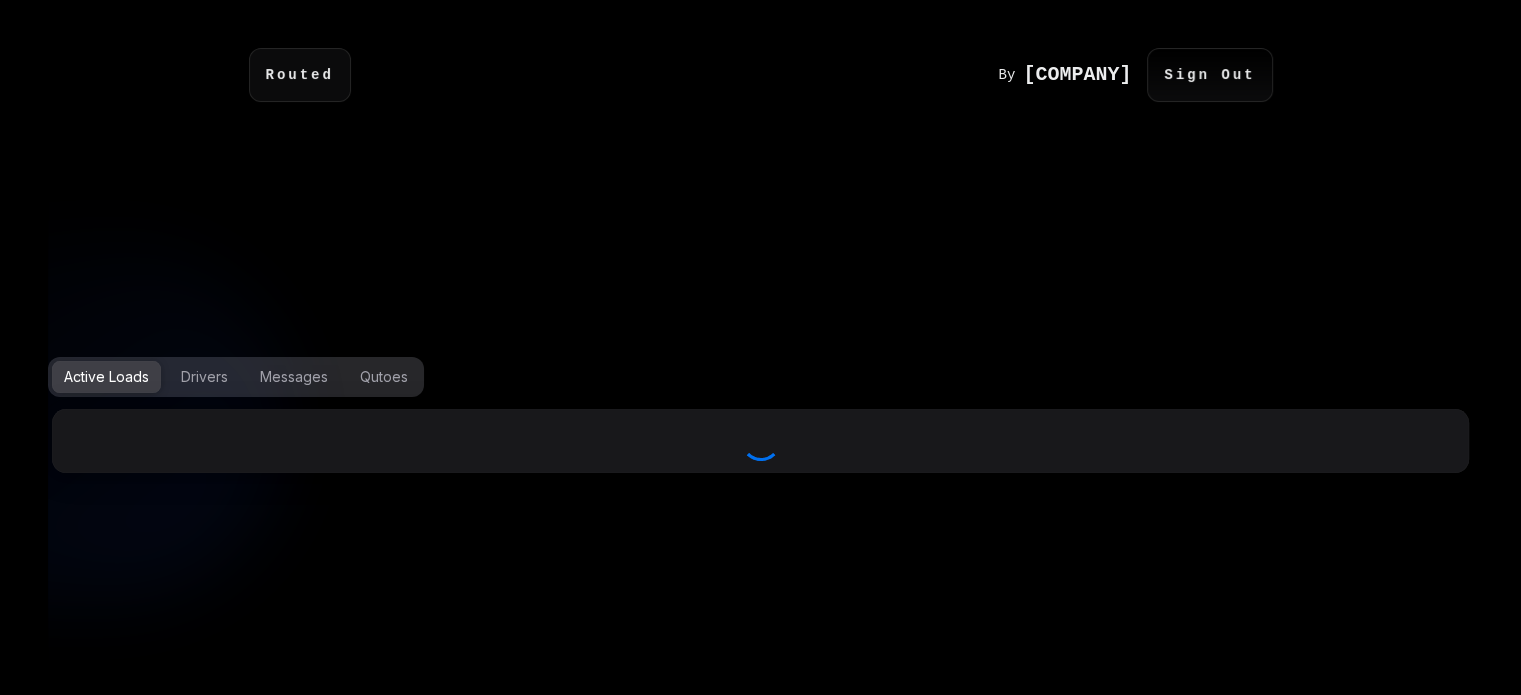 select on "***" 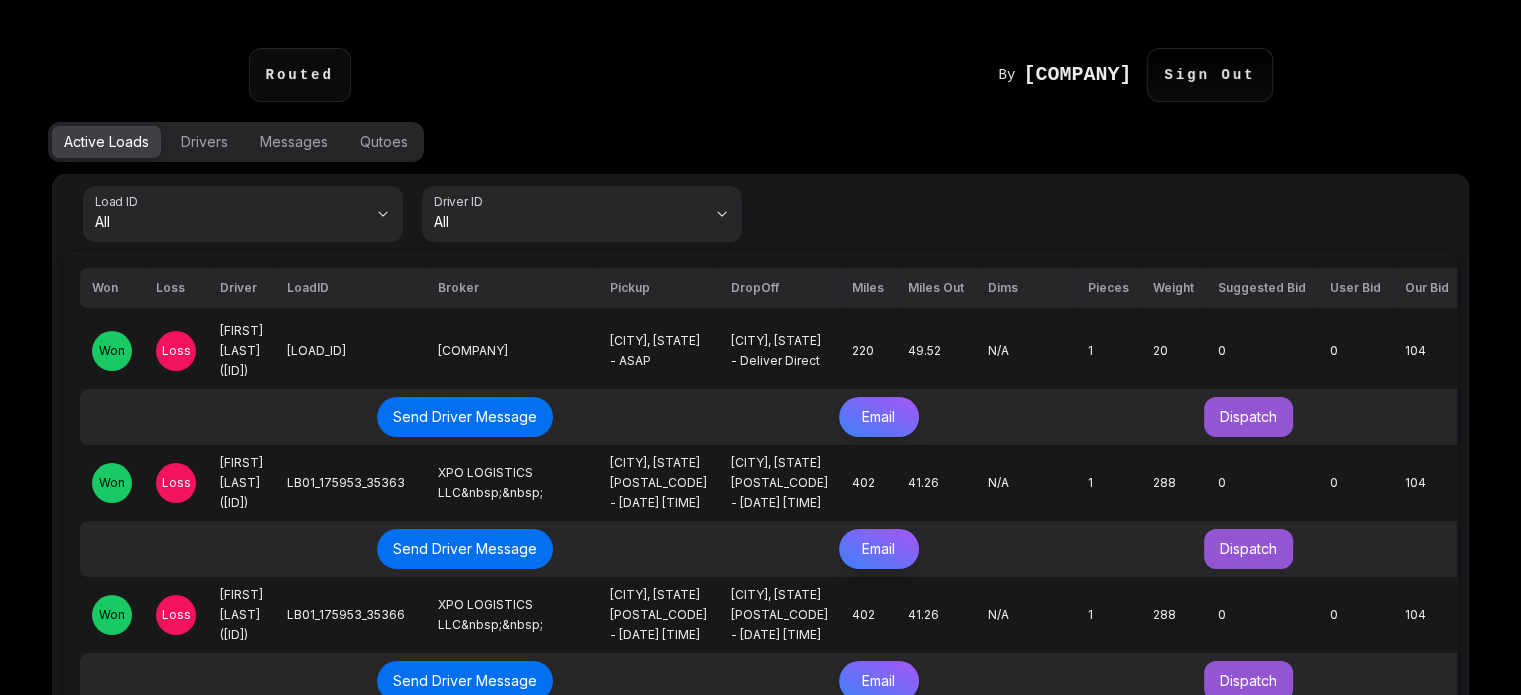 click on "Loss" at bounding box center (176, 351) 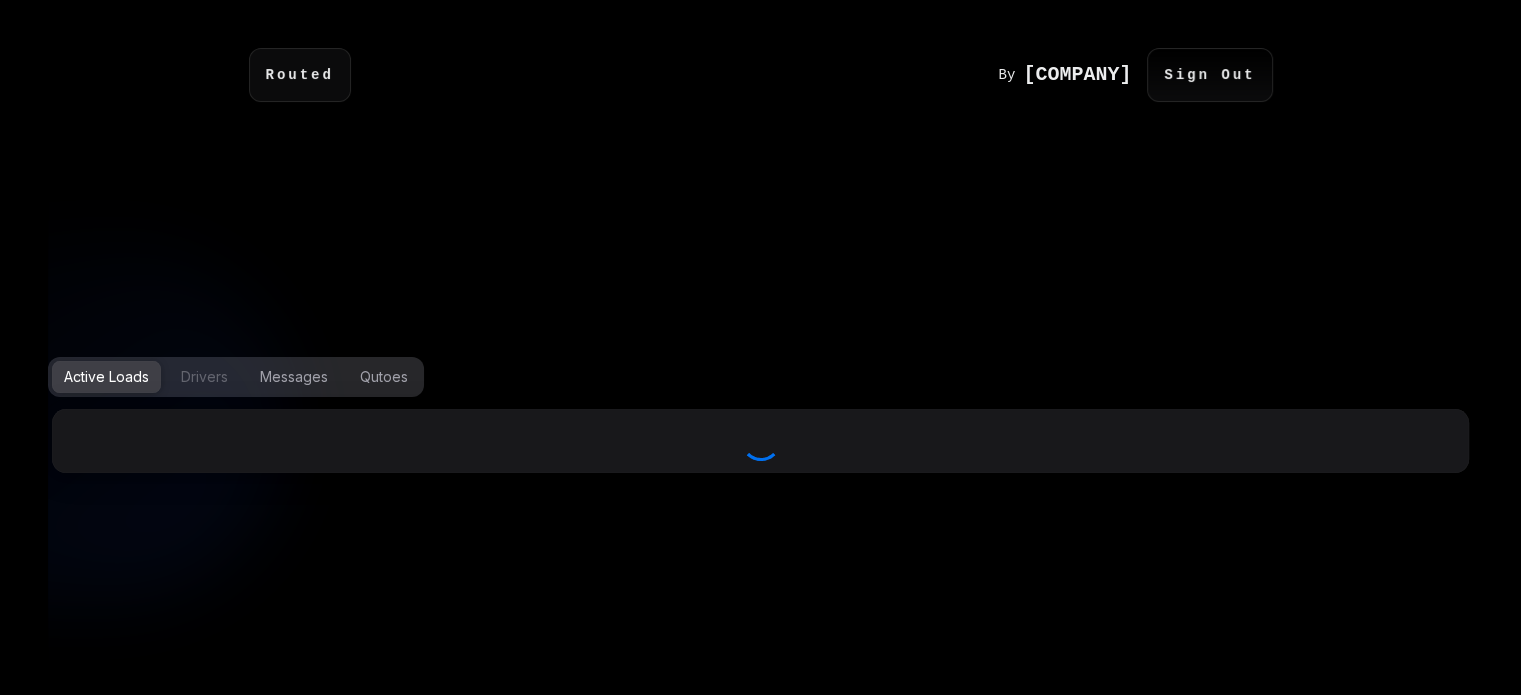 select on "***" 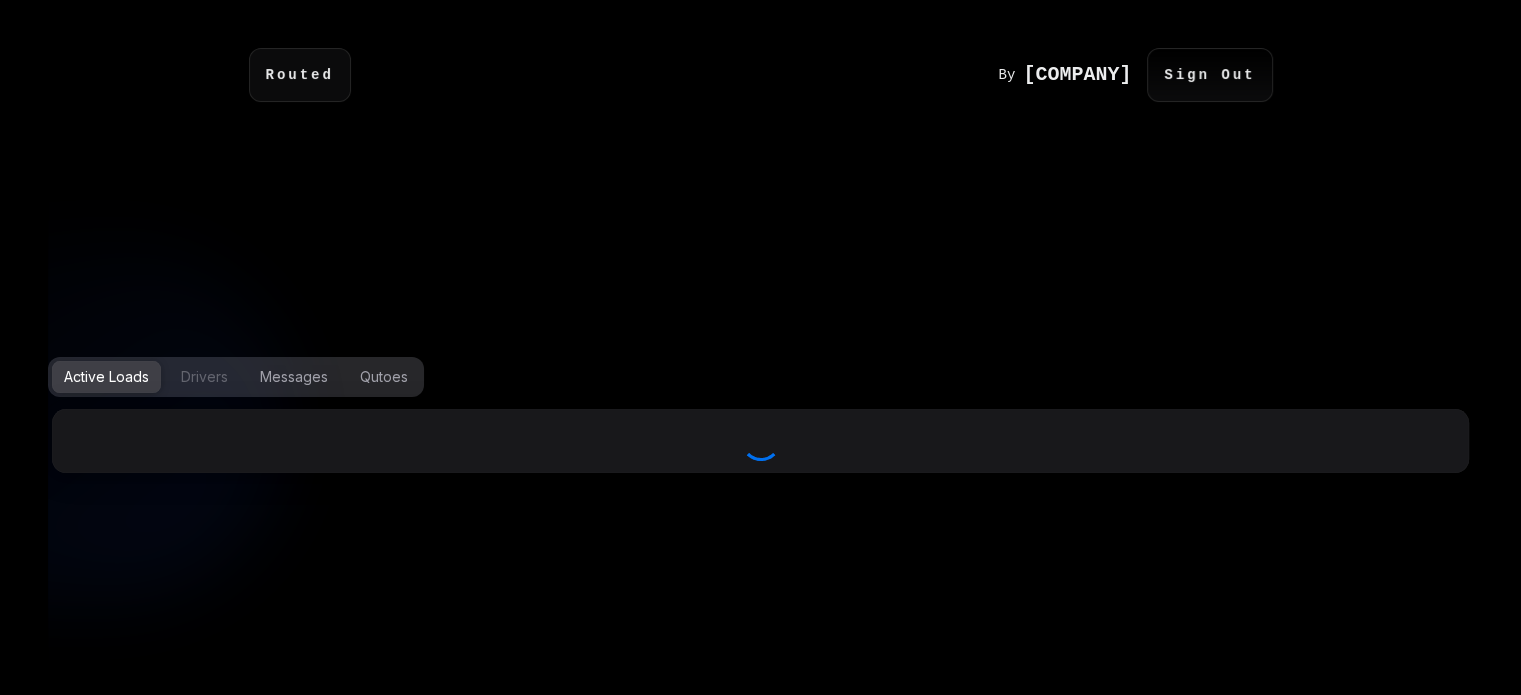 select on "***" 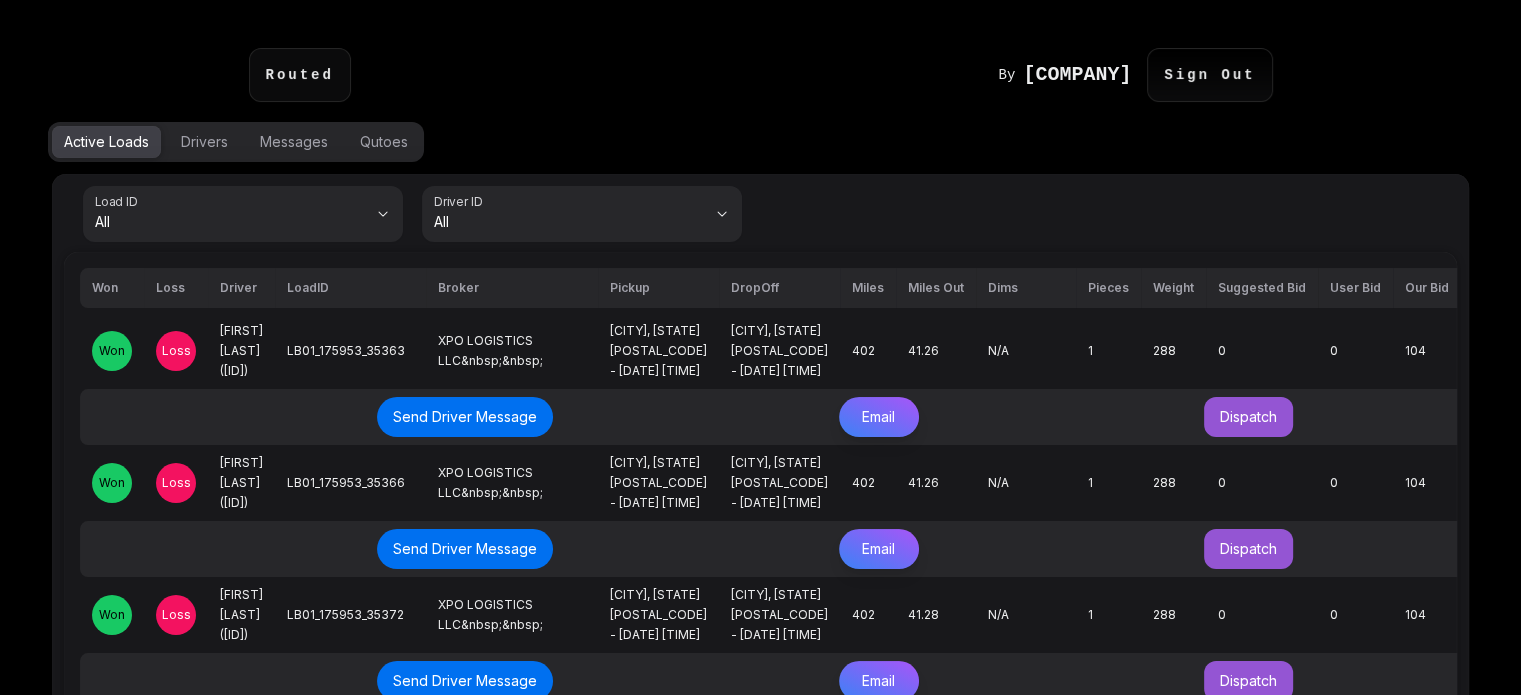 click on "Loss" at bounding box center [176, 351] 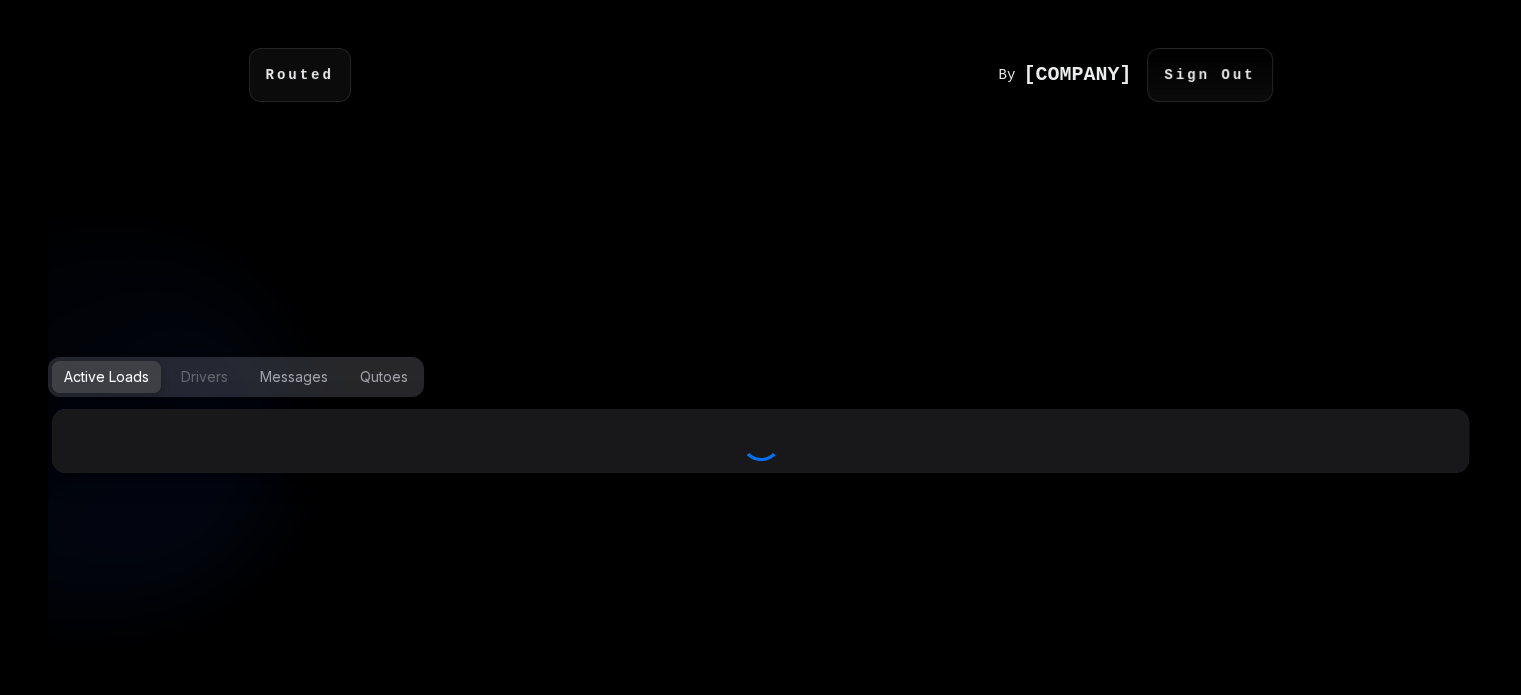 select on "***" 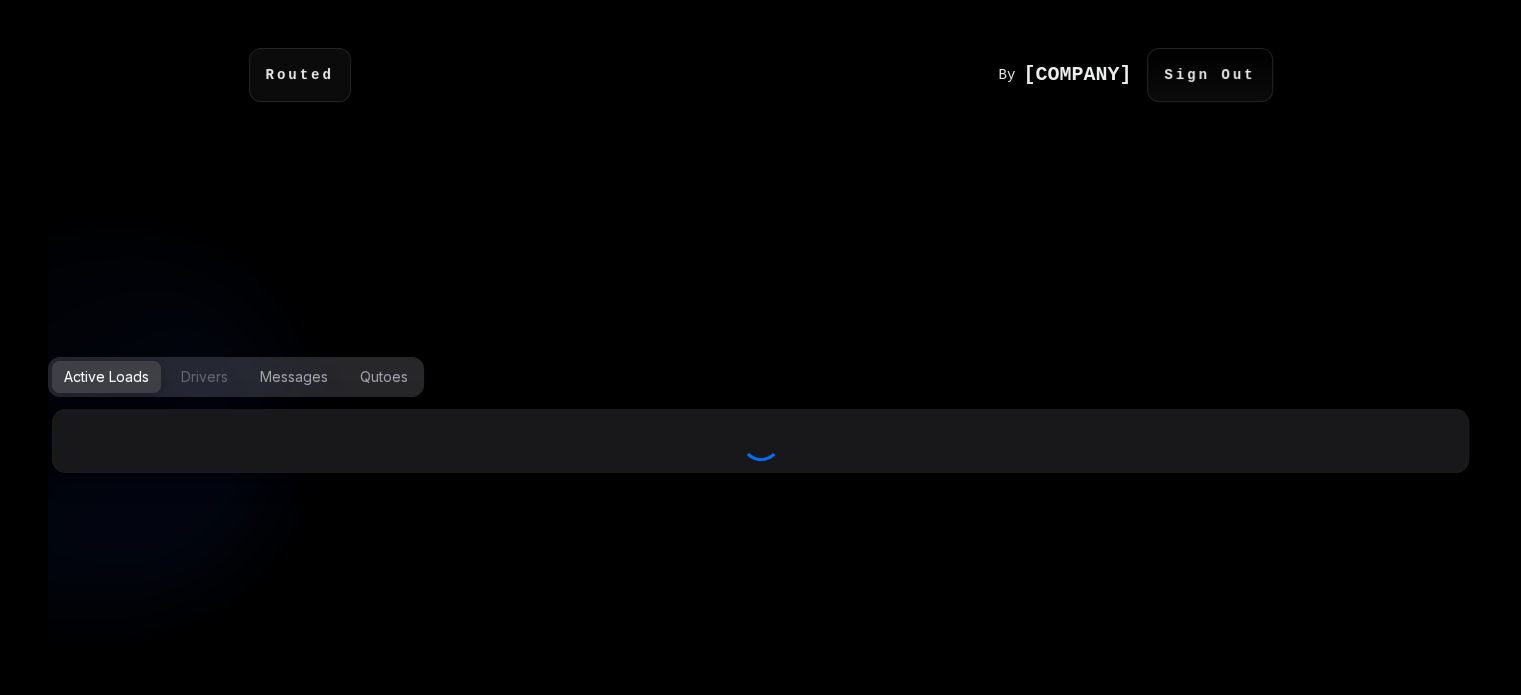 select on "***" 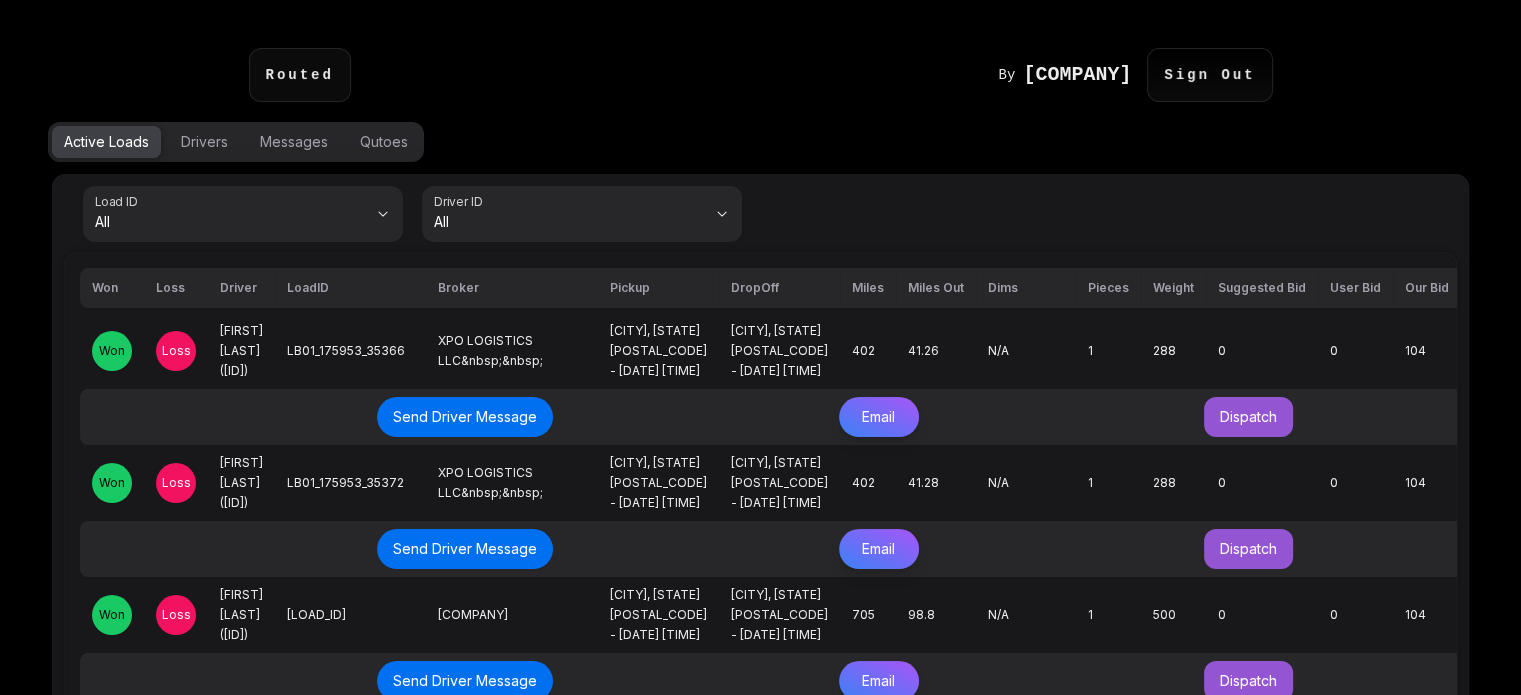 click on "Loss" at bounding box center (176, 351) 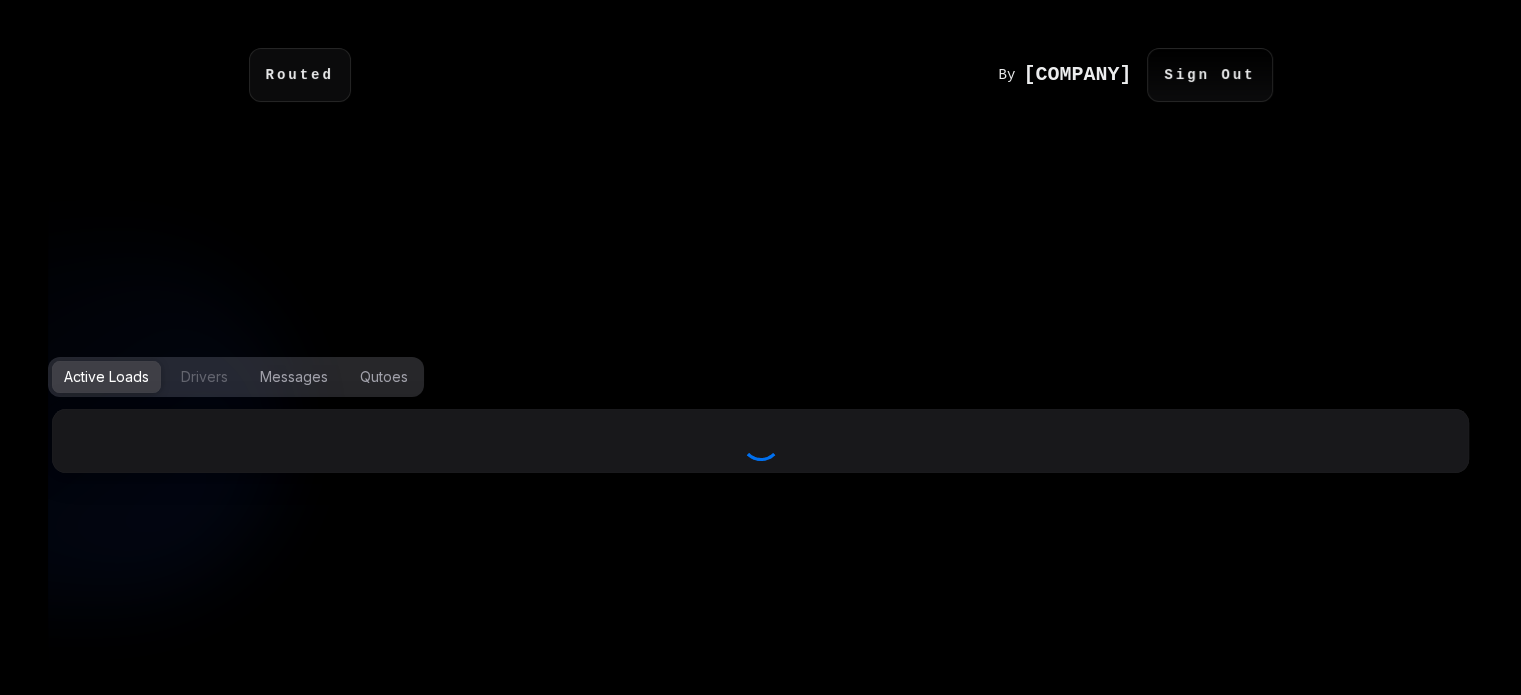 select on "***" 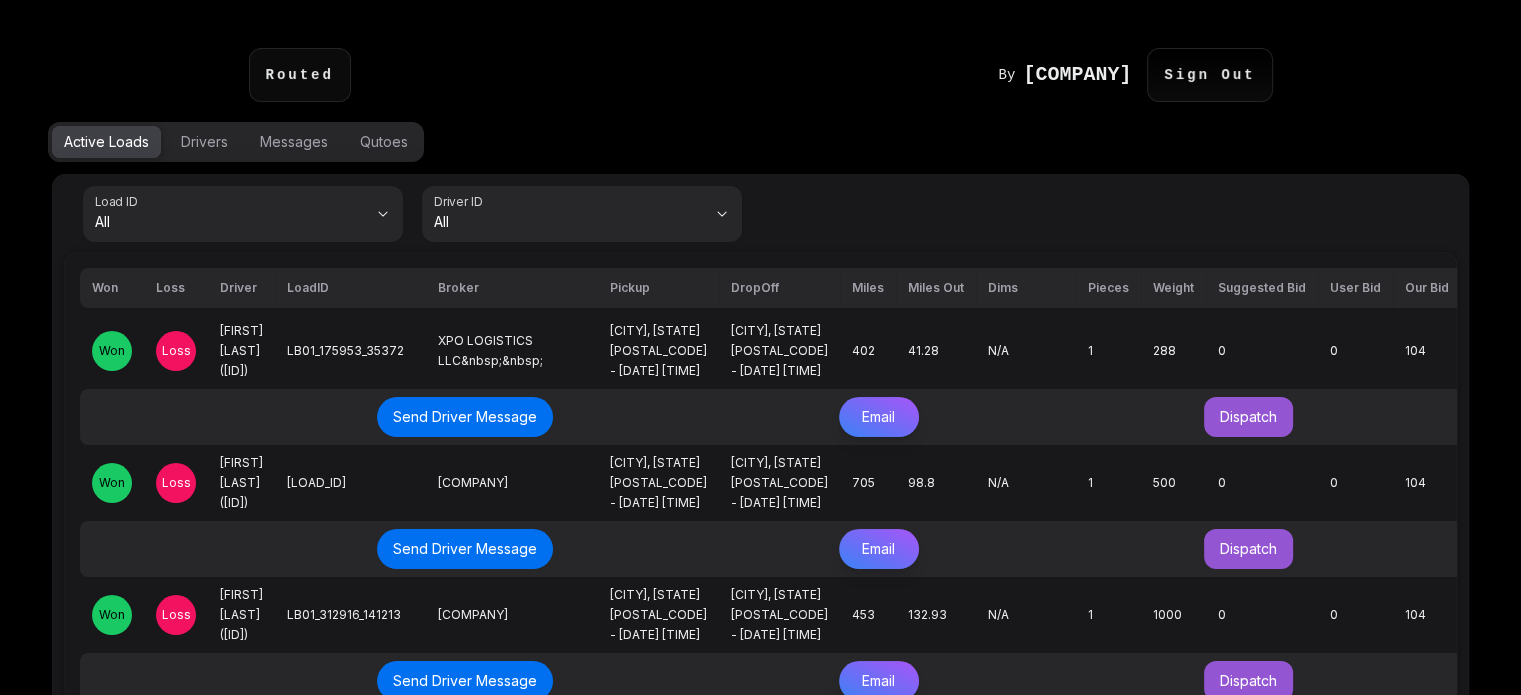 click on "Loss" at bounding box center (176, 351) 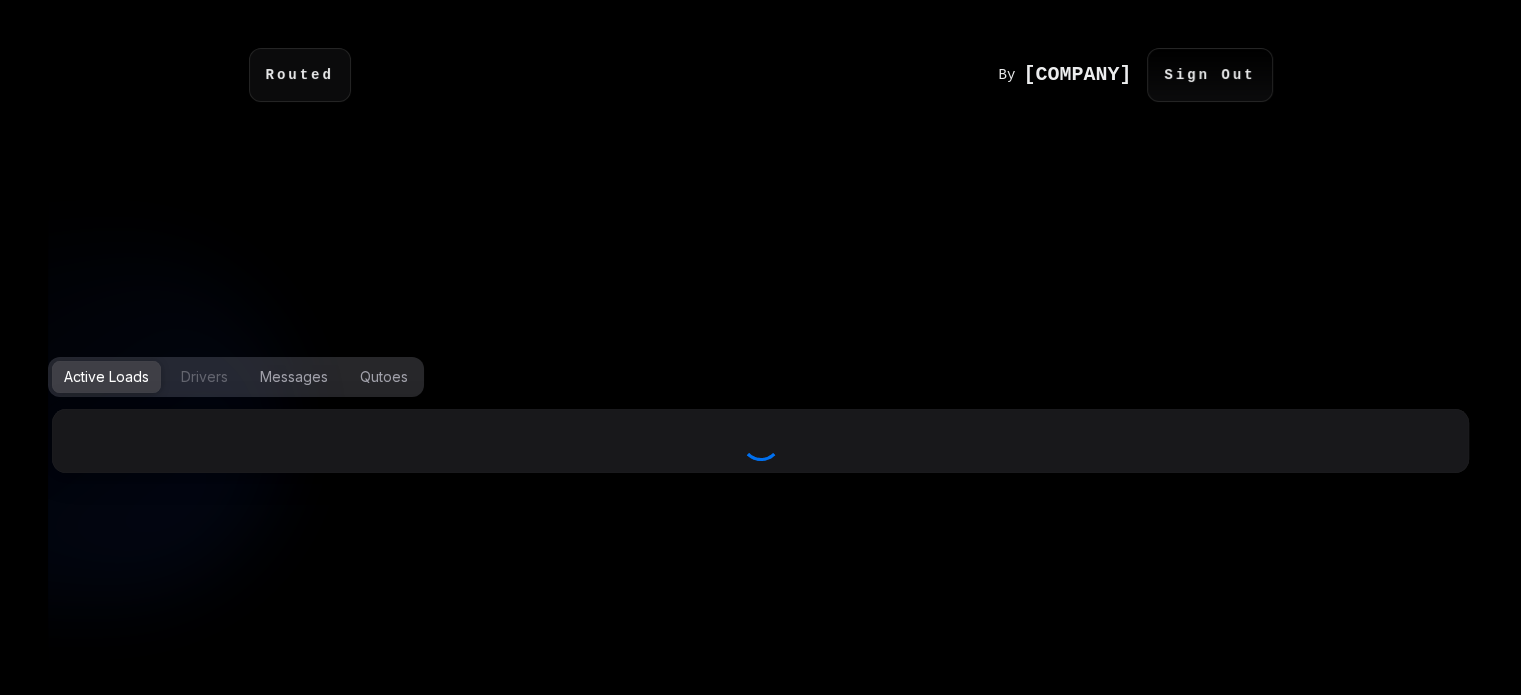 select on "***" 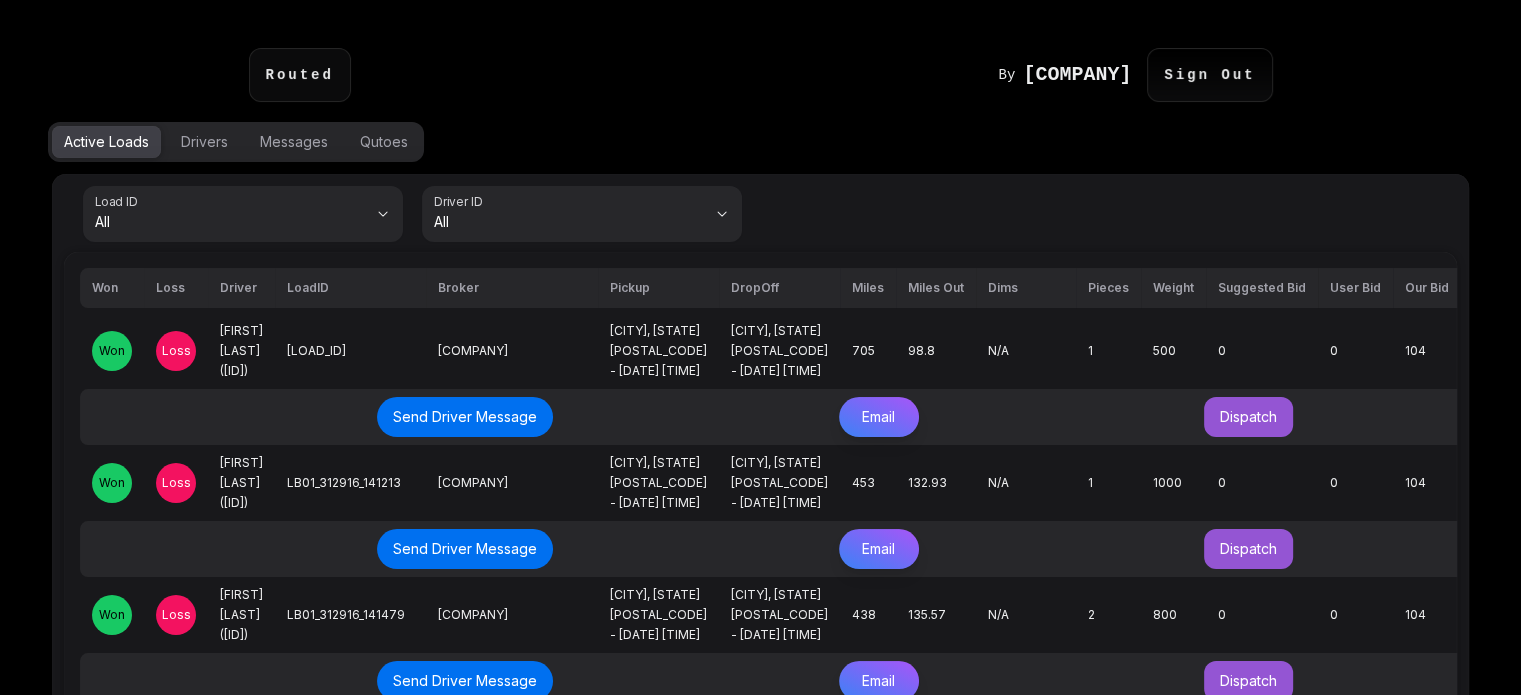 click on "Loss" at bounding box center (176, 351) 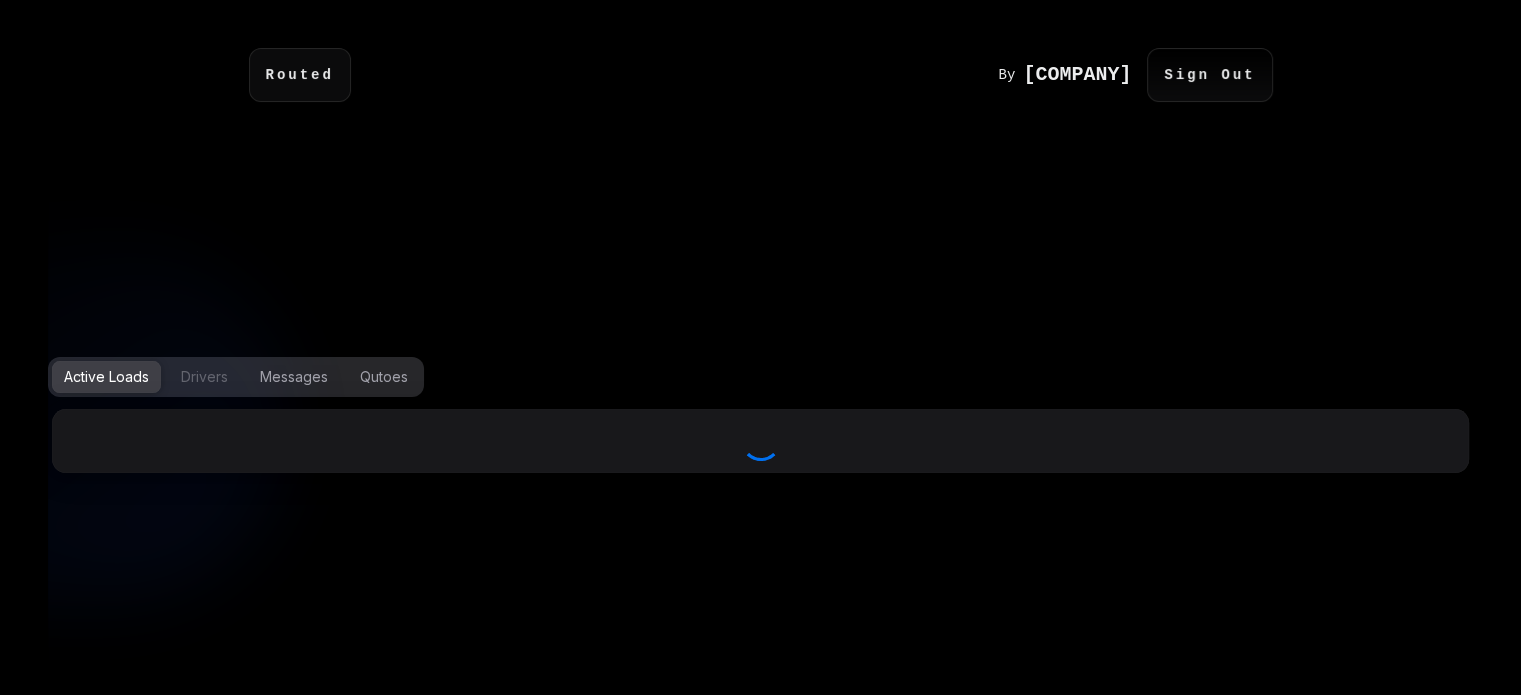 select on "***" 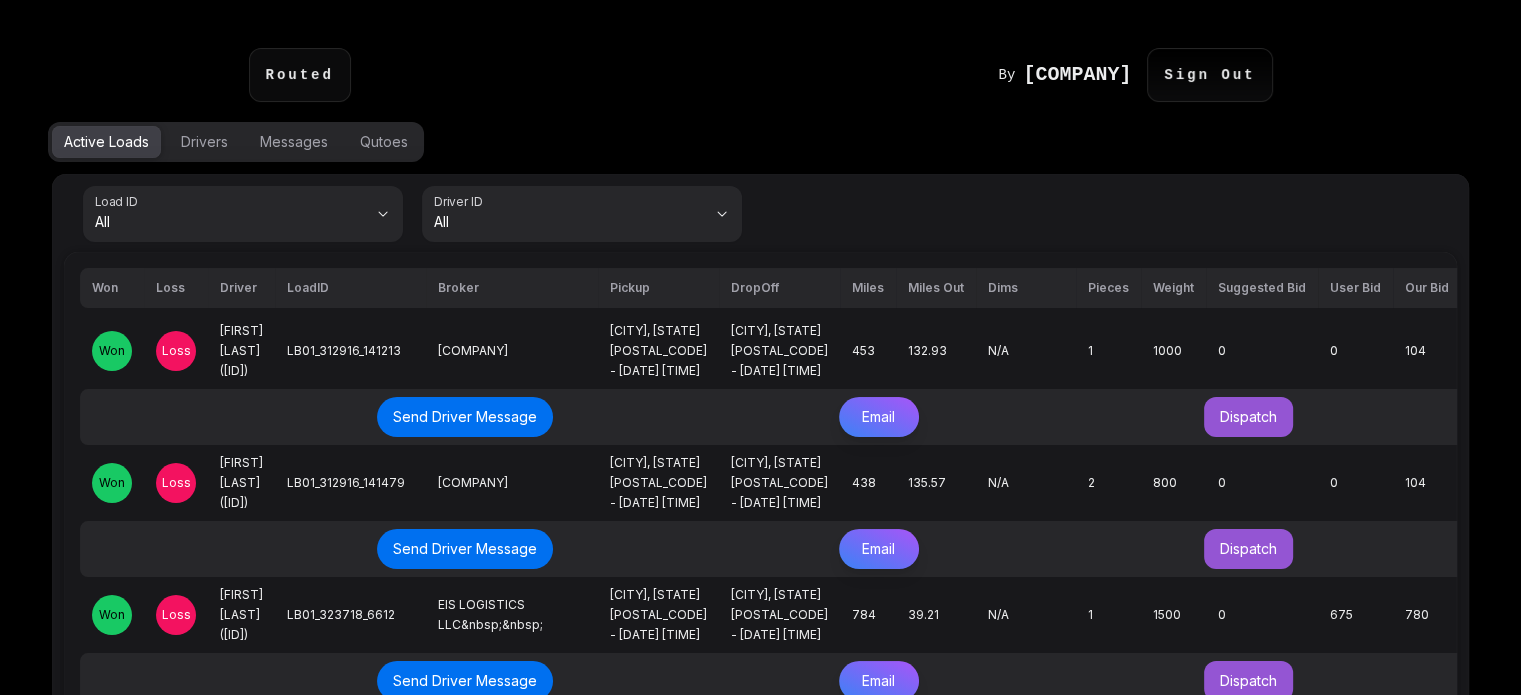 click on "Loss" at bounding box center [176, 351] 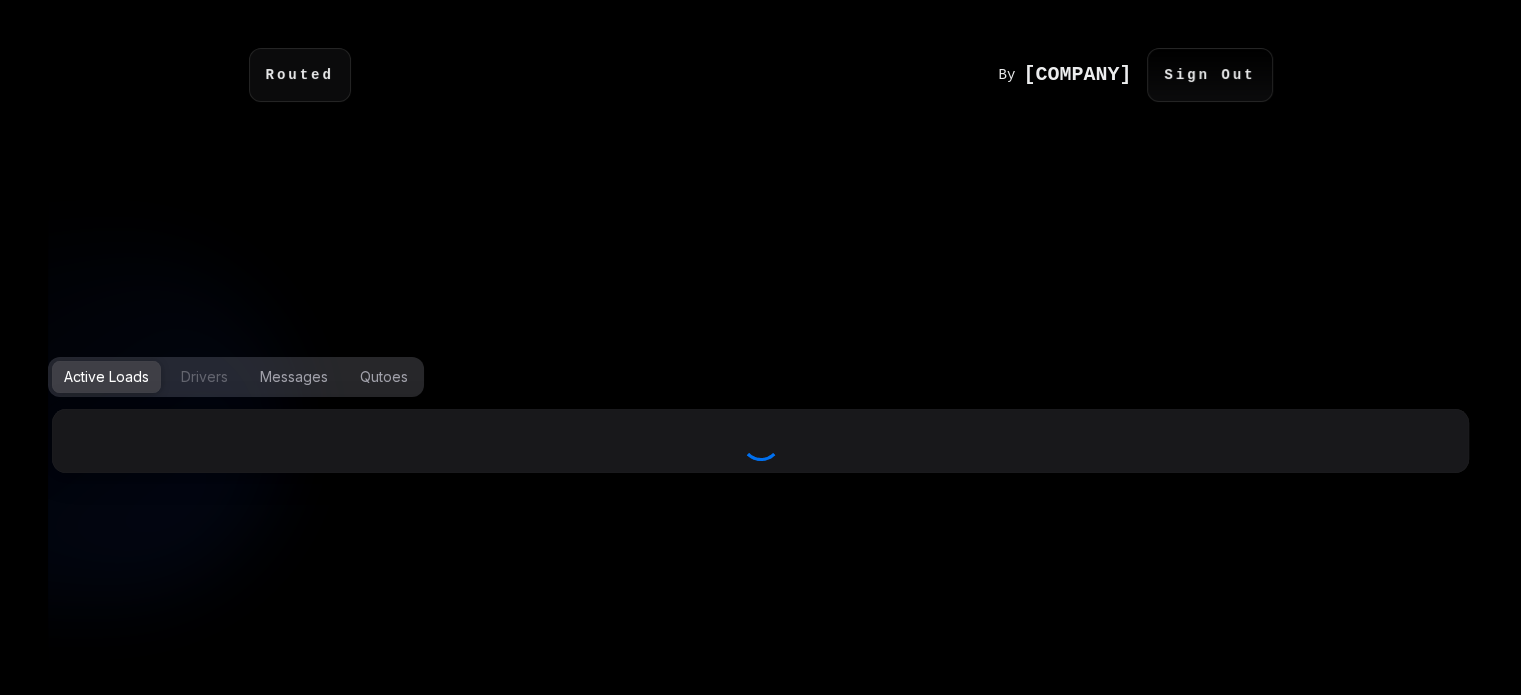 select on "***" 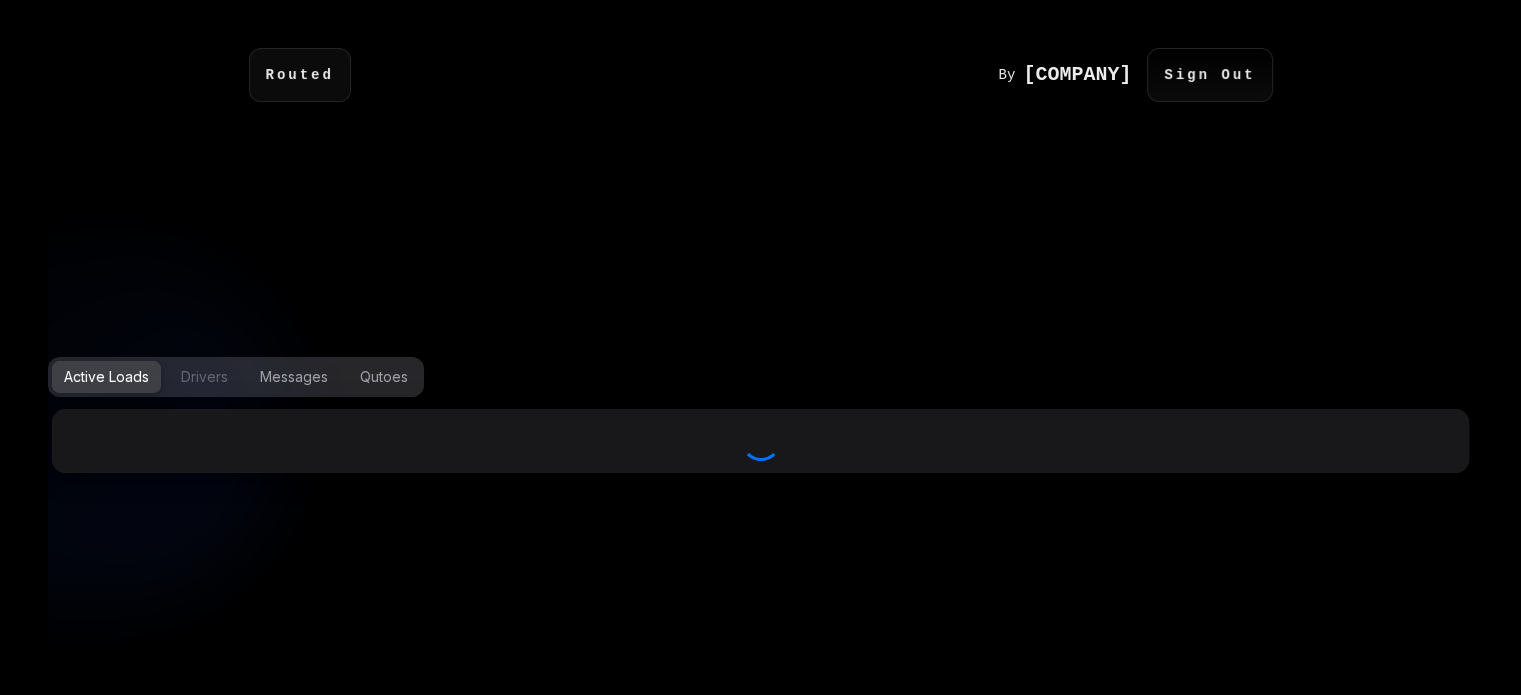 select on "***" 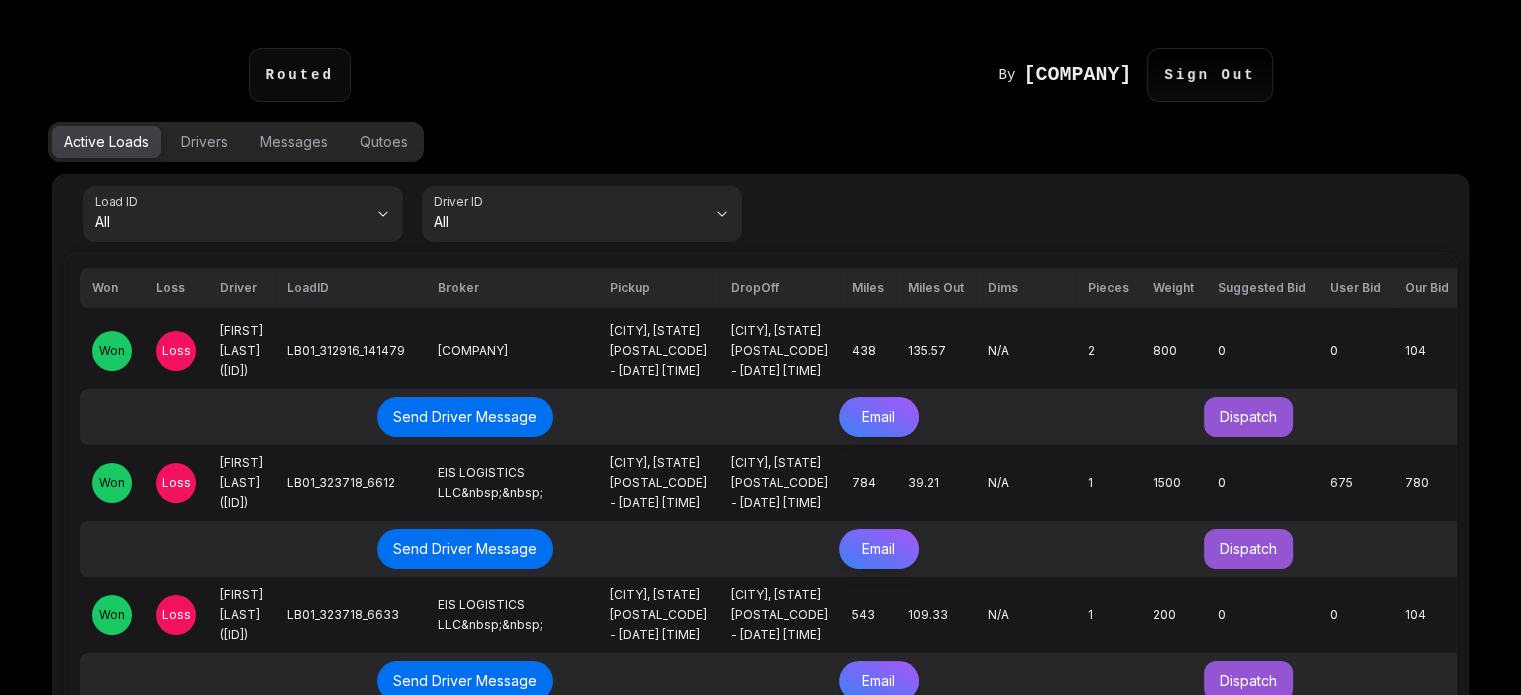 click on "Loss" at bounding box center (176, 351) 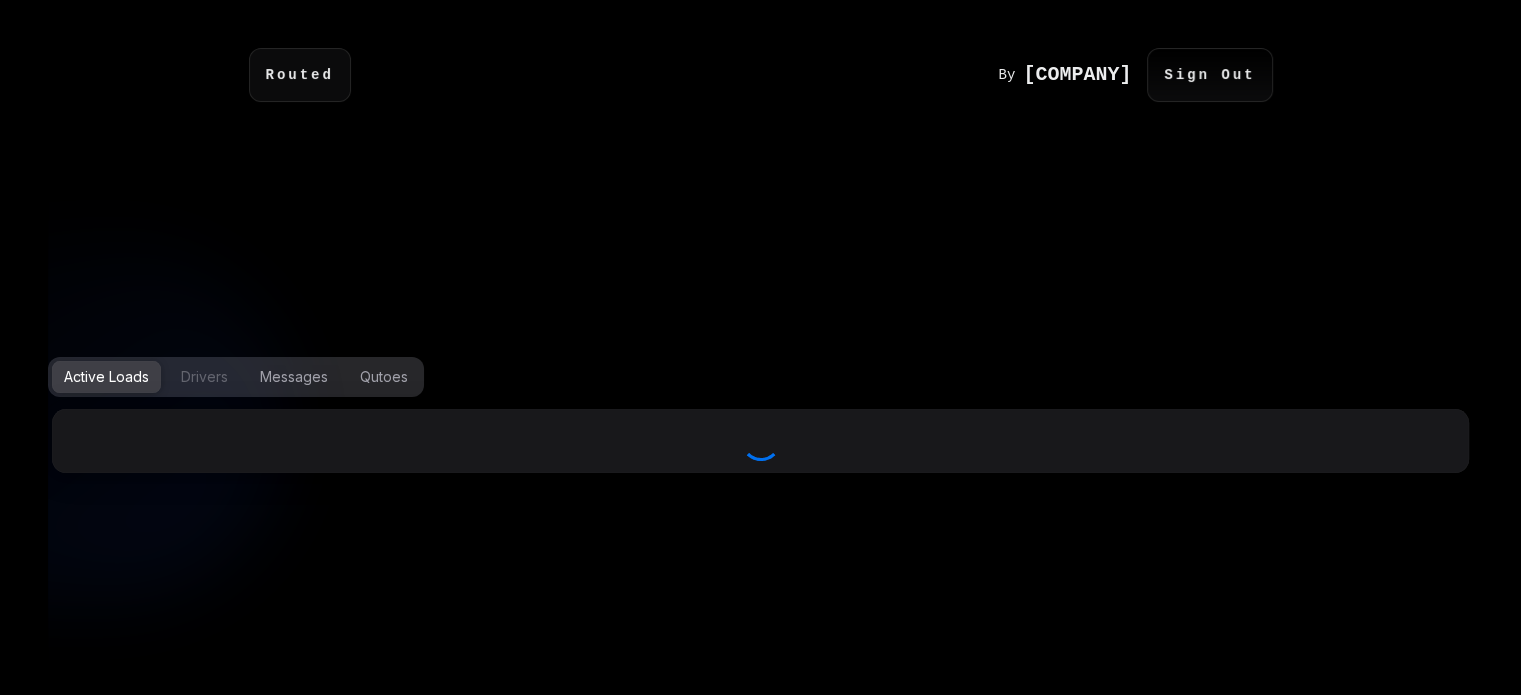 select on "***" 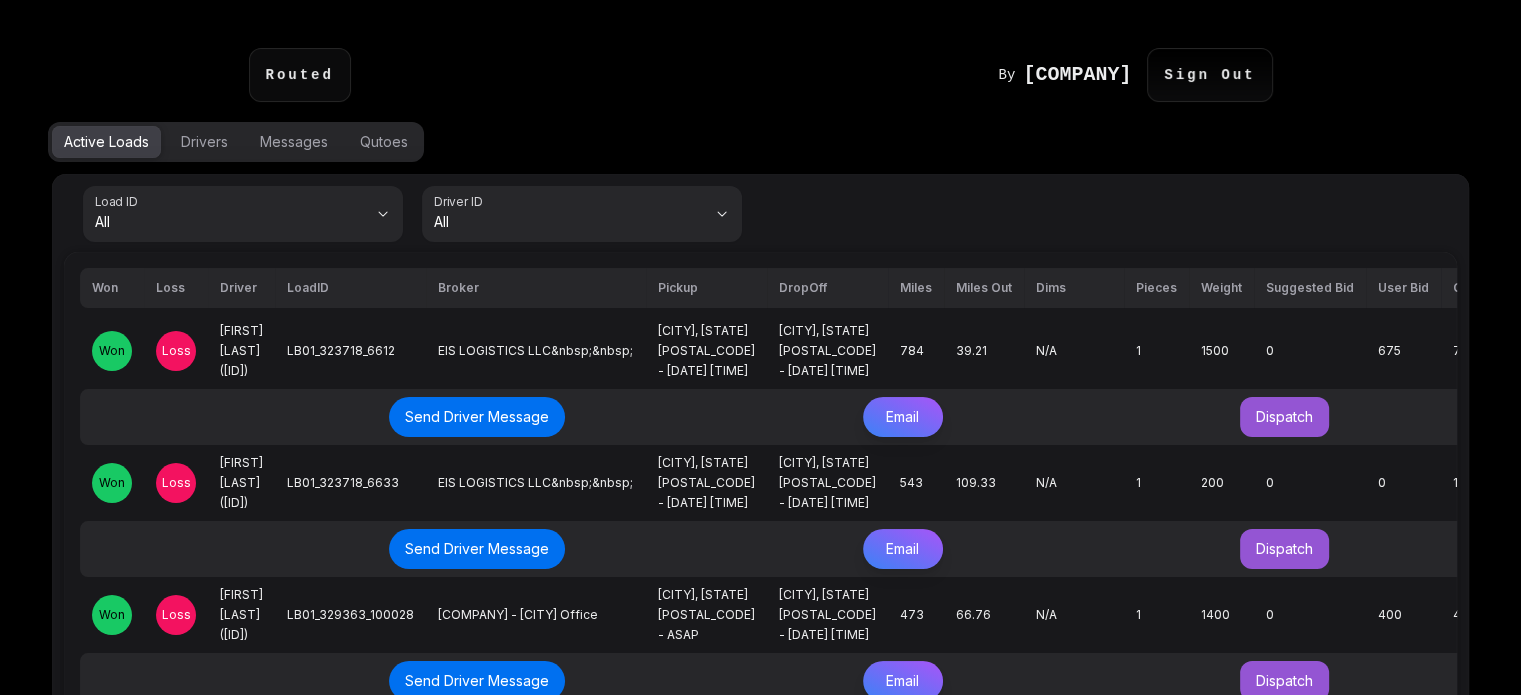 click on "Loss" at bounding box center (176, 351) 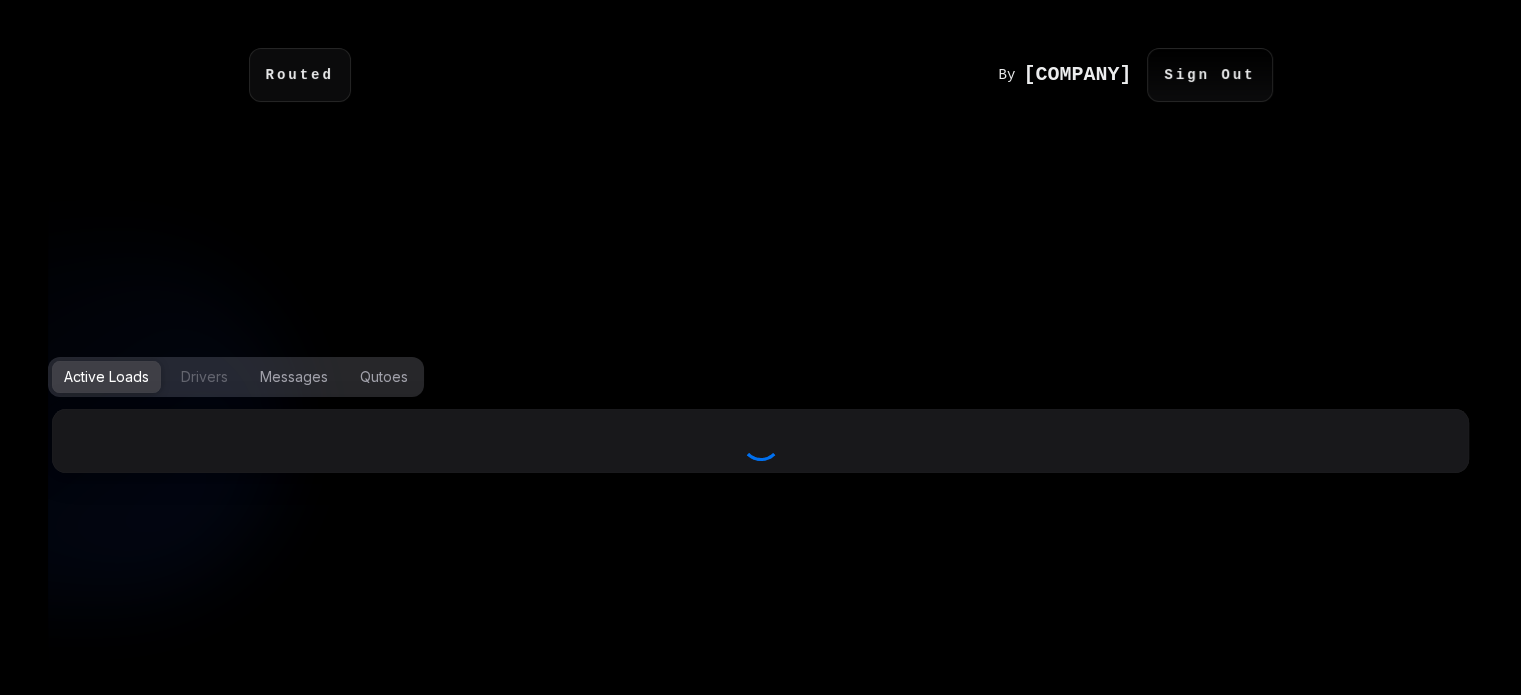 select on "***" 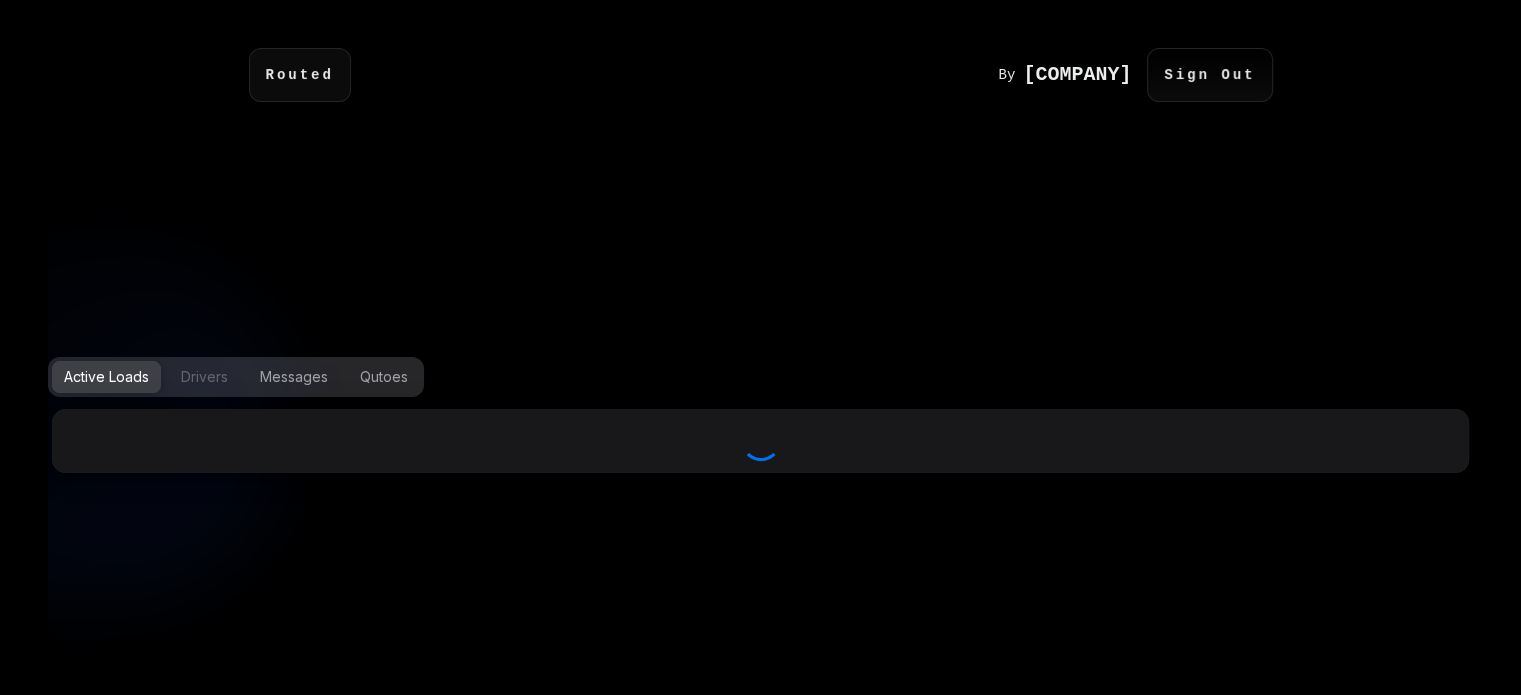 select on "***" 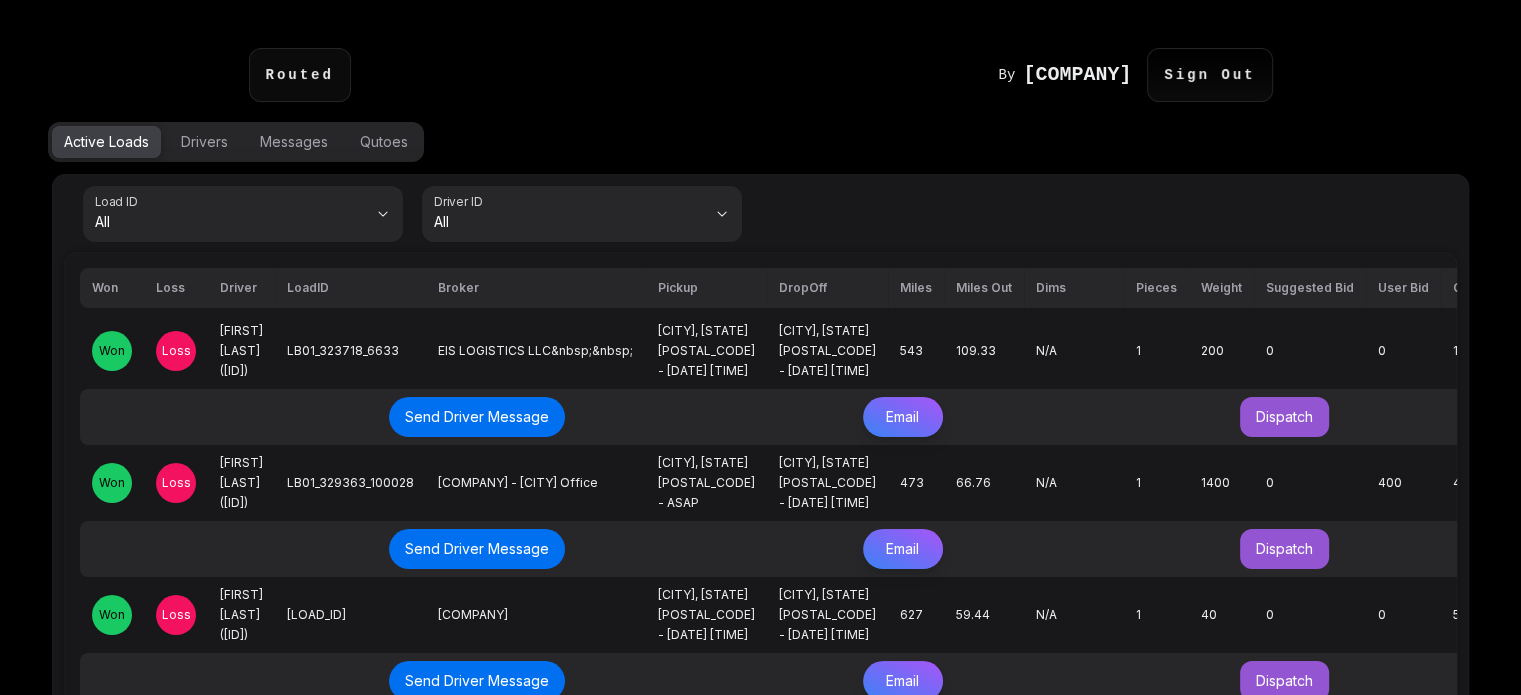 click on "Loss" at bounding box center [176, 351] 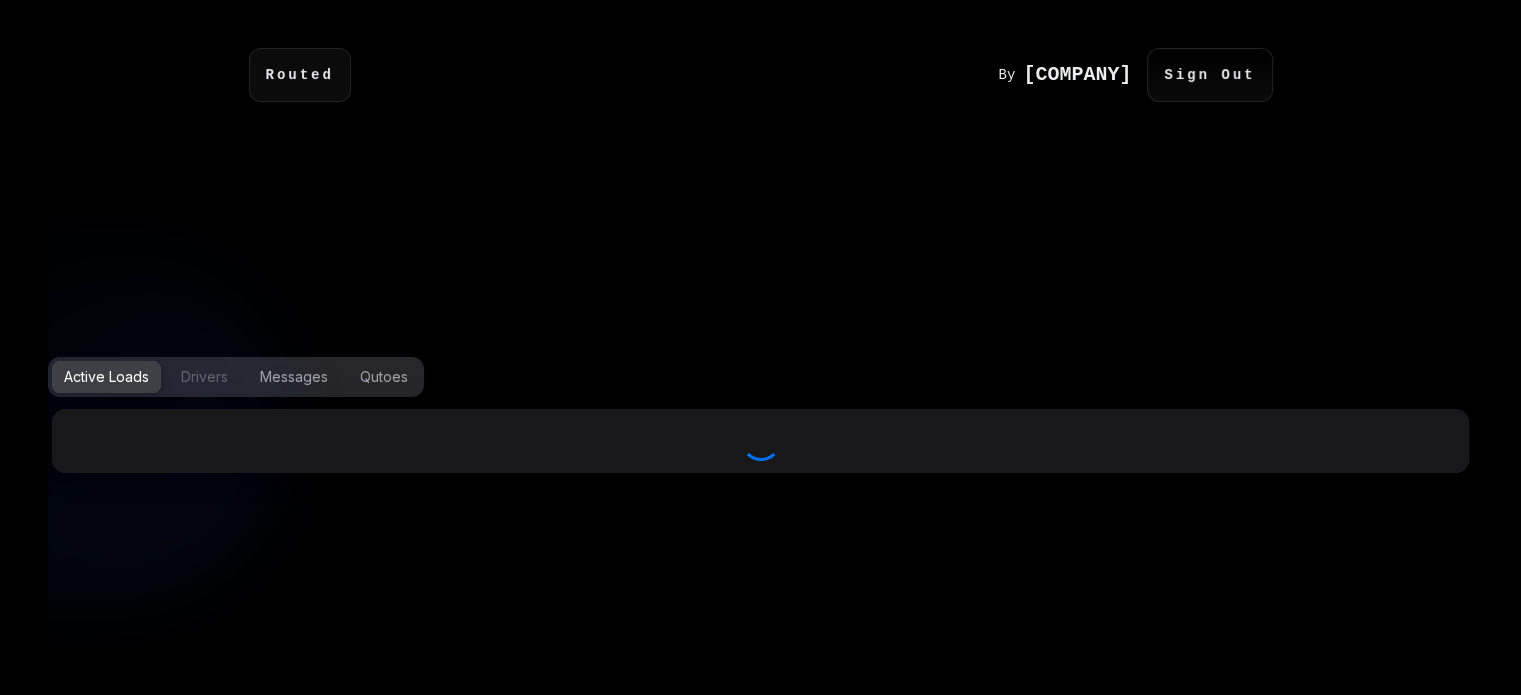 select on "***" 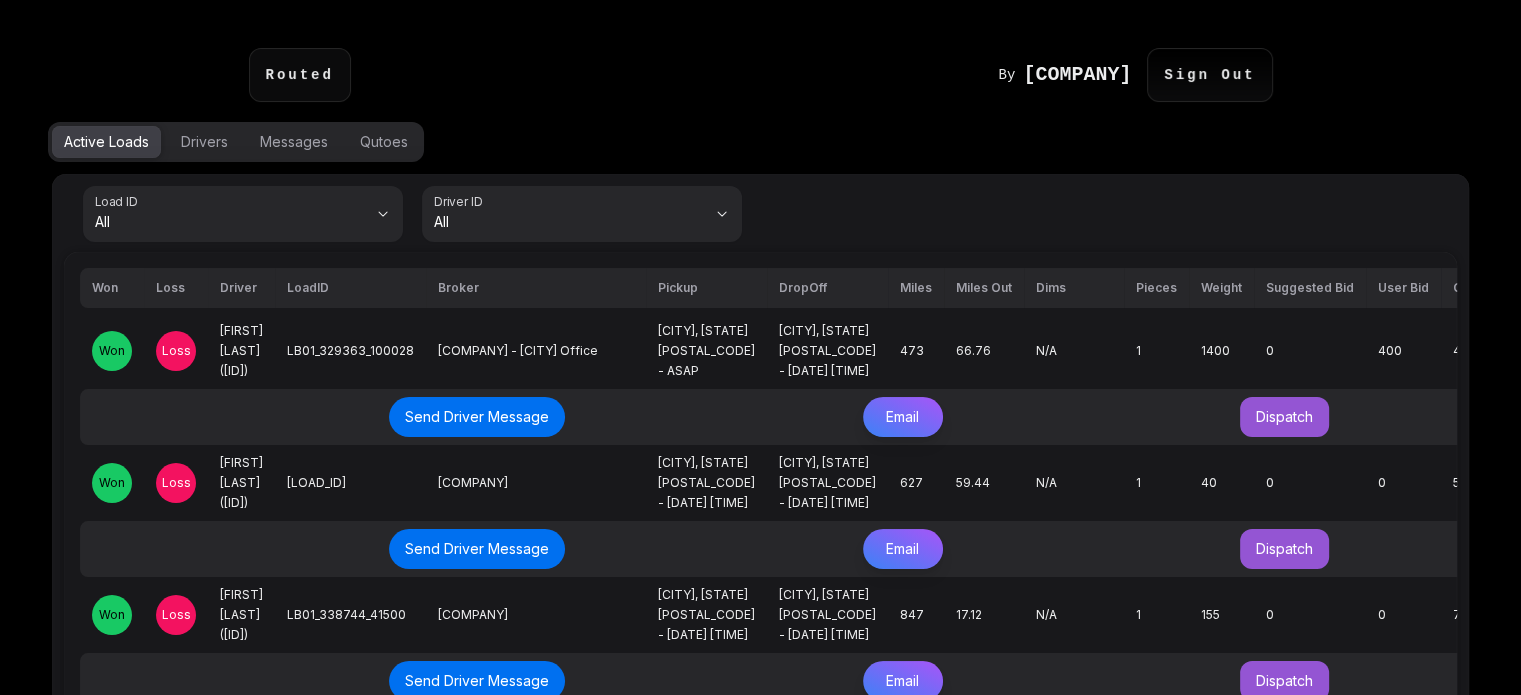 click on "Loss" at bounding box center (176, 351) 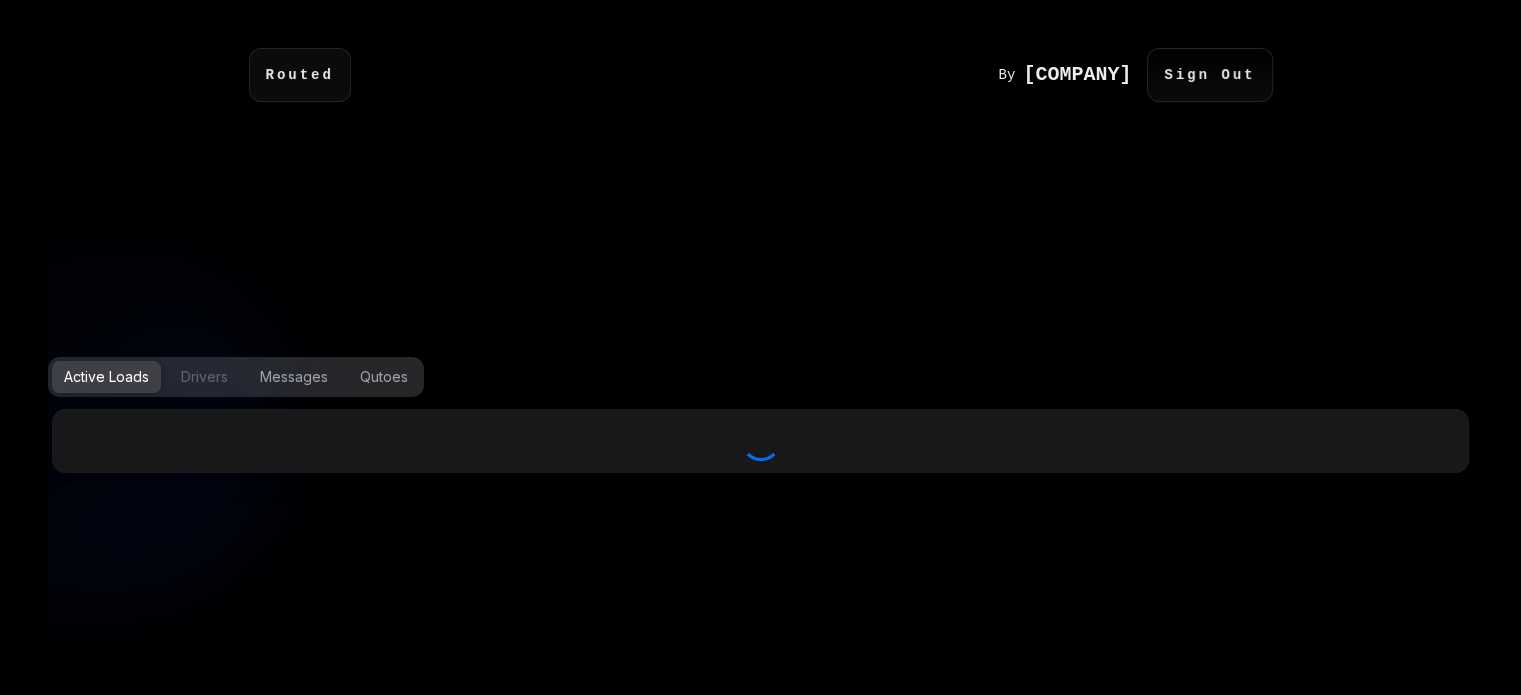 select on "***" 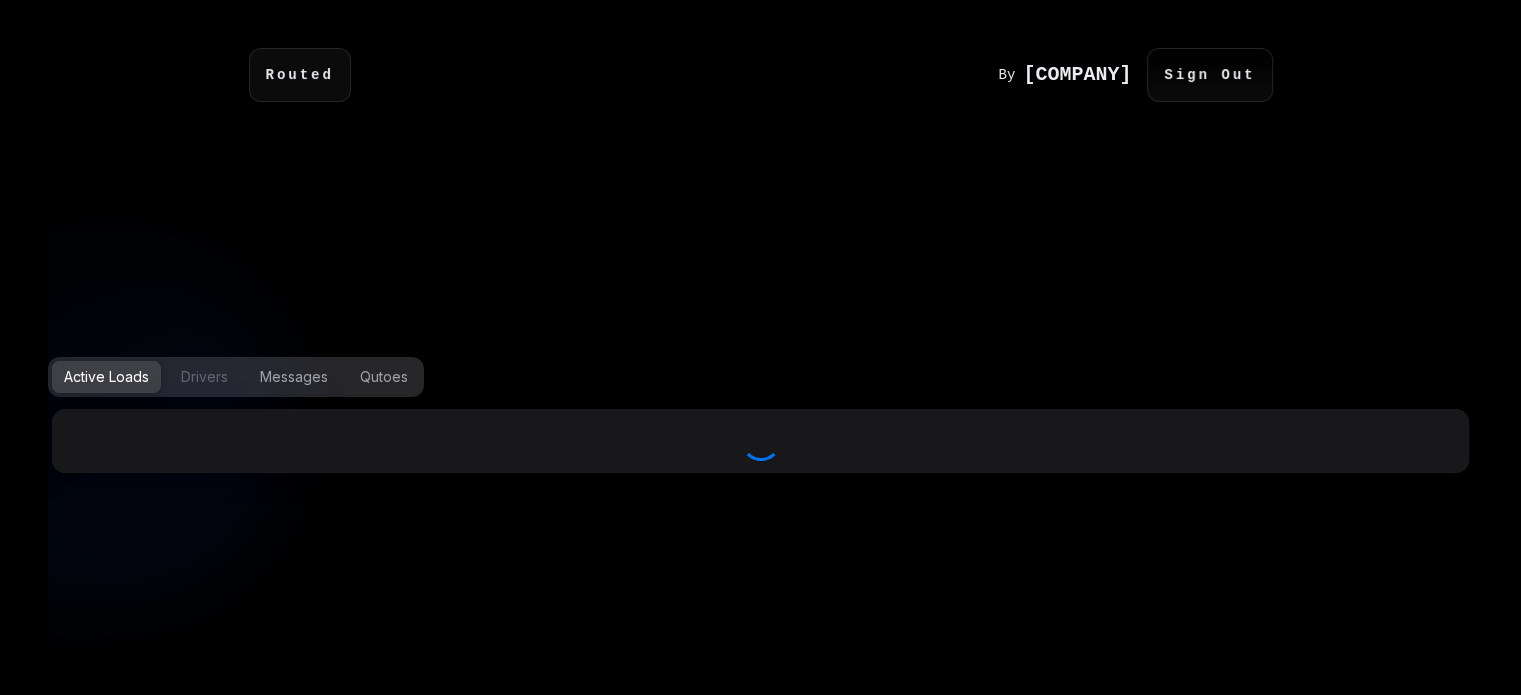 select on "***" 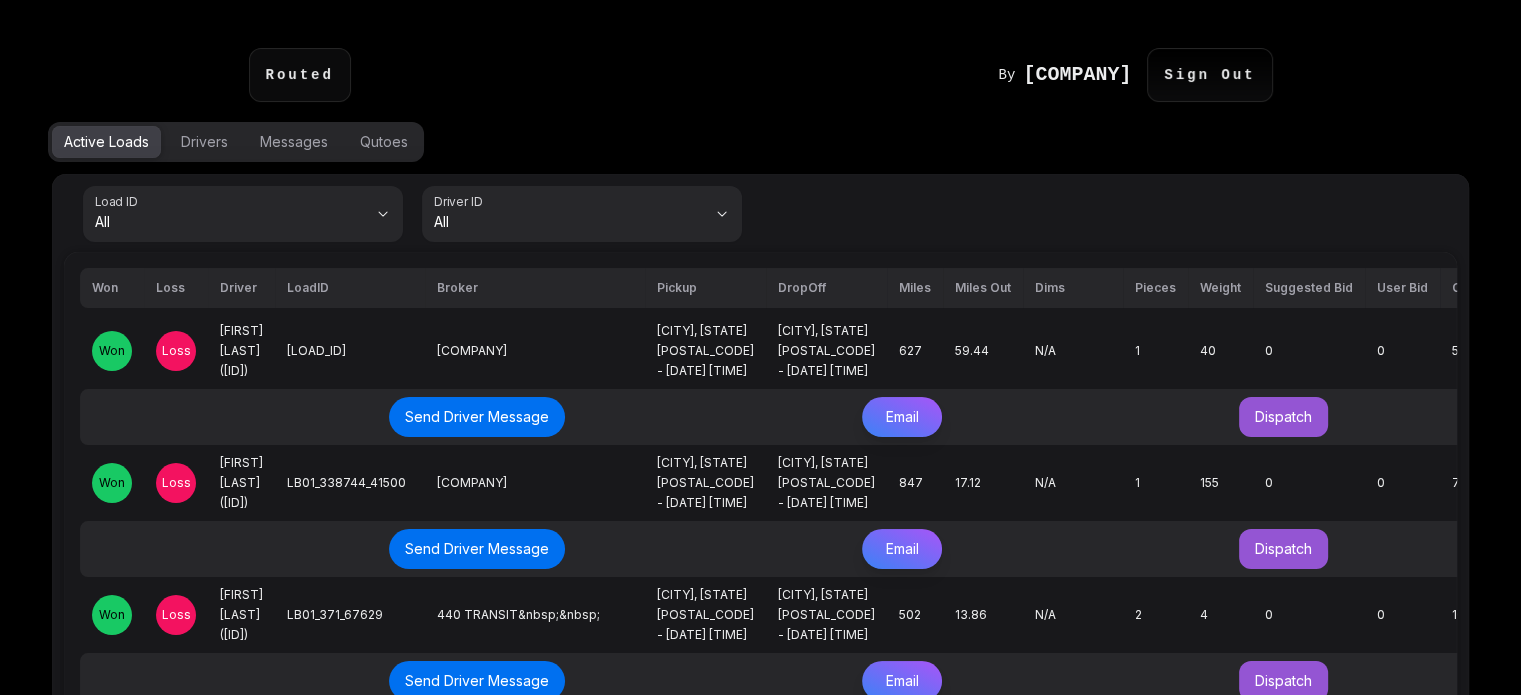 click on "Loss" at bounding box center [176, 351] 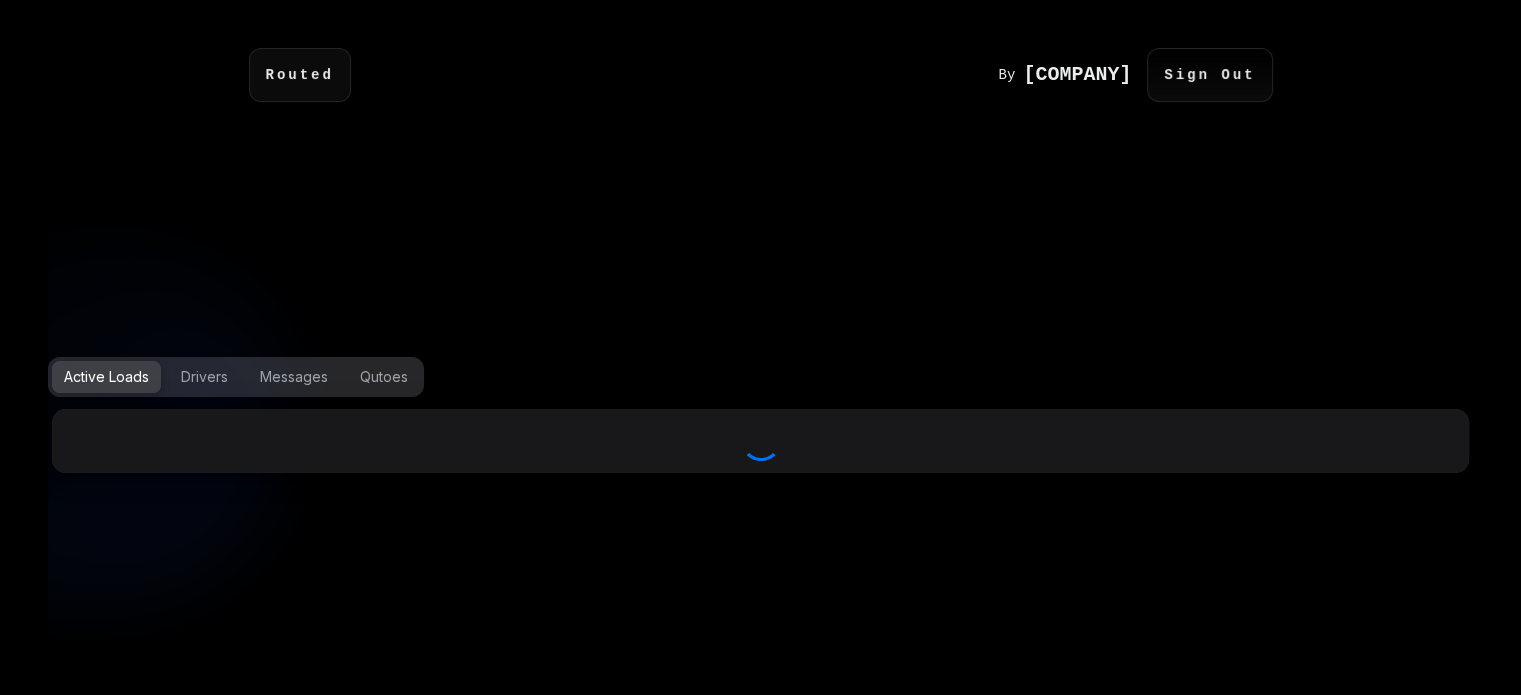 select on "***" 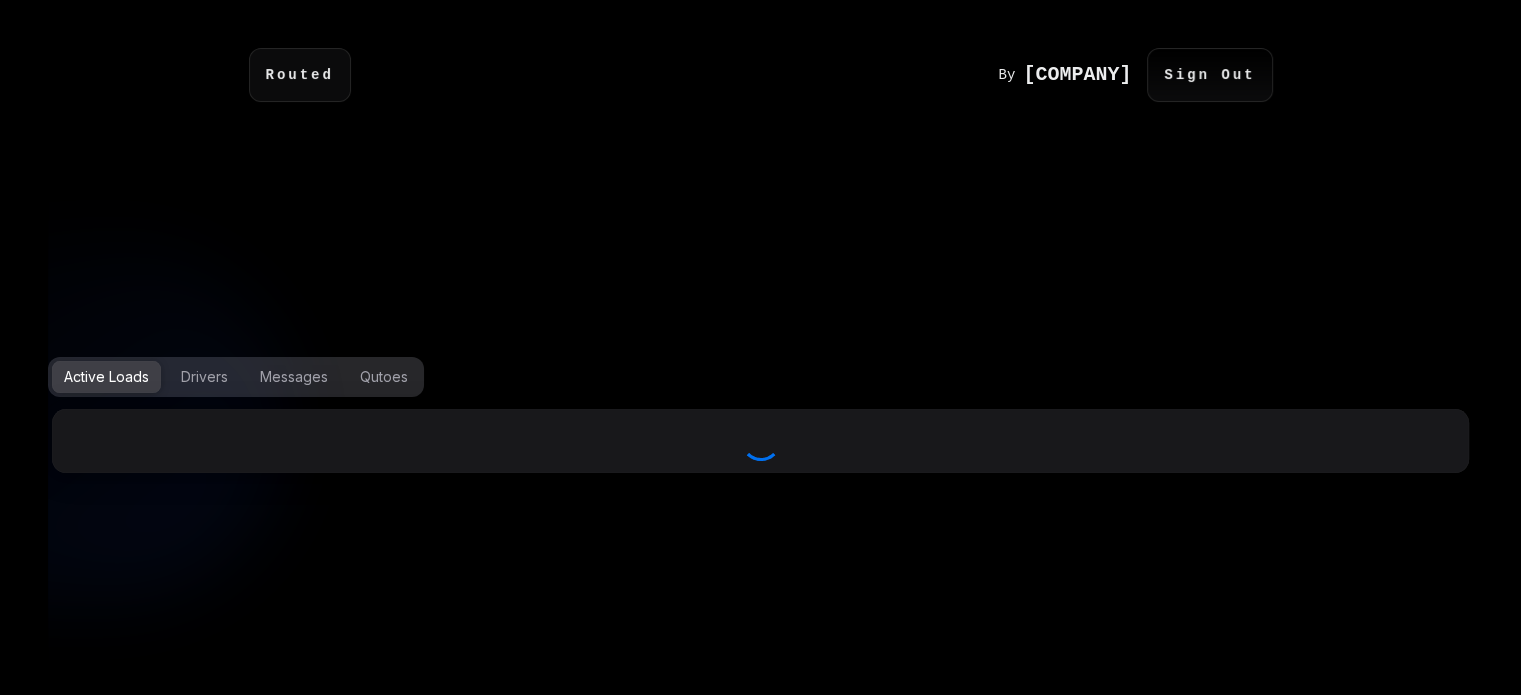 select on "***" 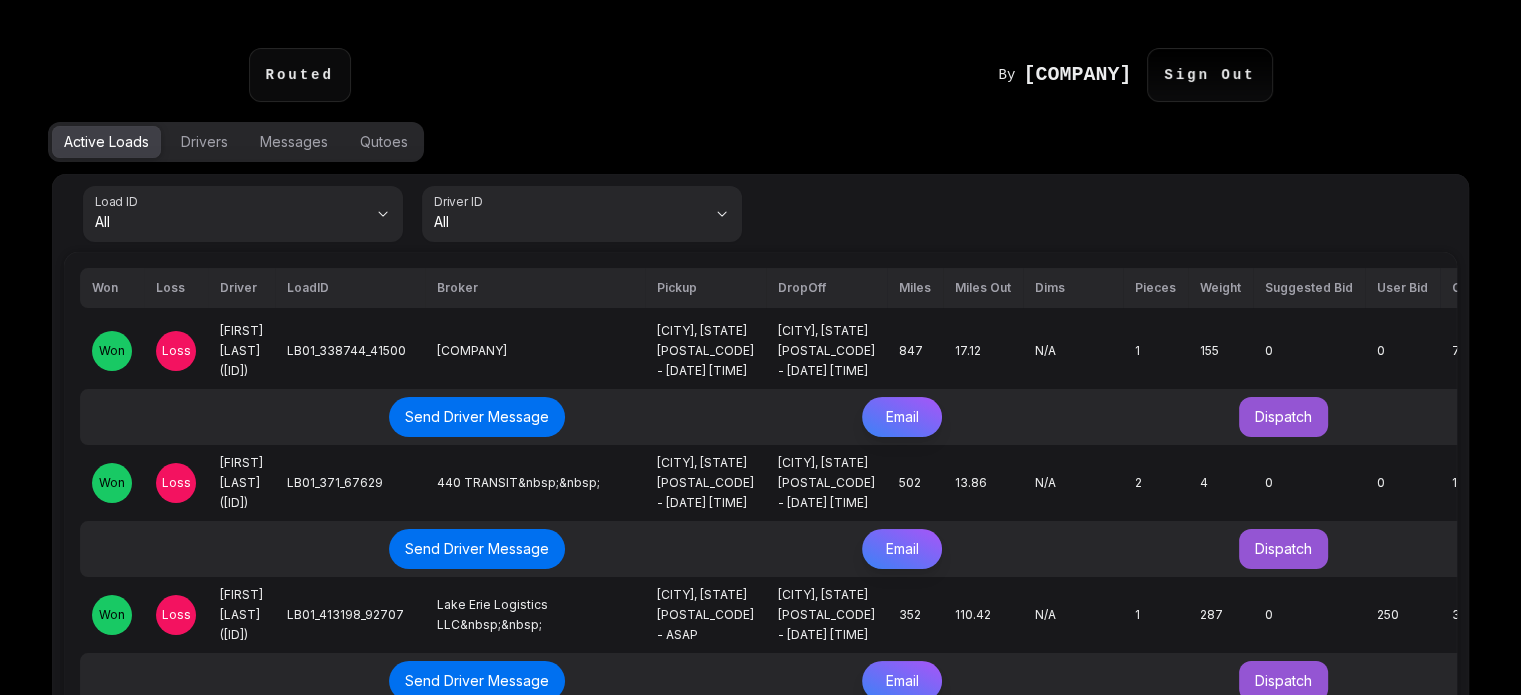 click on "Loss" at bounding box center [176, 351] 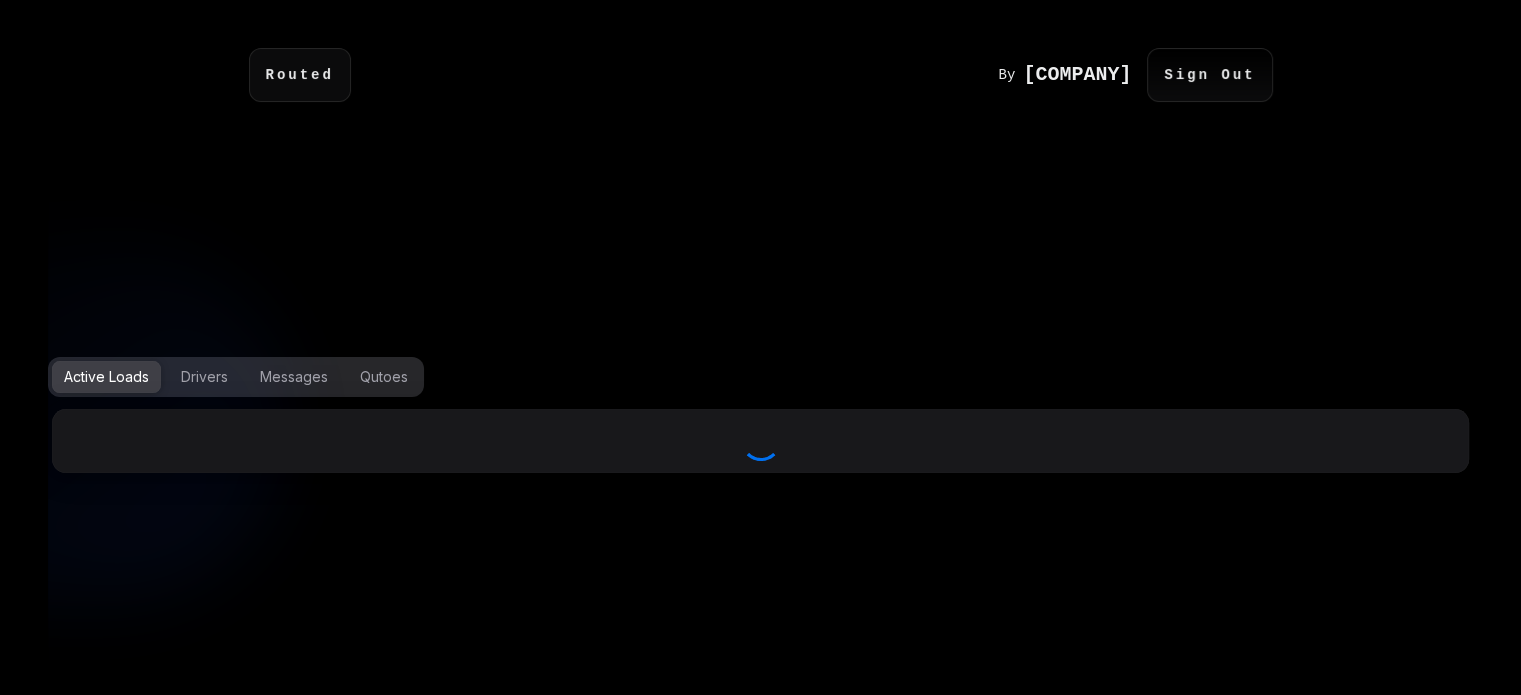 select on "***" 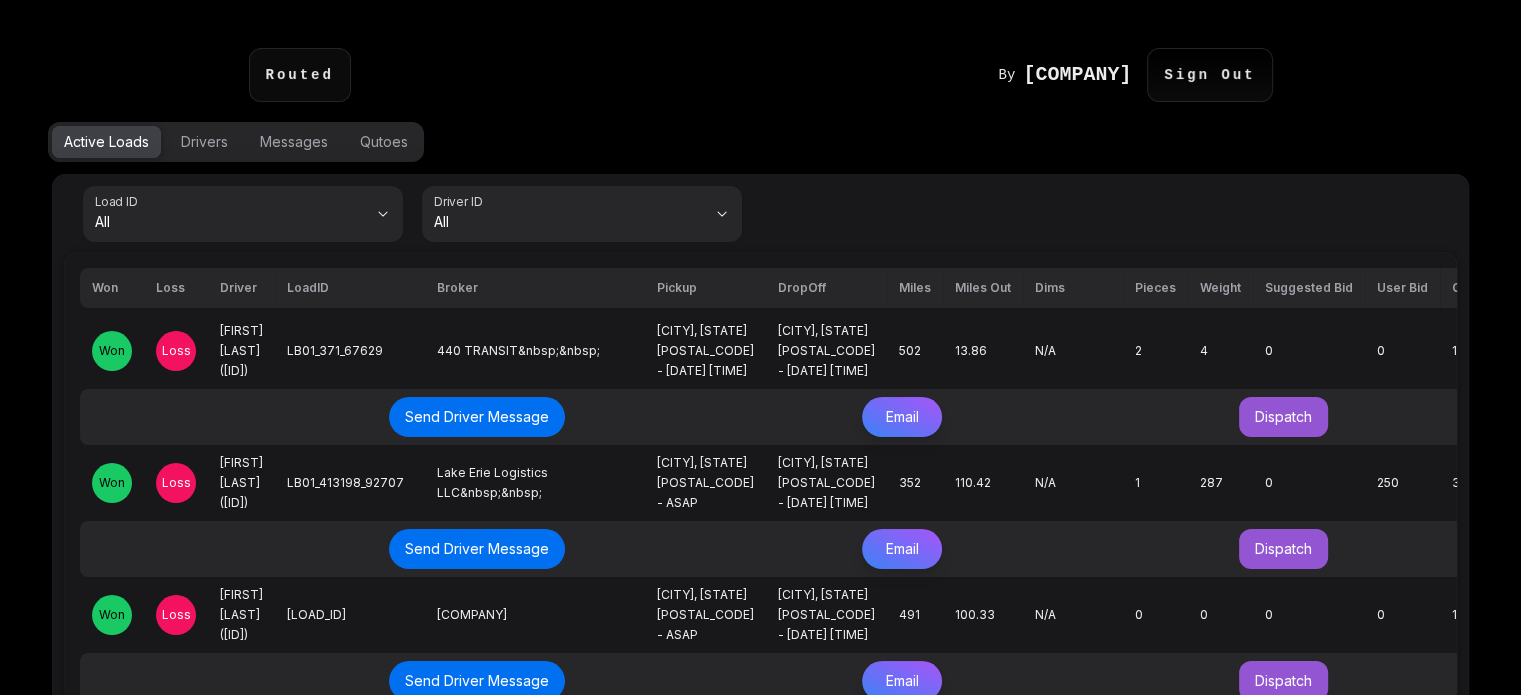 click on "Loss" at bounding box center (176, 351) 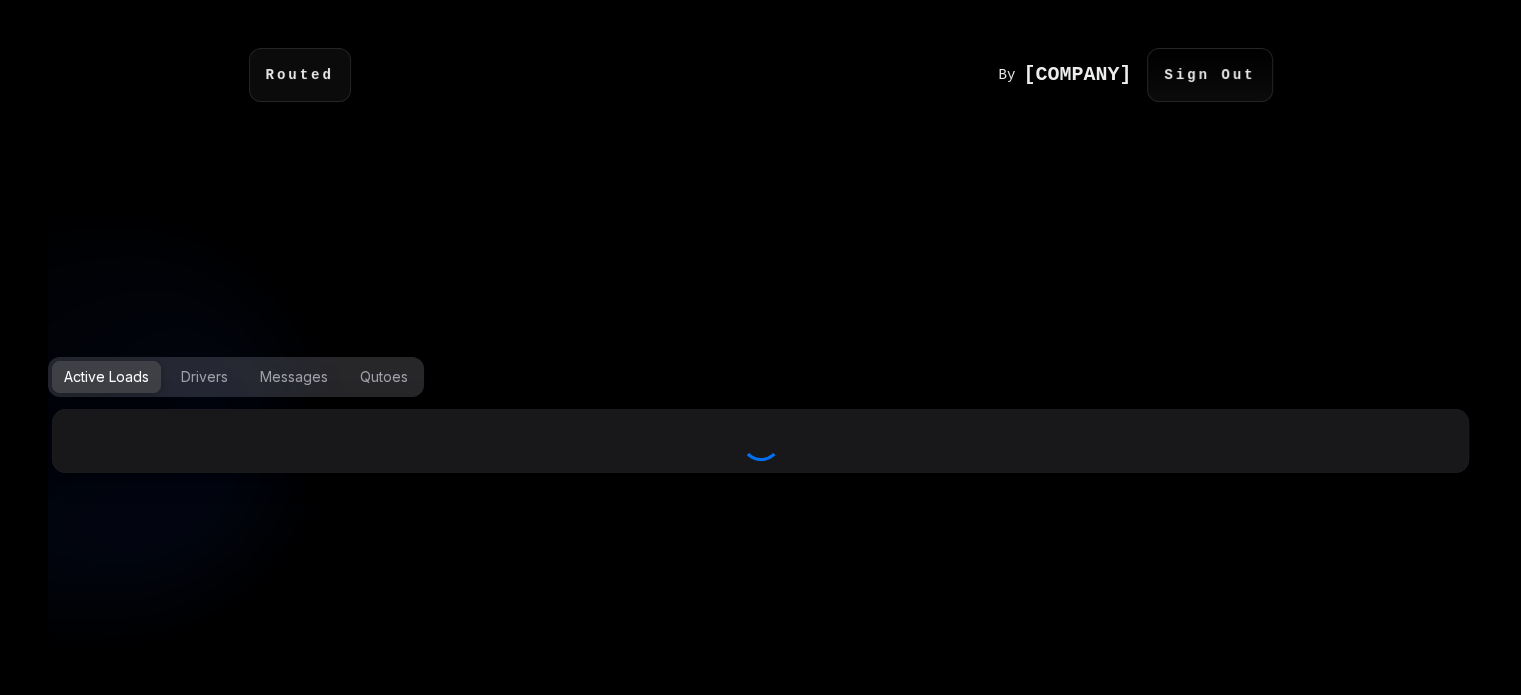 select on "***" 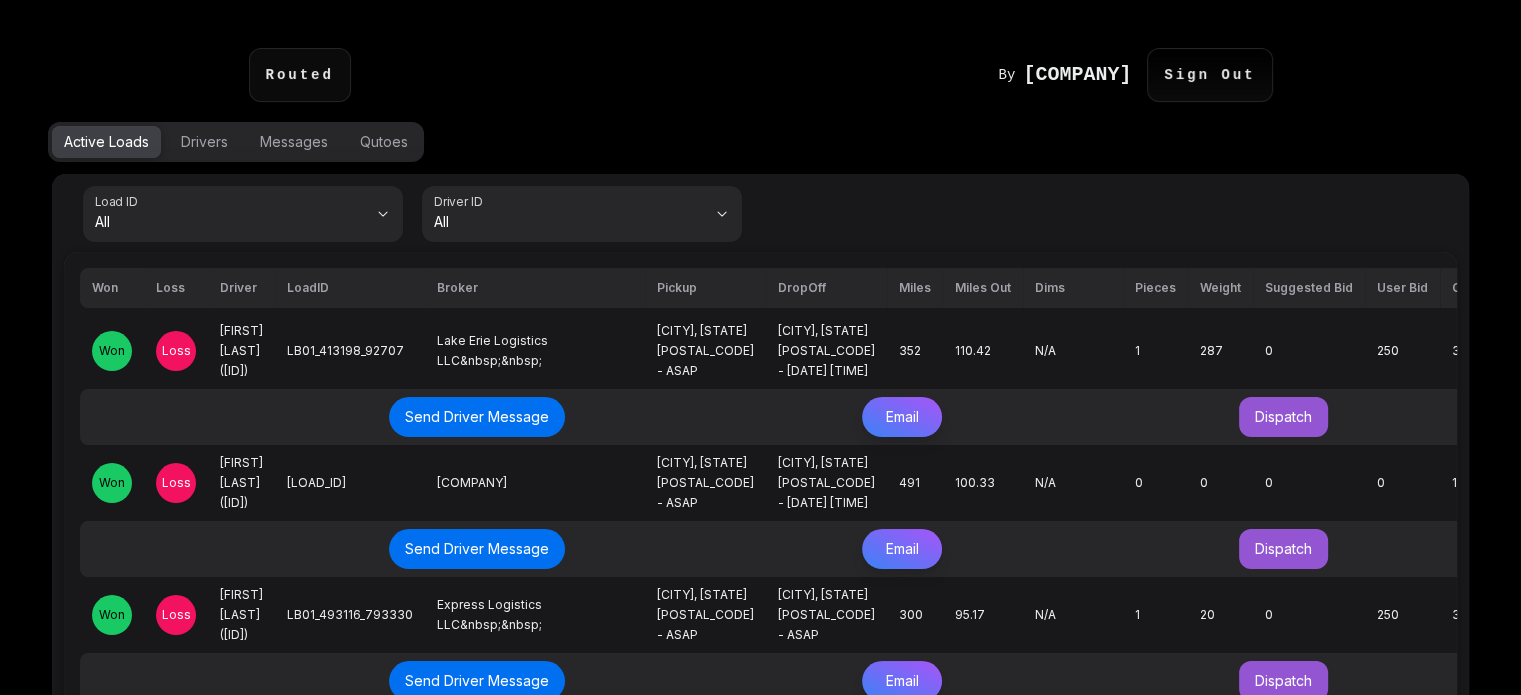 click on "Loss" at bounding box center (176, 351) 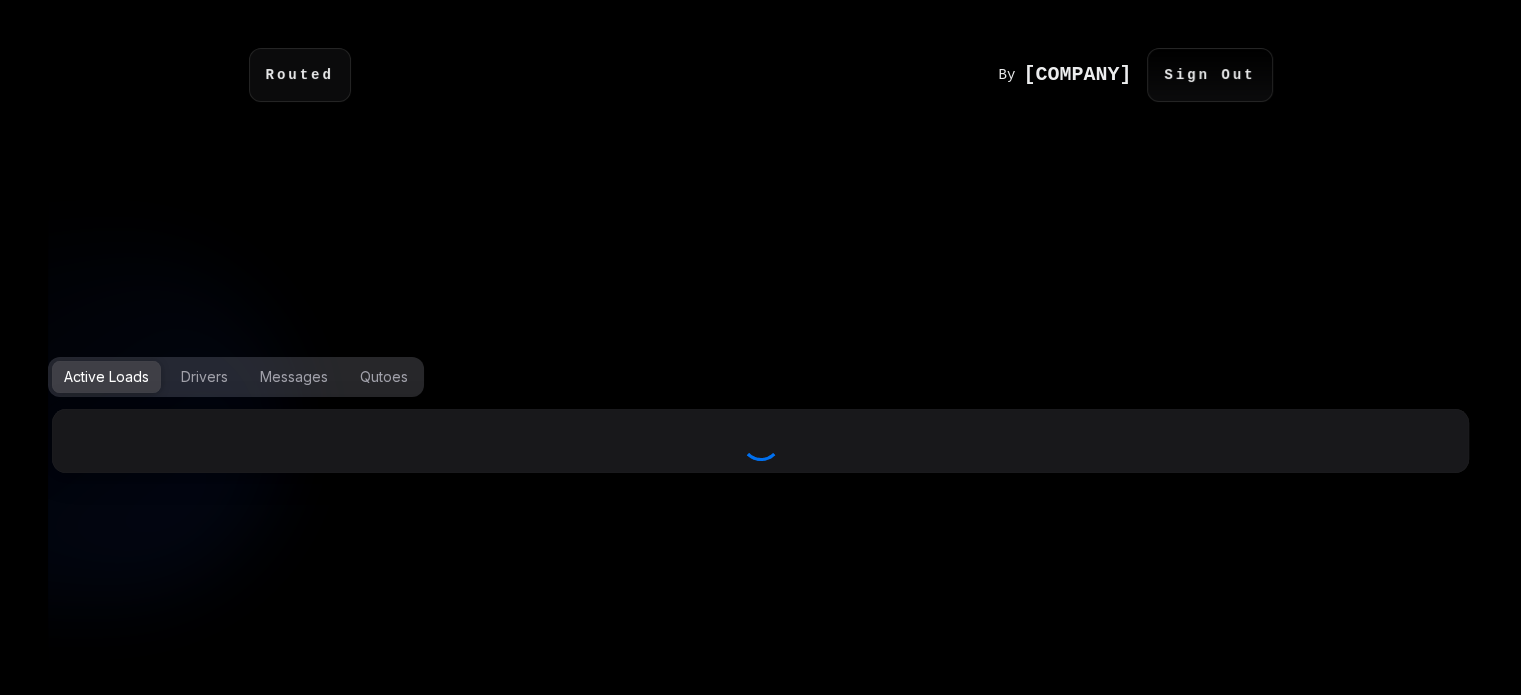 select on "***" 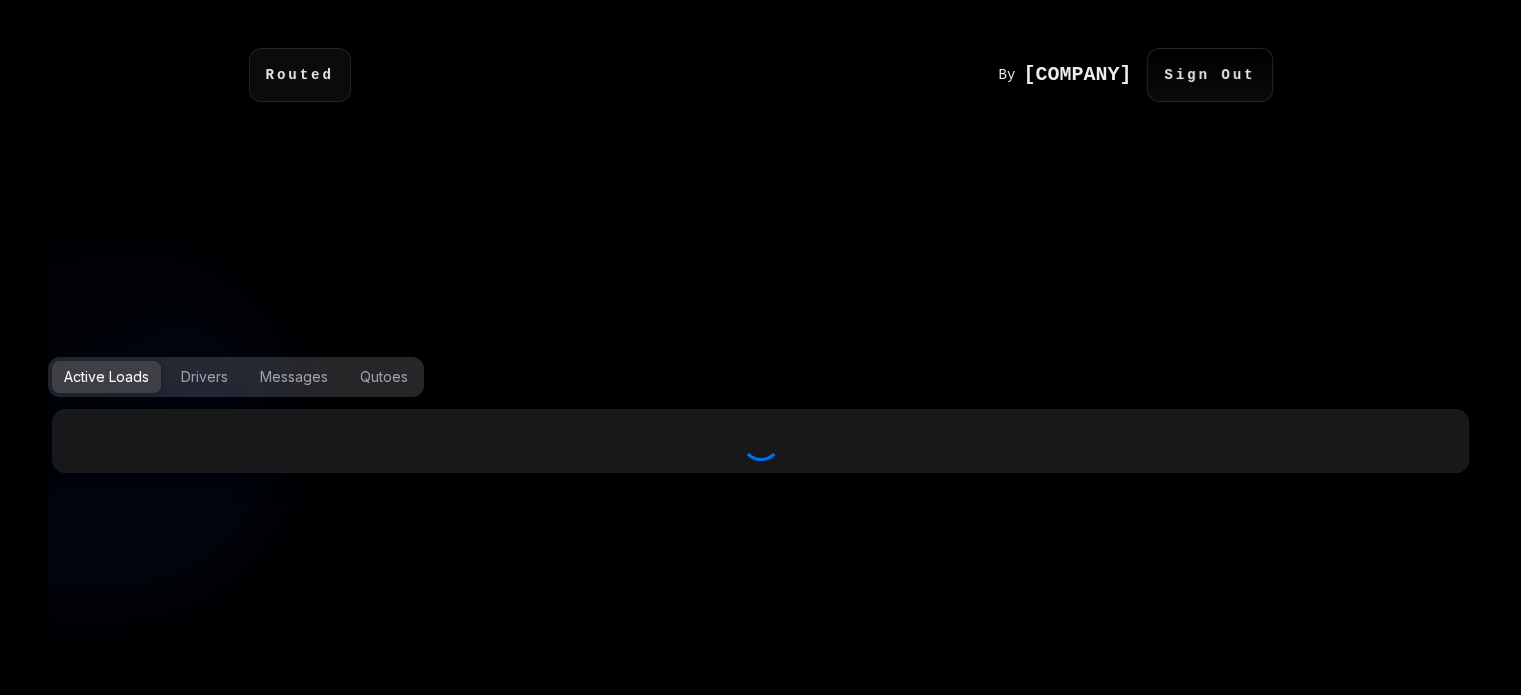 select on "***" 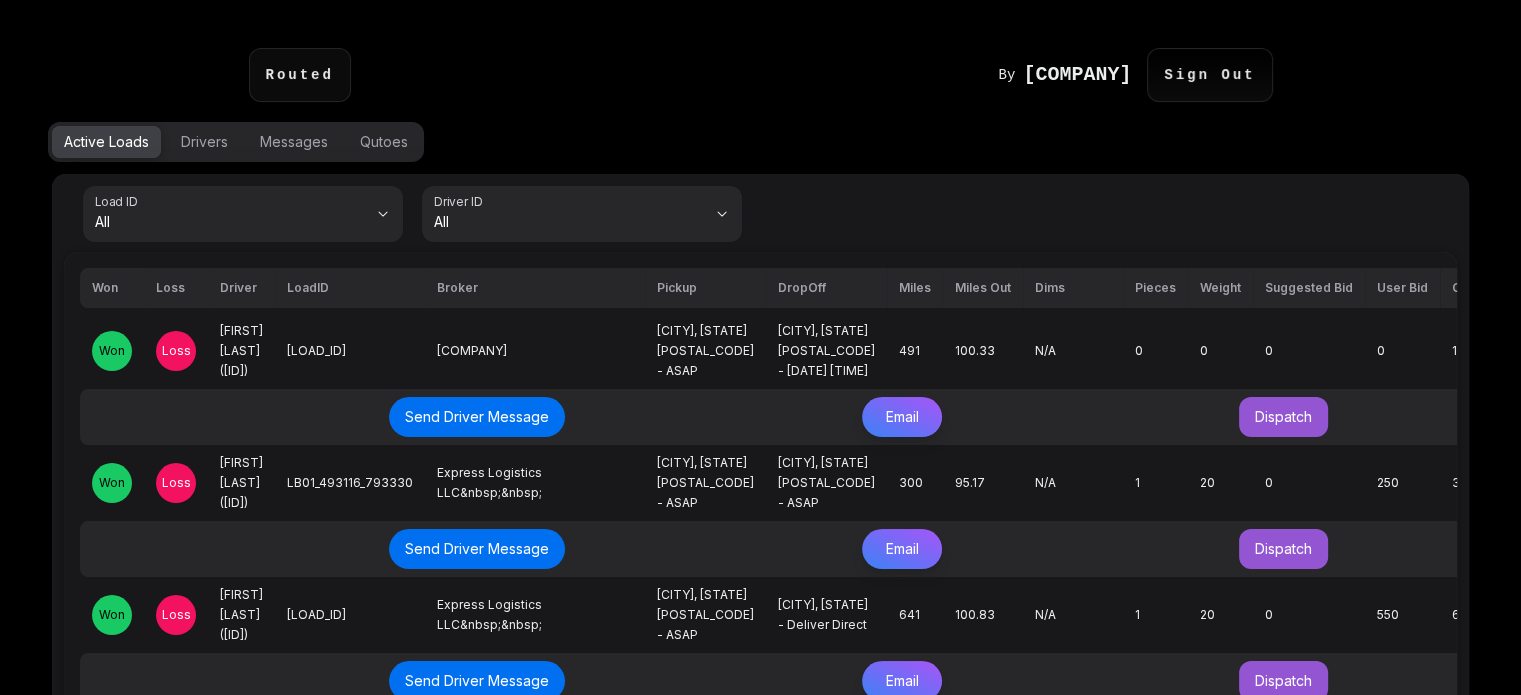 click on "Loss" at bounding box center [176, 351] 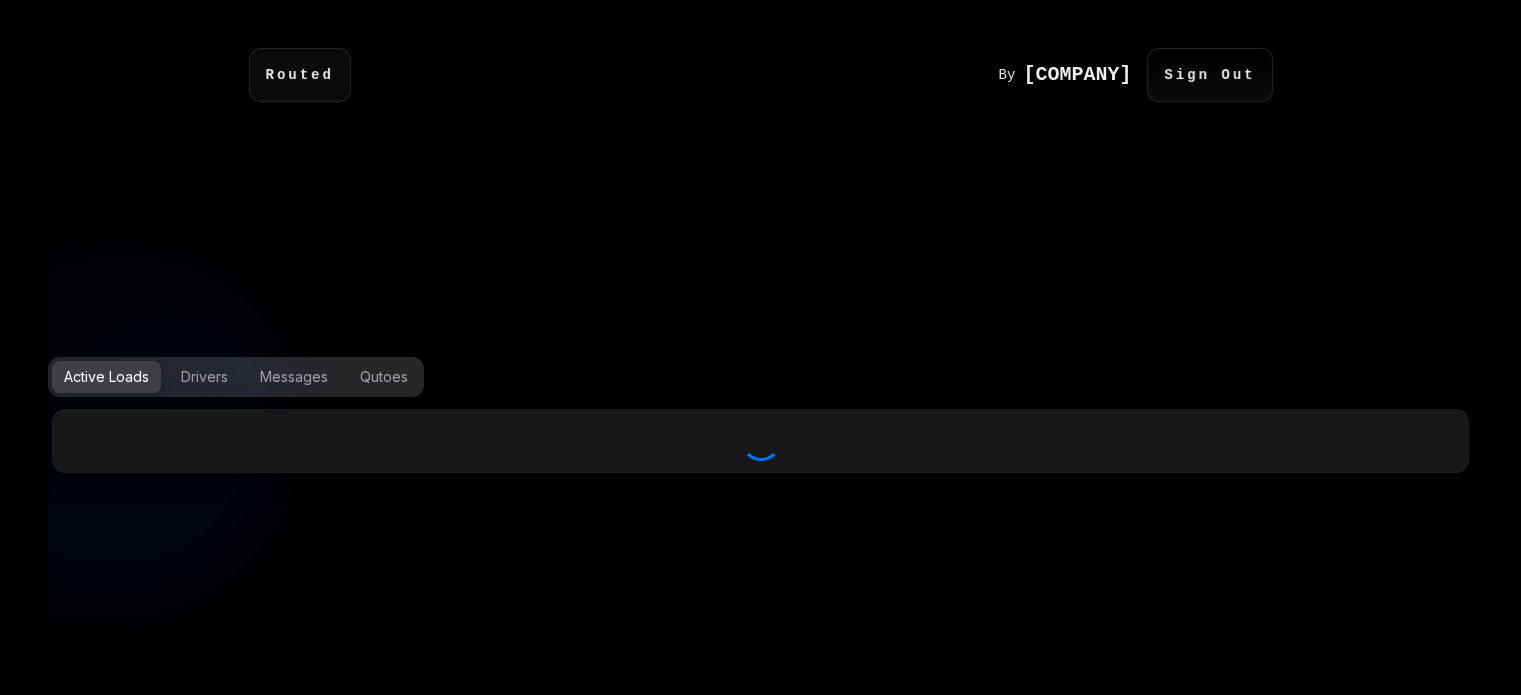 select on "***" 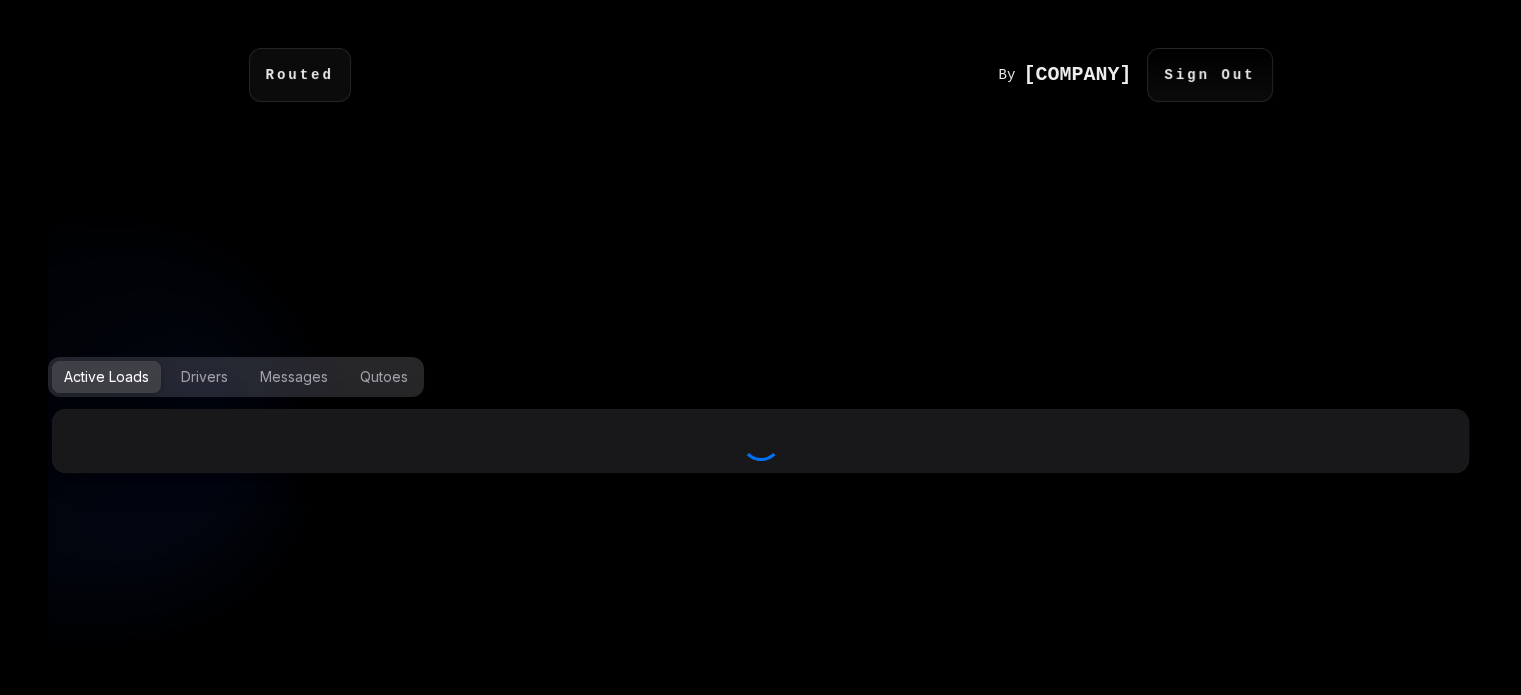 select on "***" 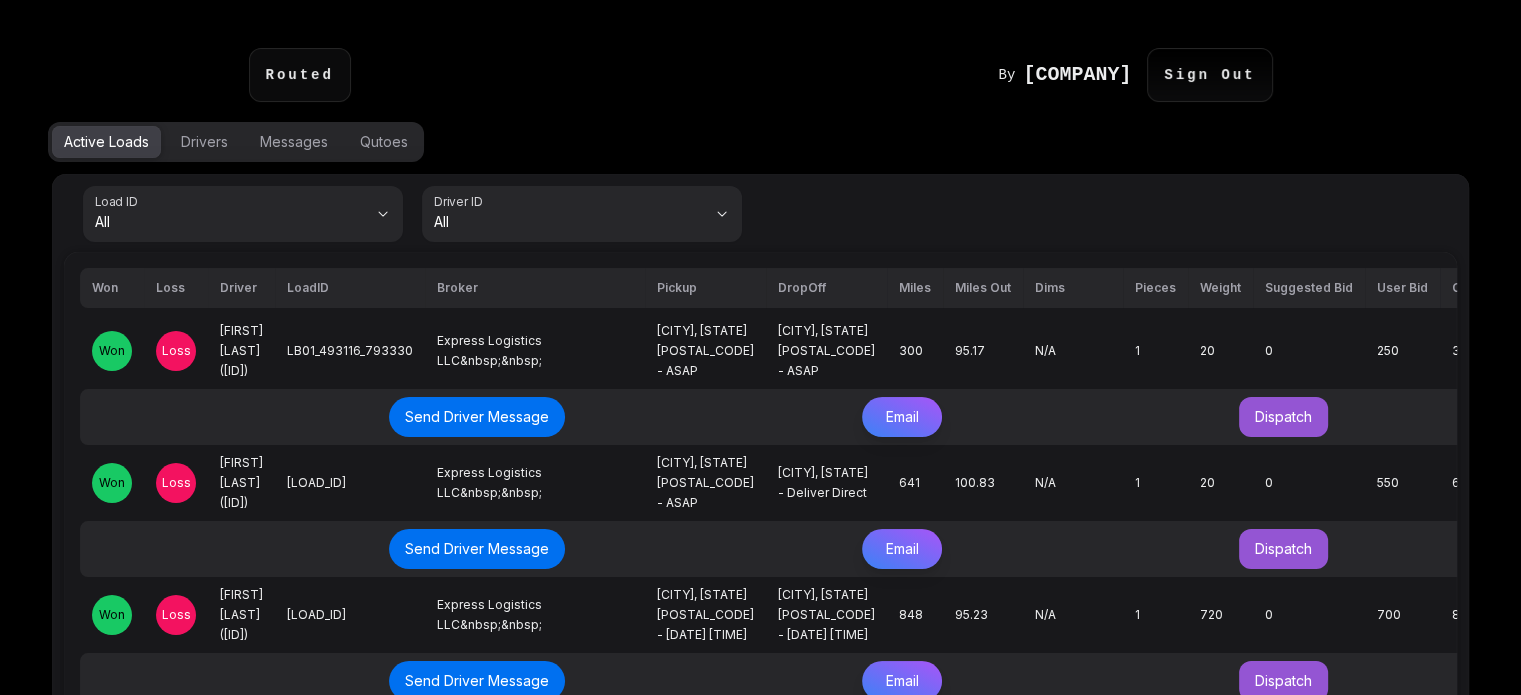 click on "[COMPANY] - [CITY] Office - ASAP [CITY], [STATE] - Deliver Direct [NUMBER] [MILES] [USER_BID] [PIECES] [WEIGHT] [USER_BID] [COMPANY_BID]" at bounding box center (760, 1426) 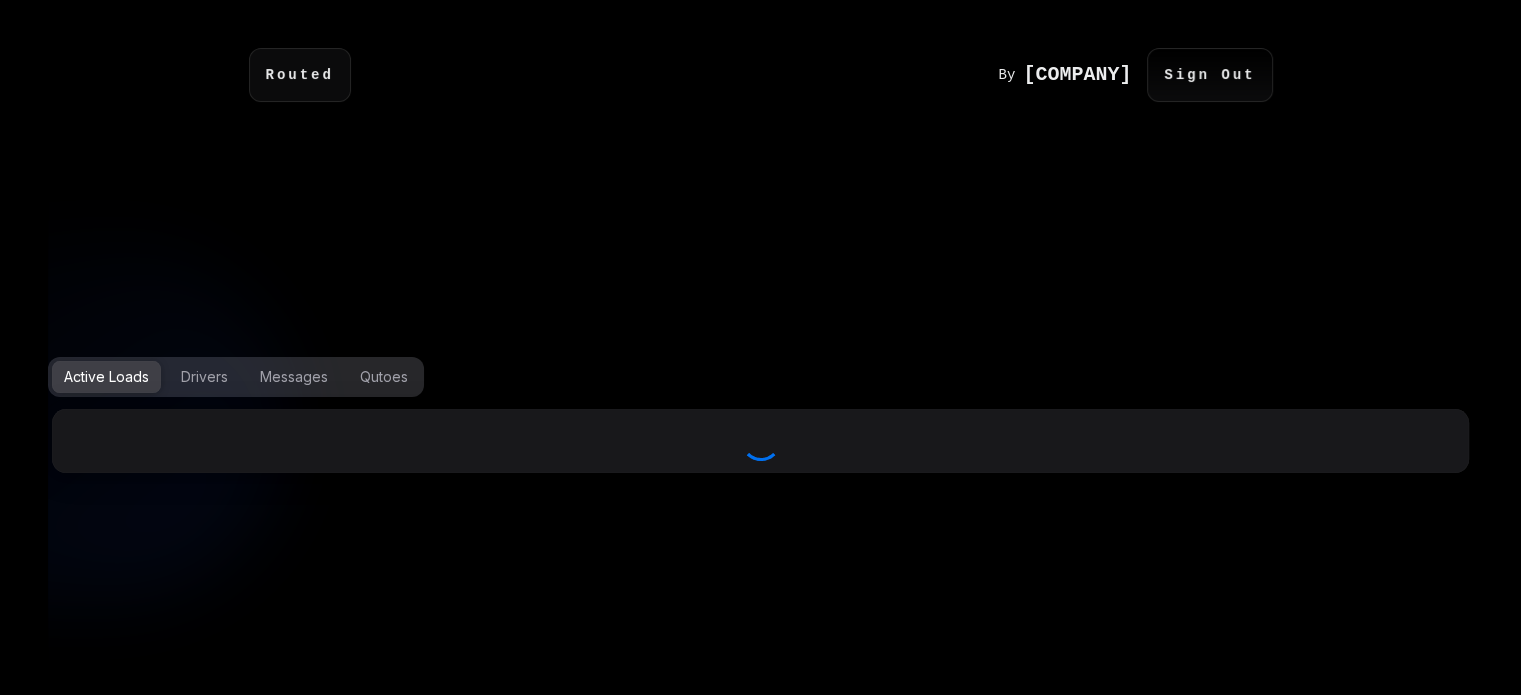 select on "***" 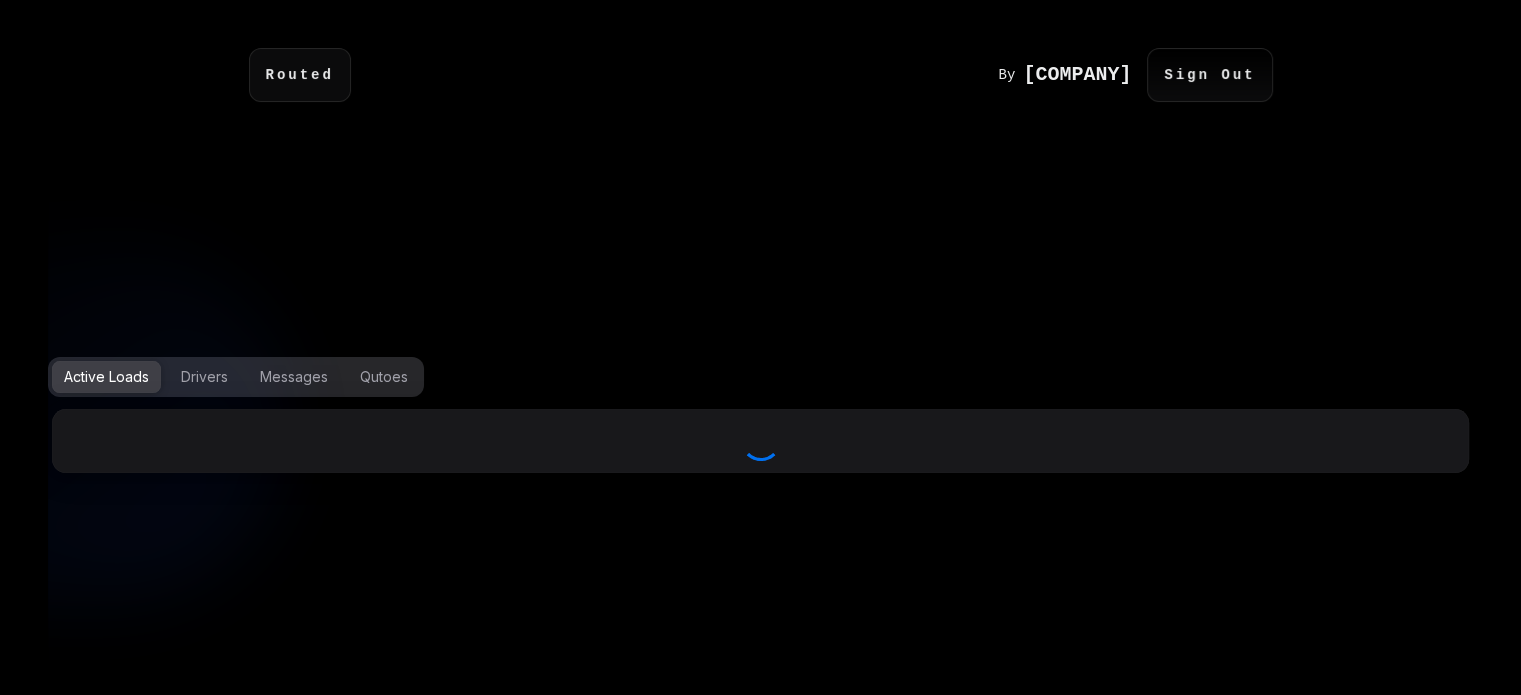 select on "***" 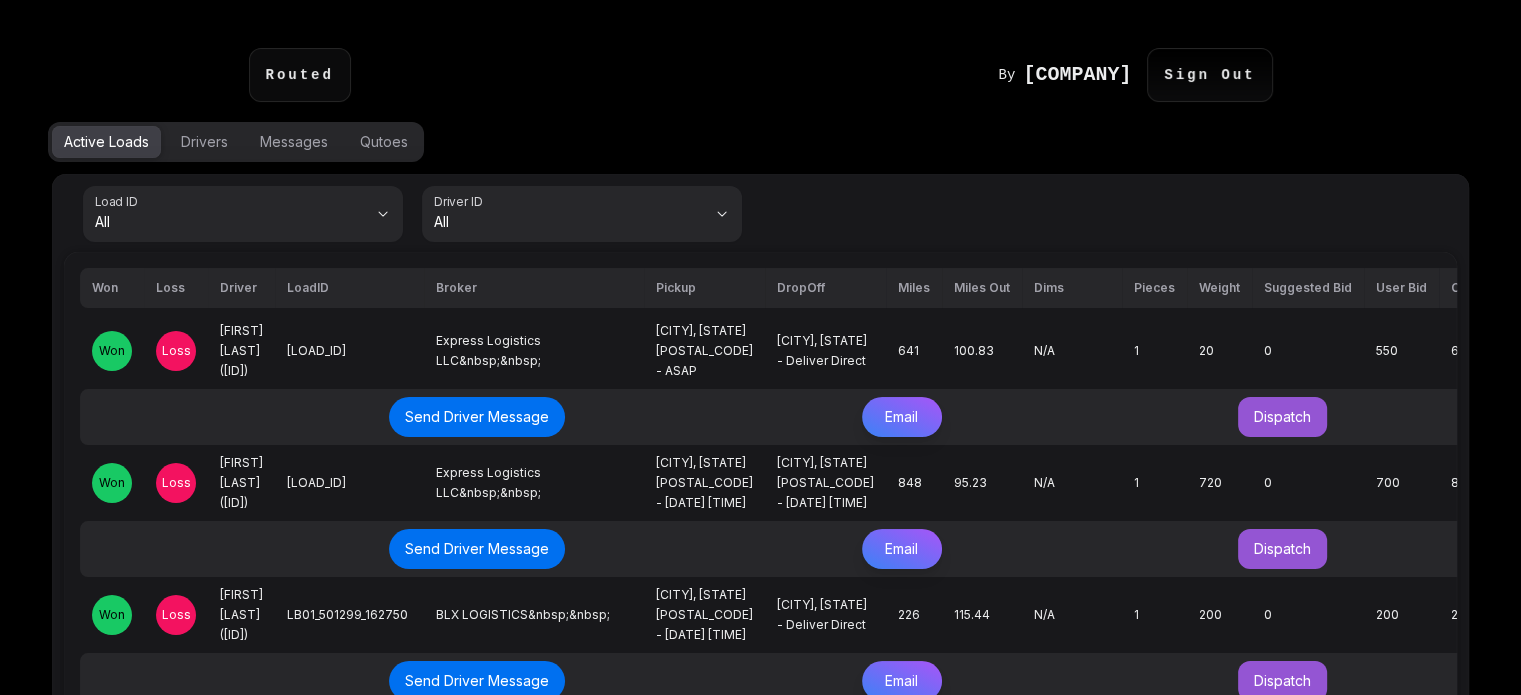 click on "Loss" at bounding box center (176, 351) 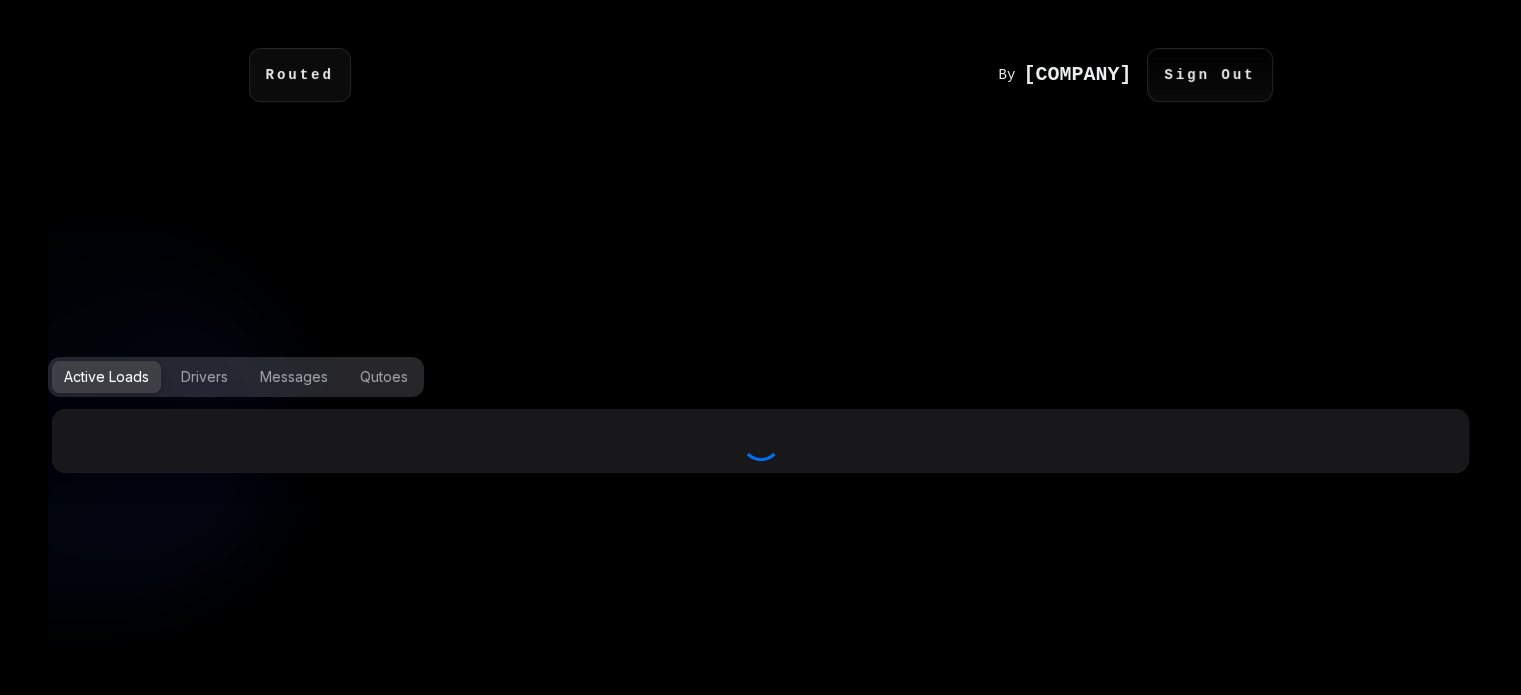 select on "***" 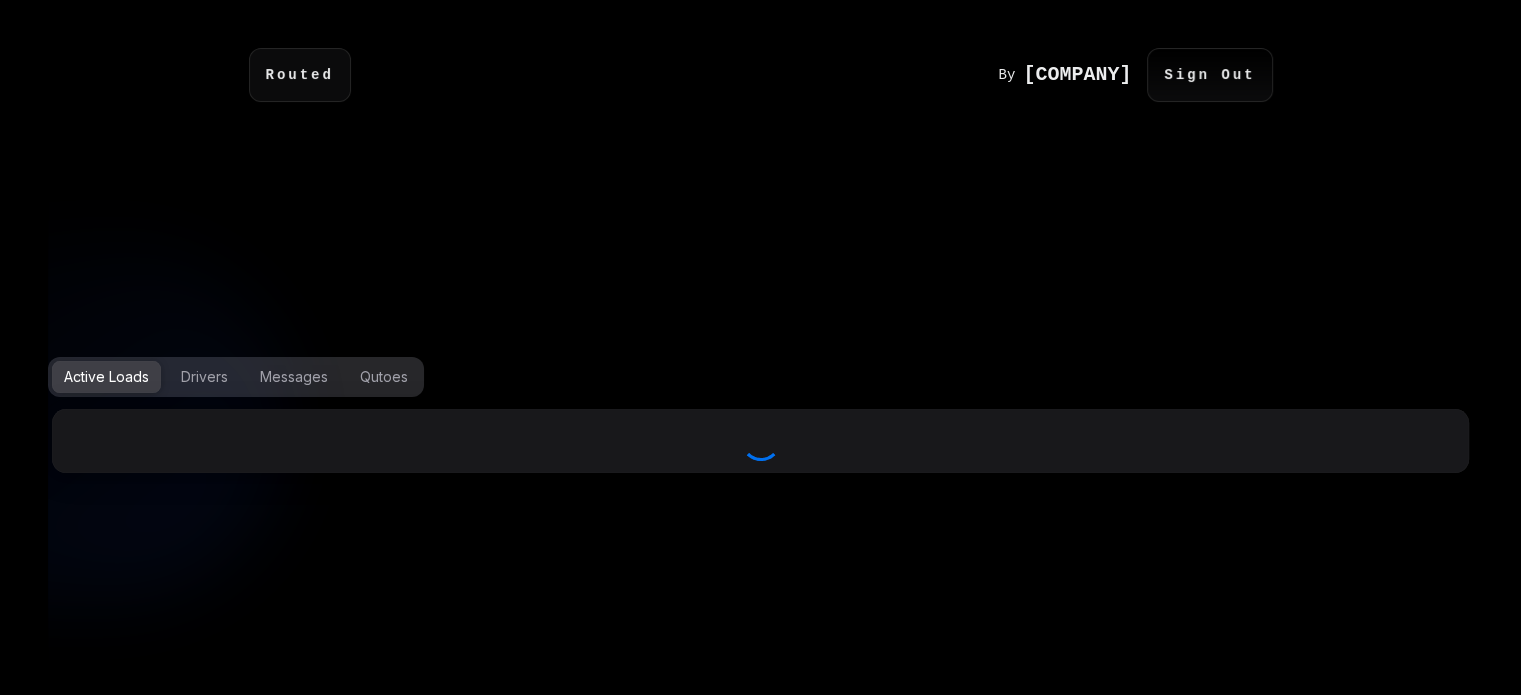 select on "***" 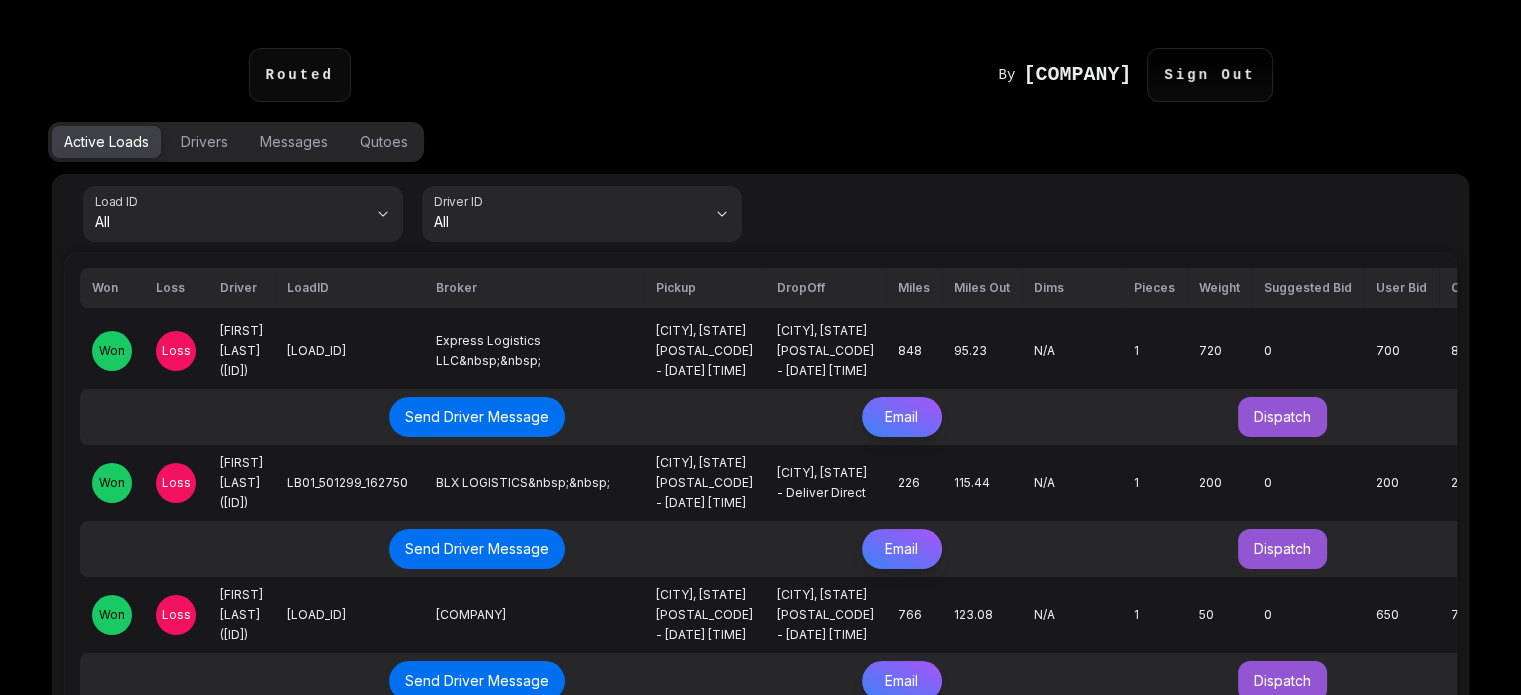 click on "Loss" at bounding box center [176, 351] 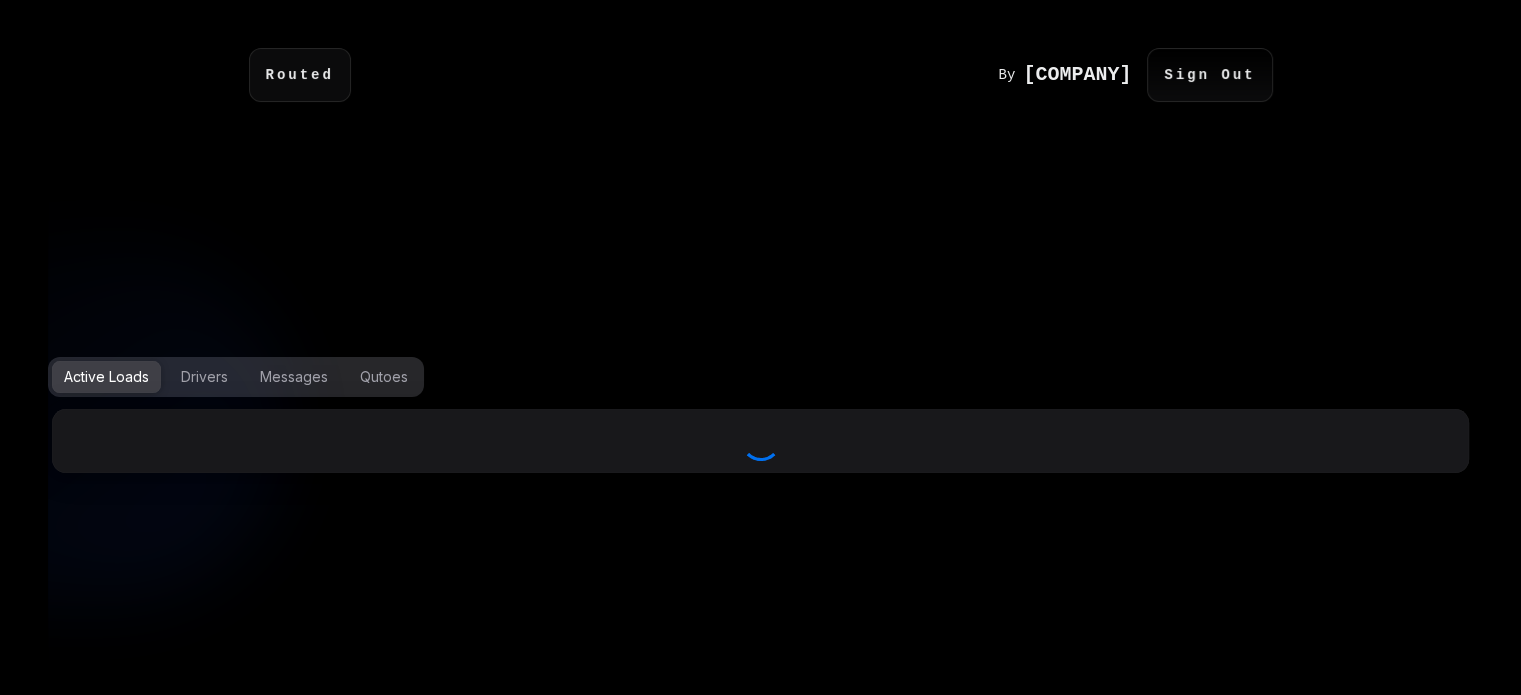 select on "***" 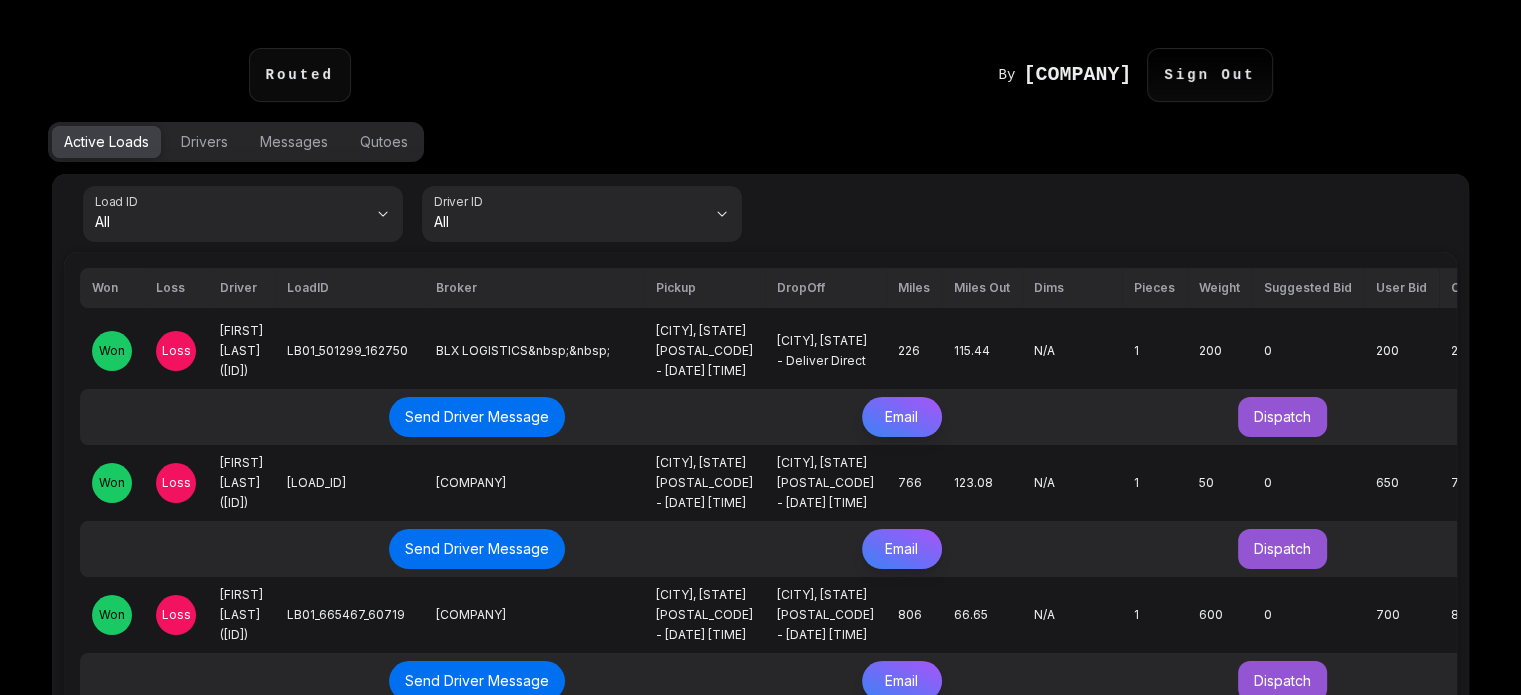 click on "Loss" at bounding box center (176, 351) 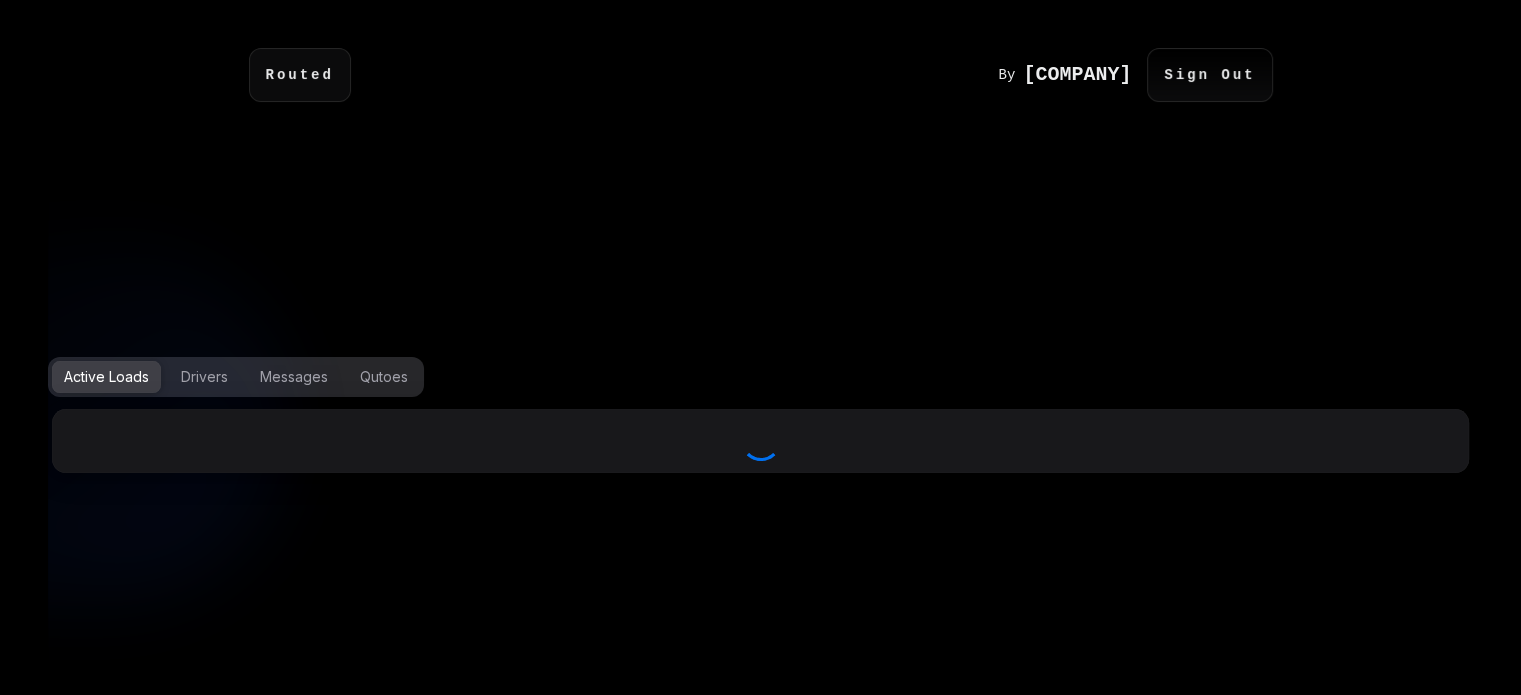 select on "***" 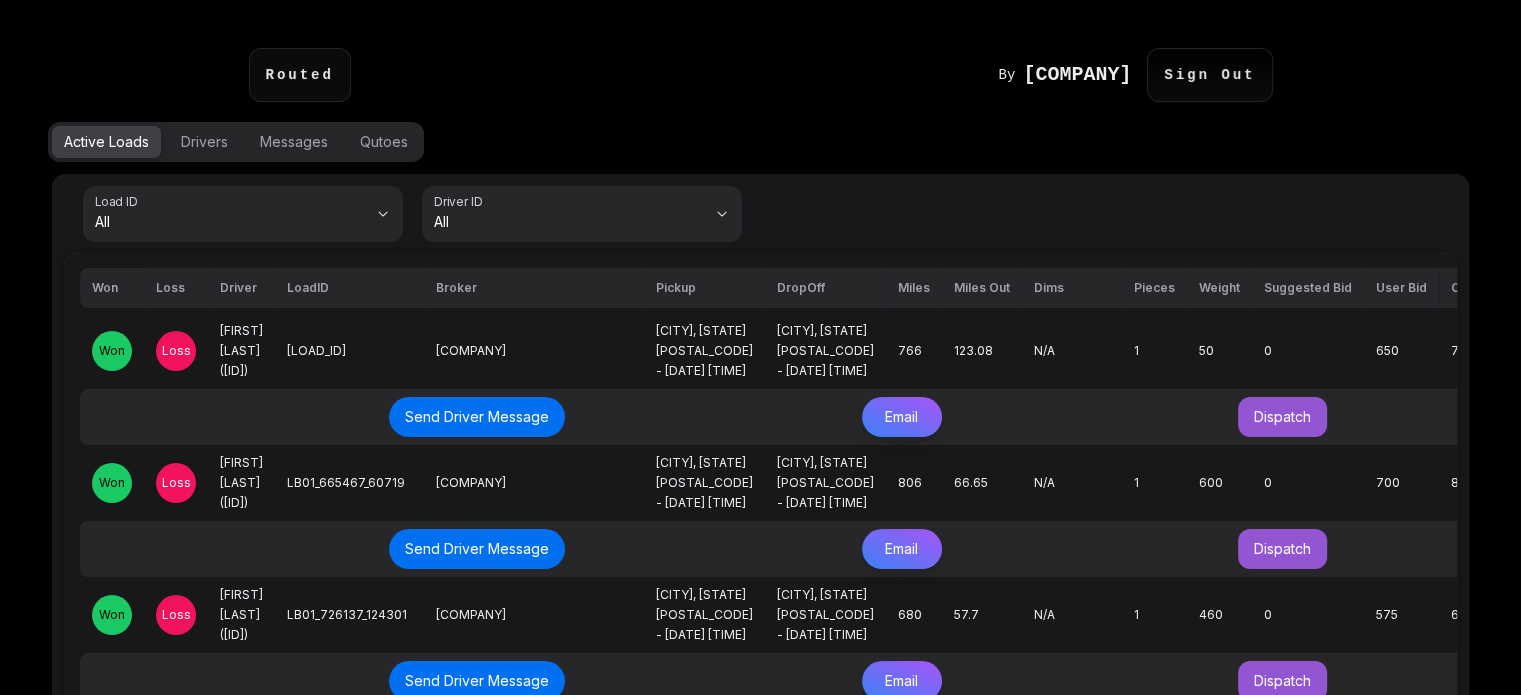 click on "Loss" at bounding box center (176, 351) 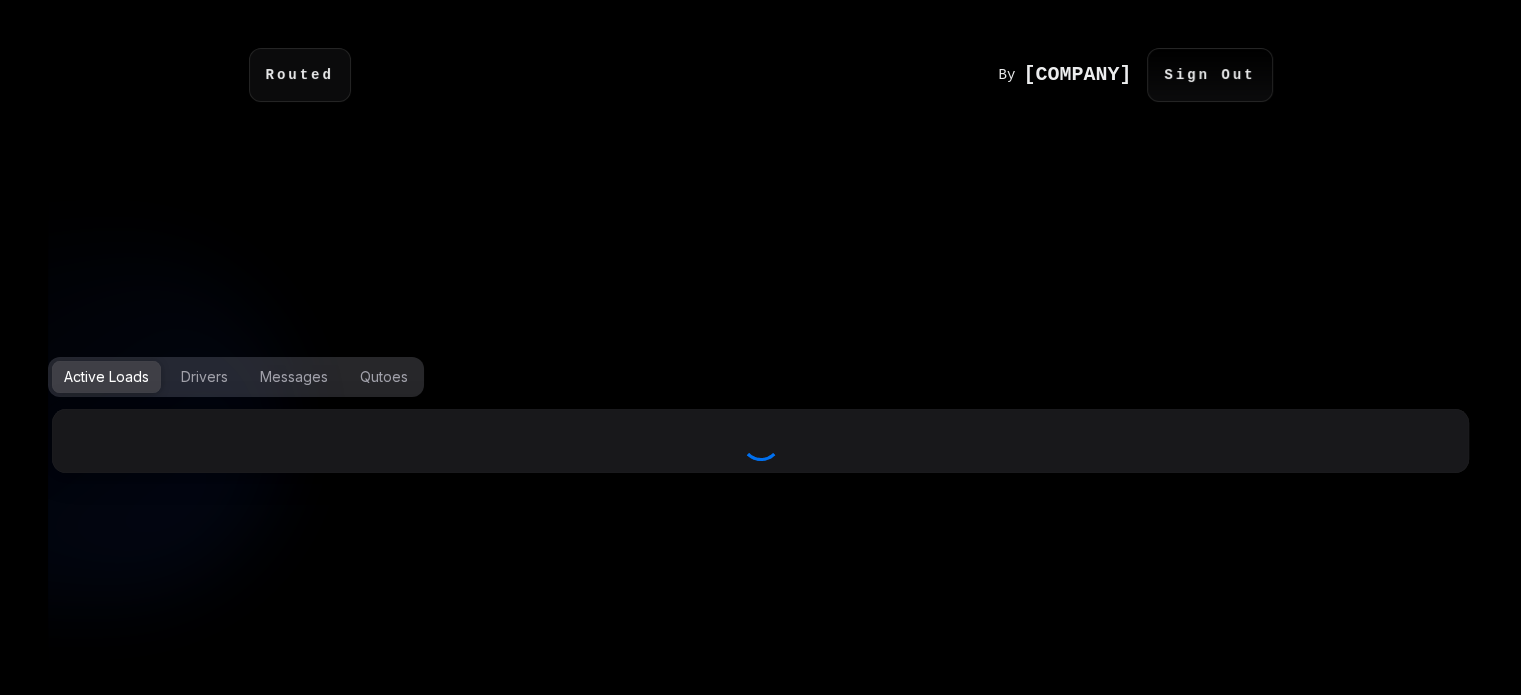 select on "***" 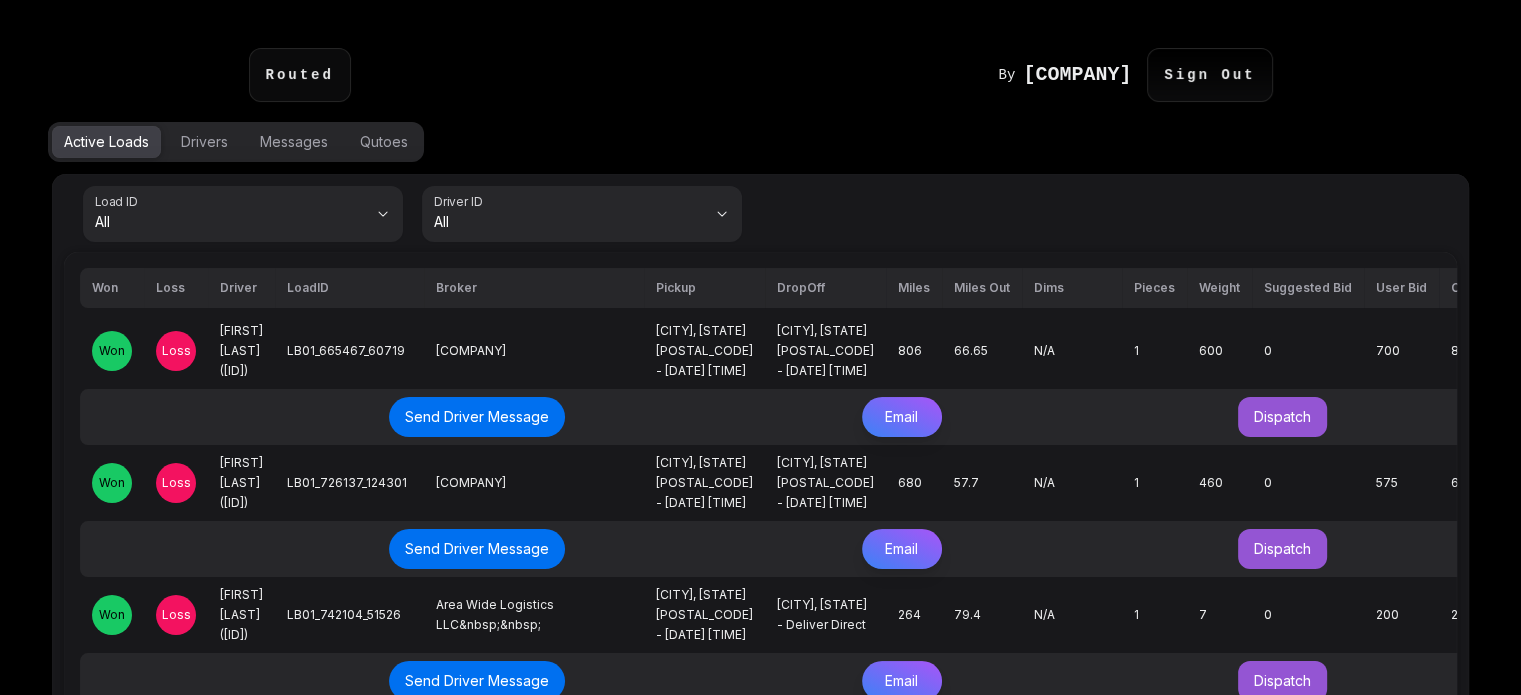 click on "Loss" at bounding box center (176, 351) 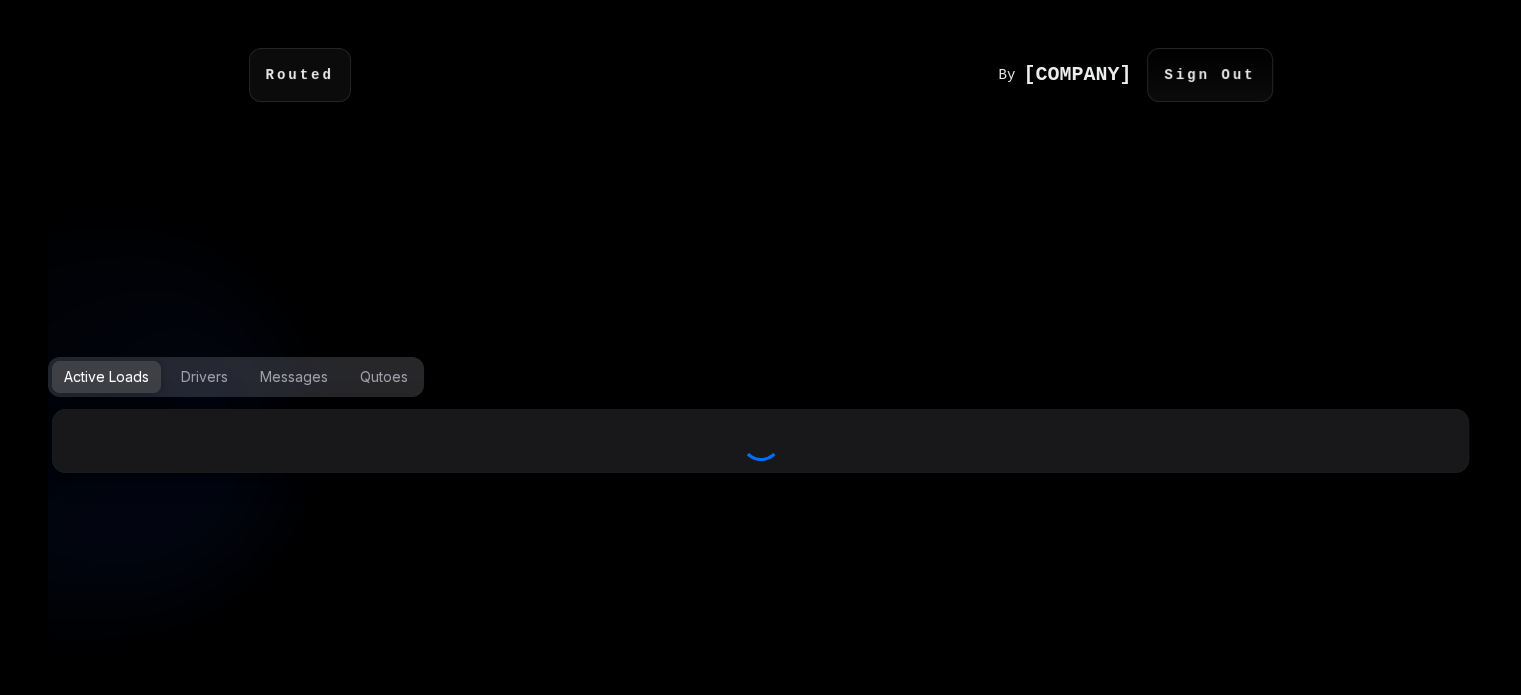 select on "***" 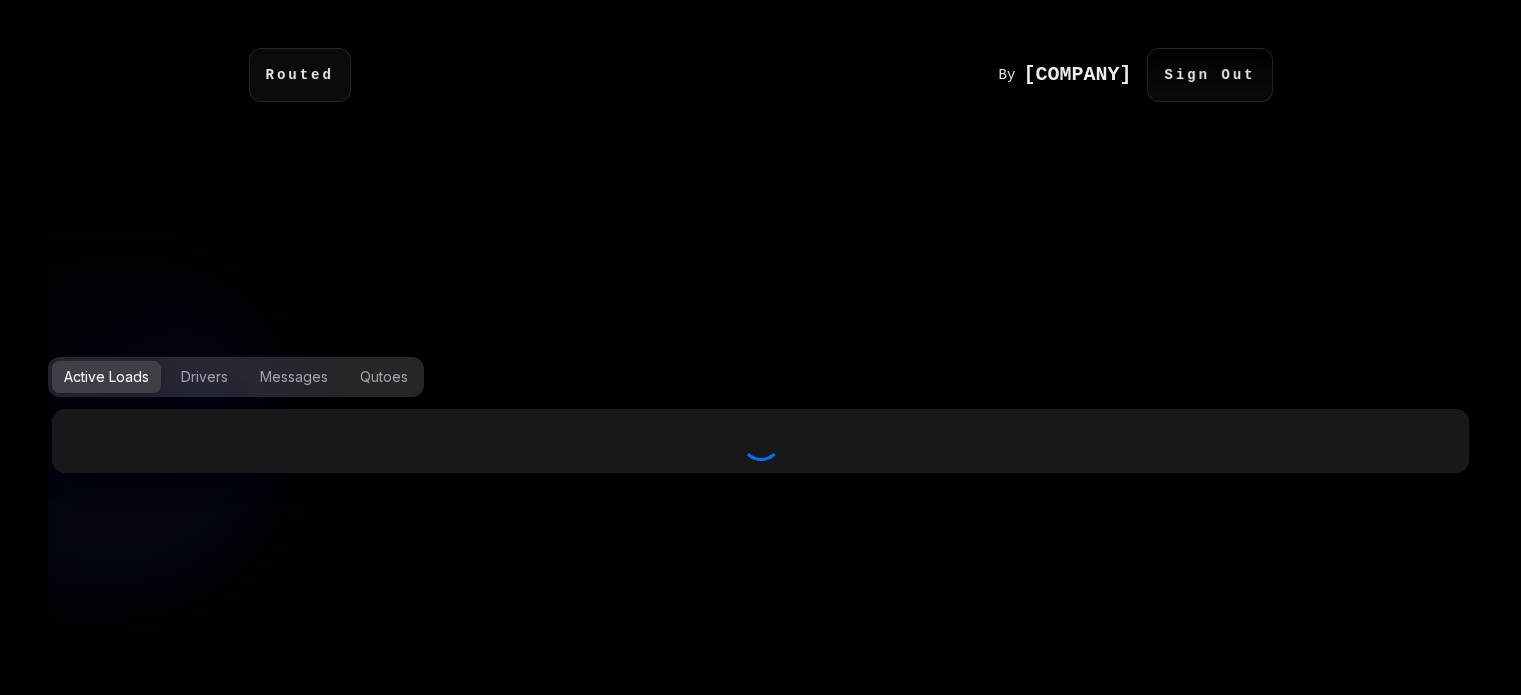 select on "***" 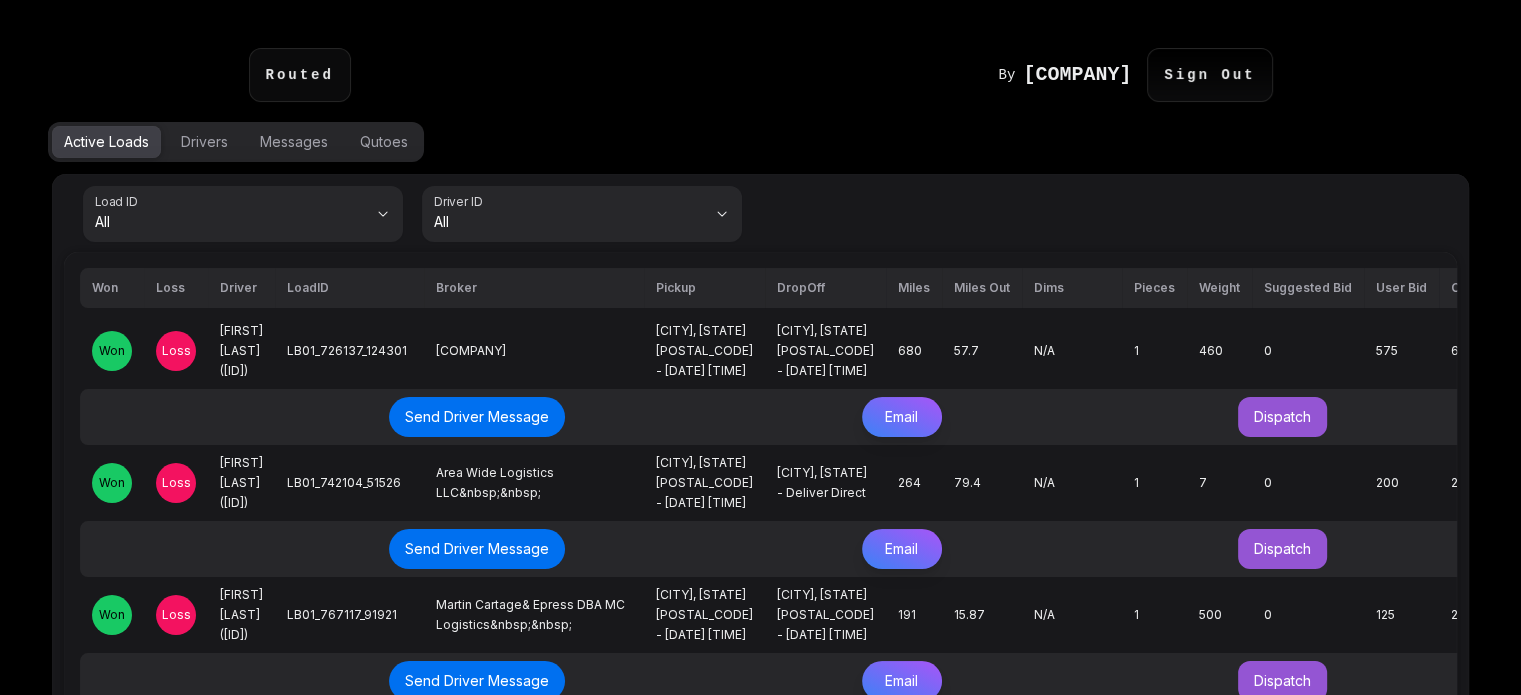click on "Loss" at bounding box center (176, 351) 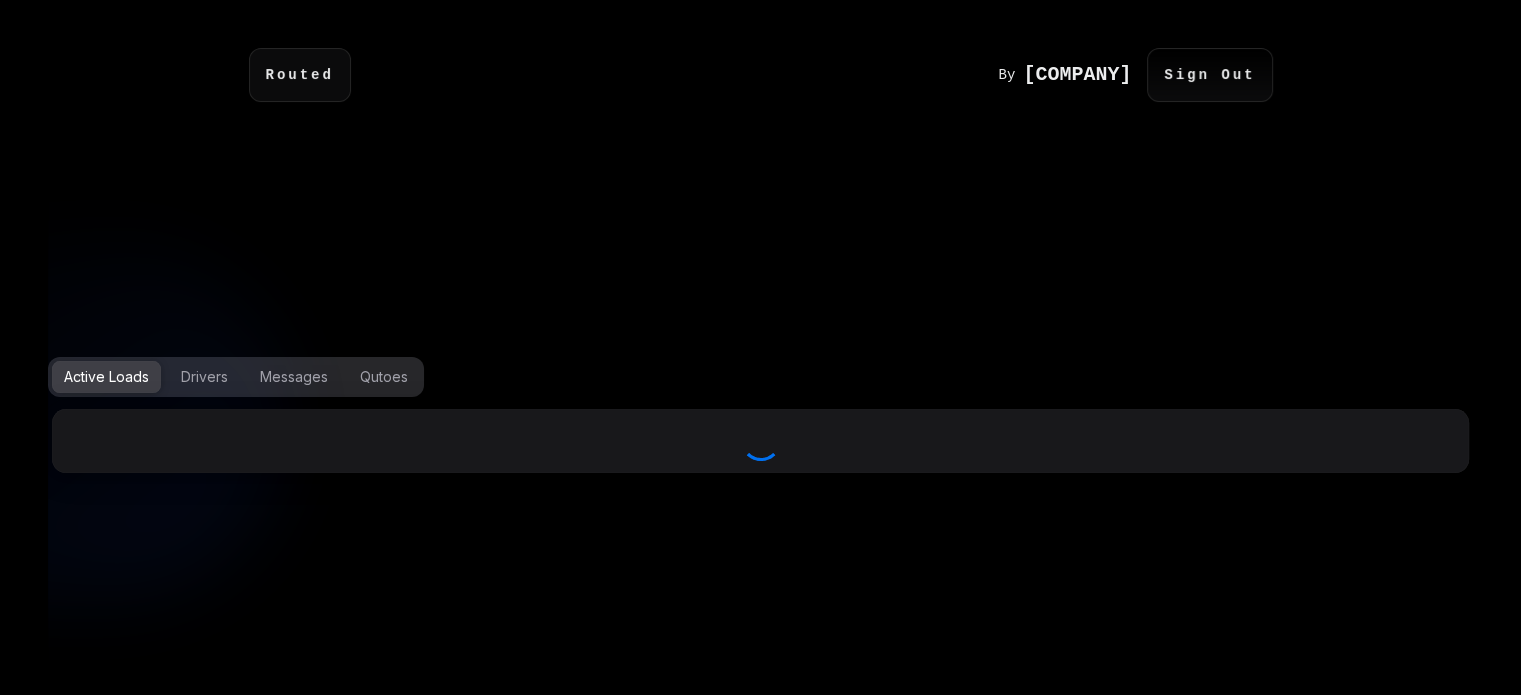 select on "***" 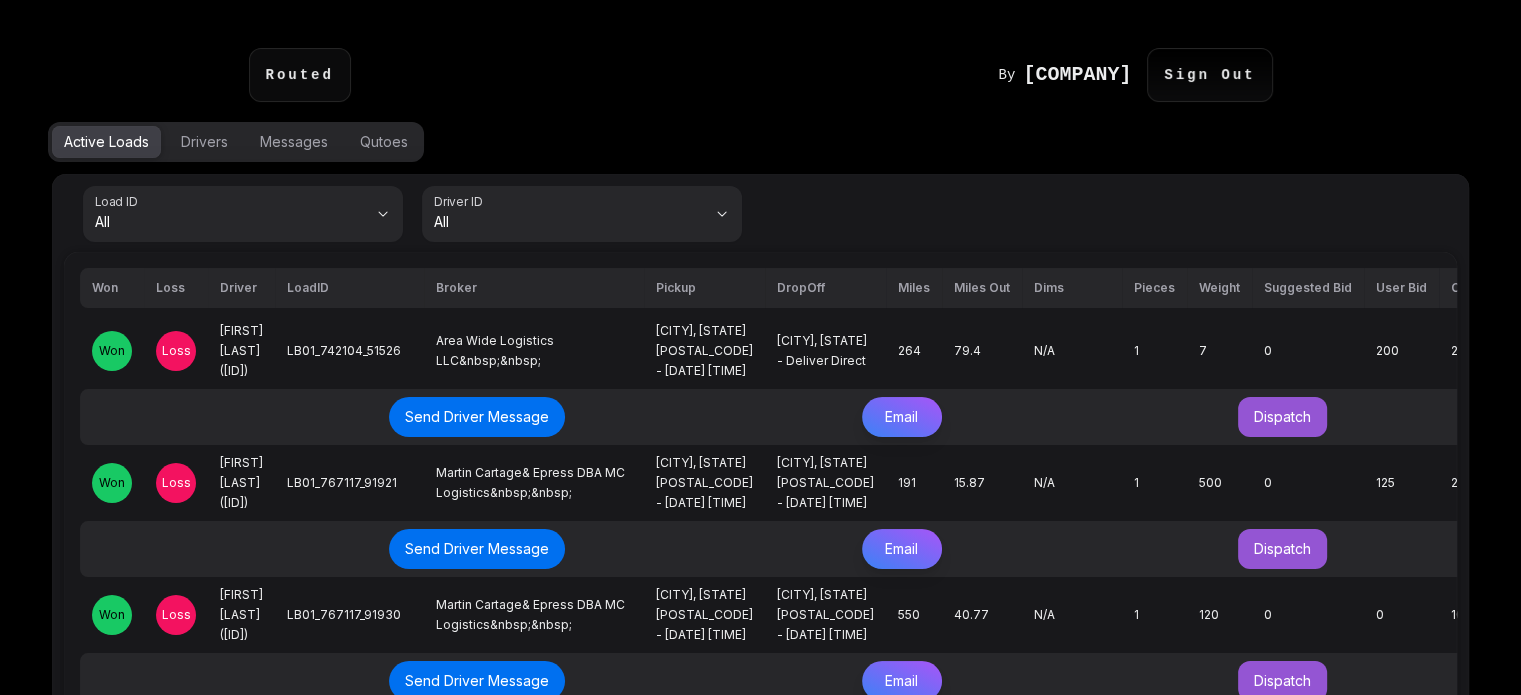 click on "Loss" at bounding box center [176, 351] 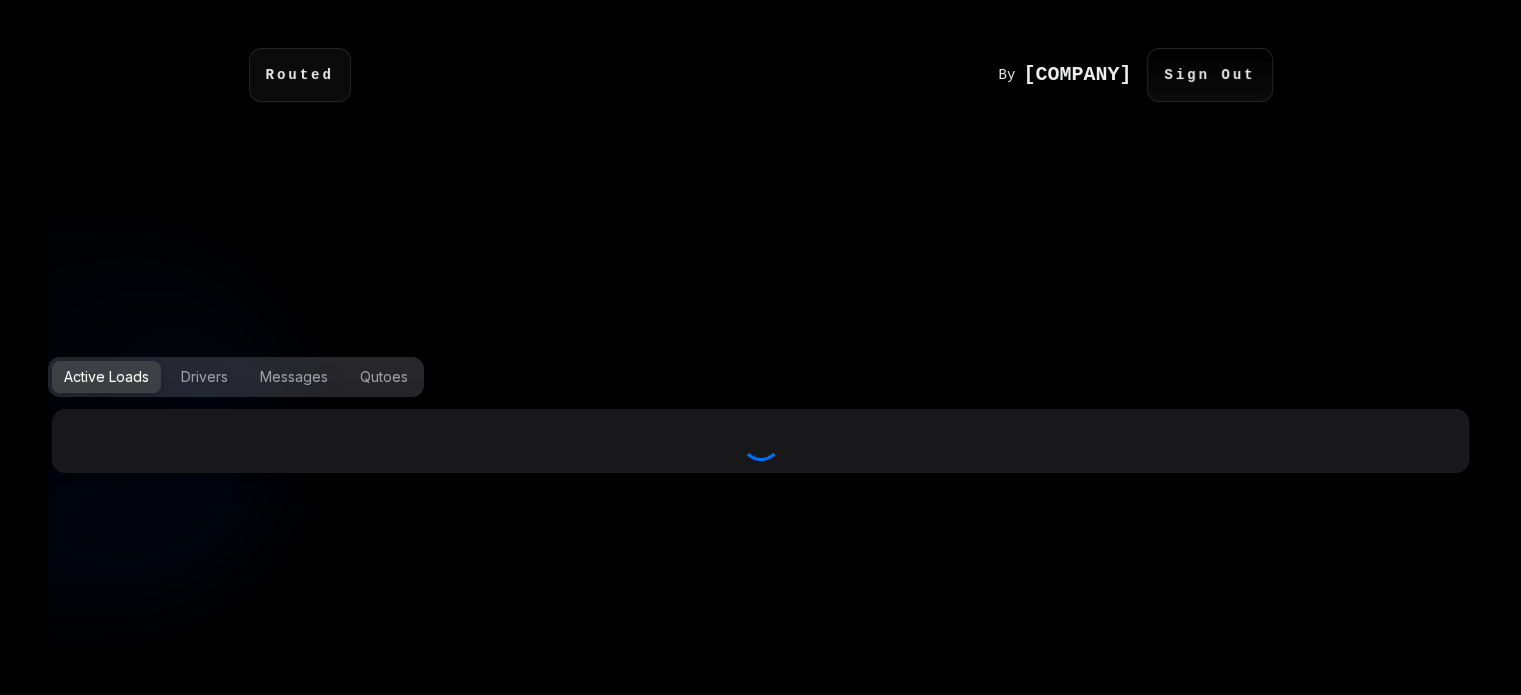 select on "***" 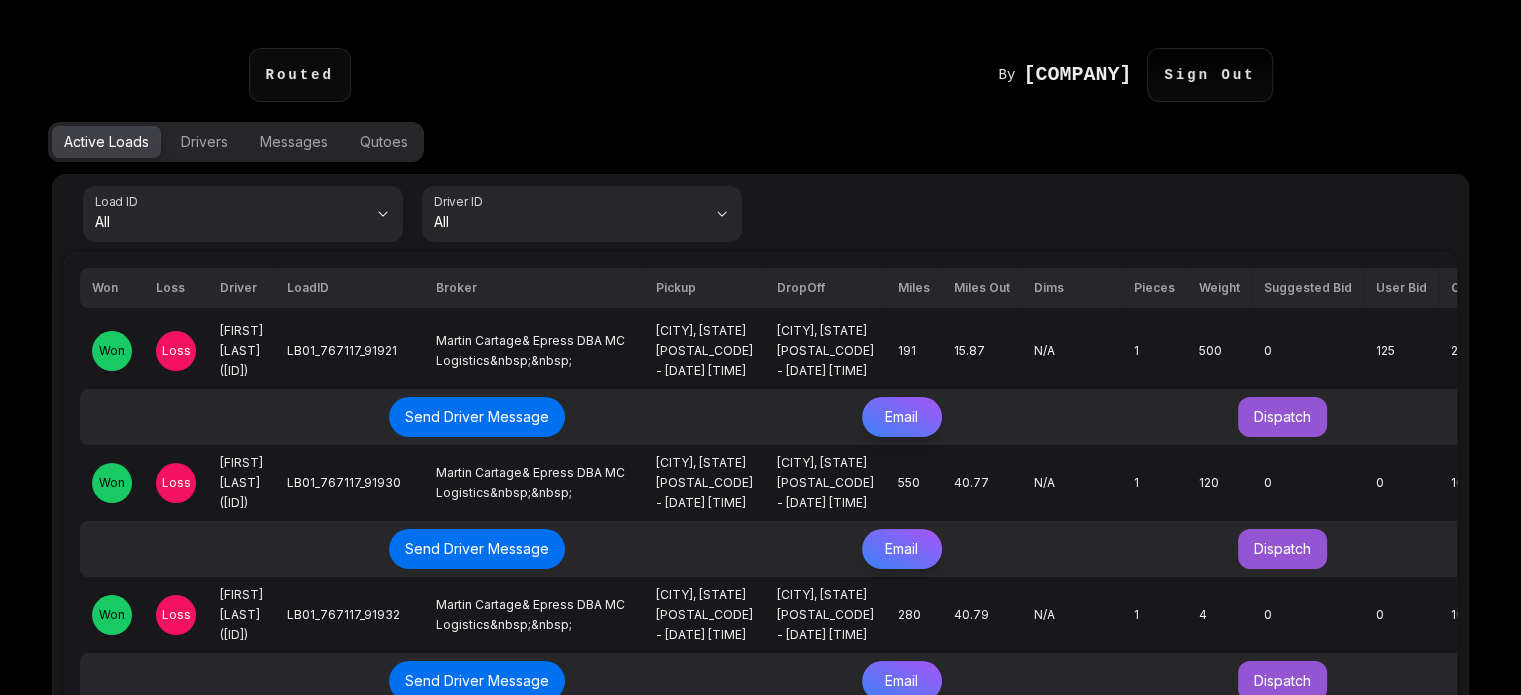 click on "Loss" at bounding box center [176, 351] 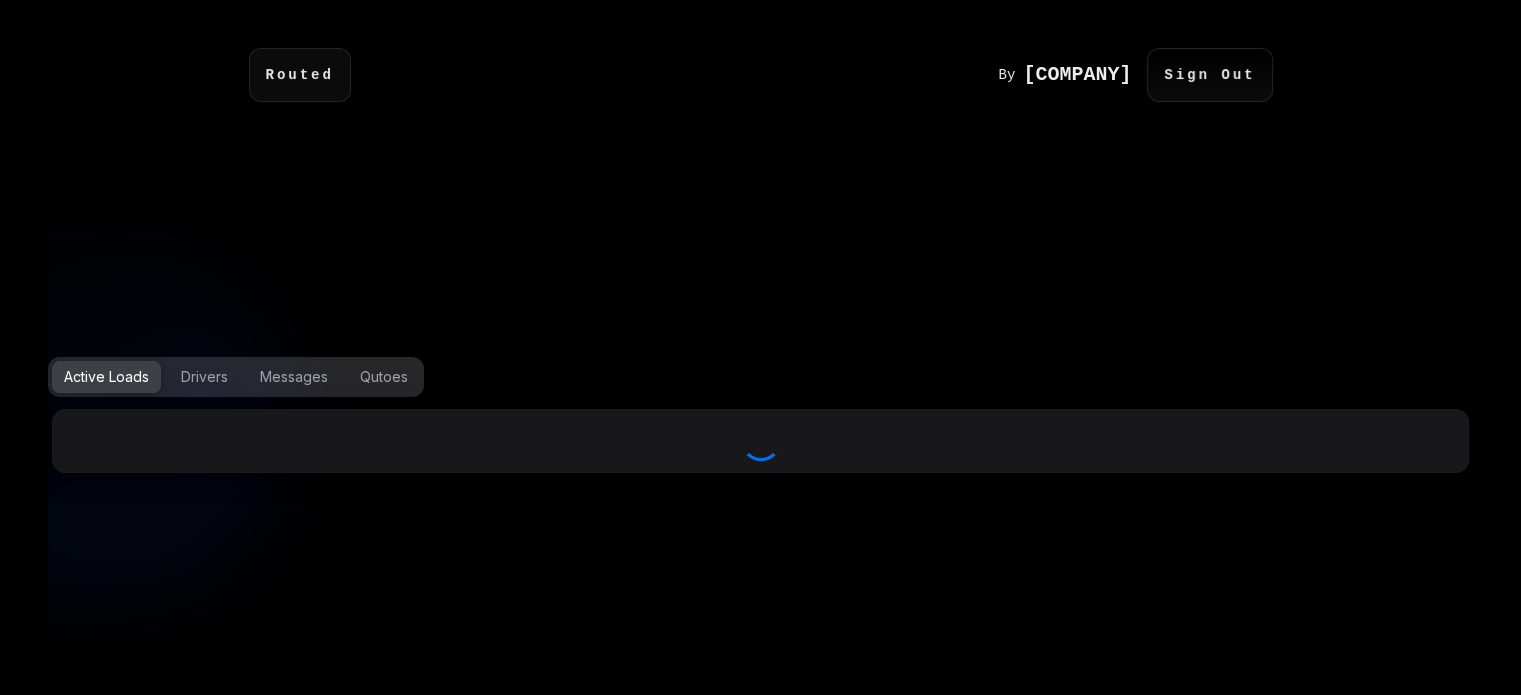 select on "***" 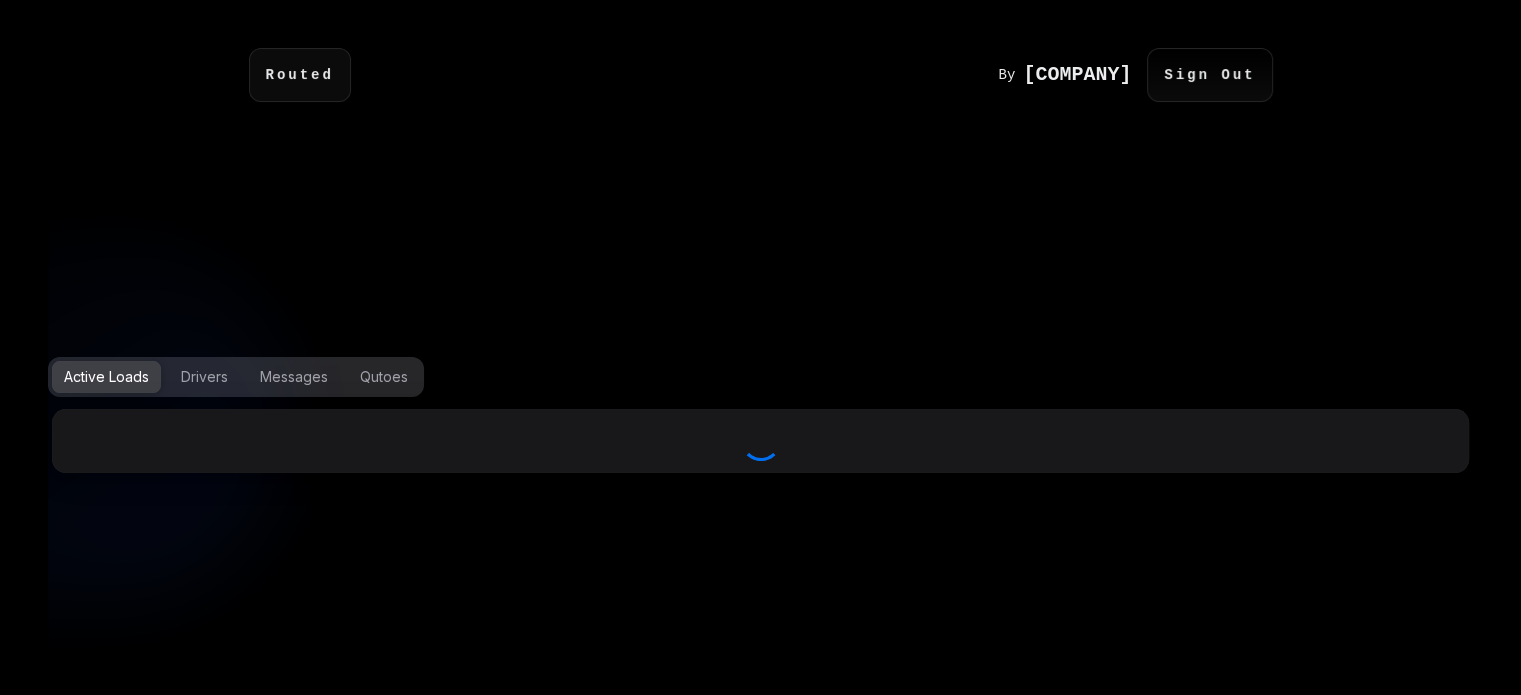 select on "***" 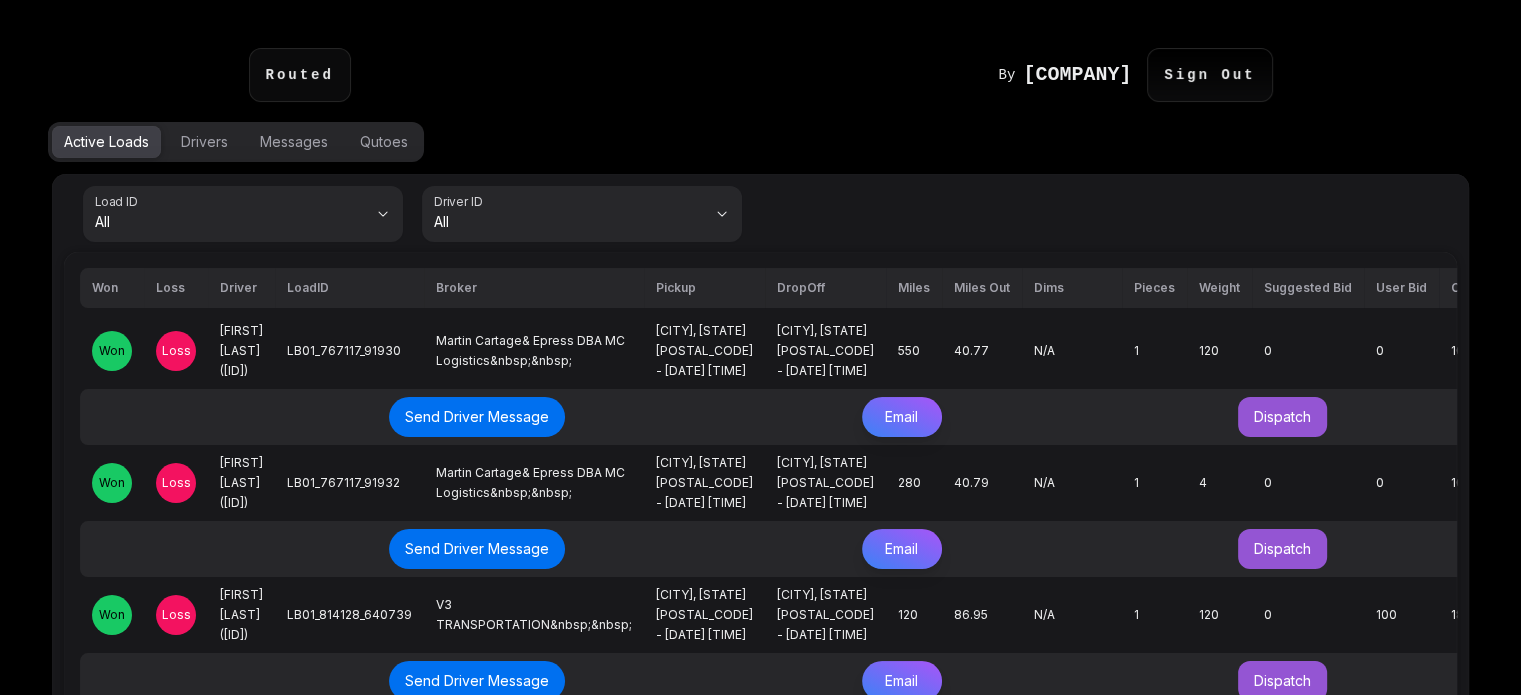 click on "Loss" at bounding box center [176, 351] 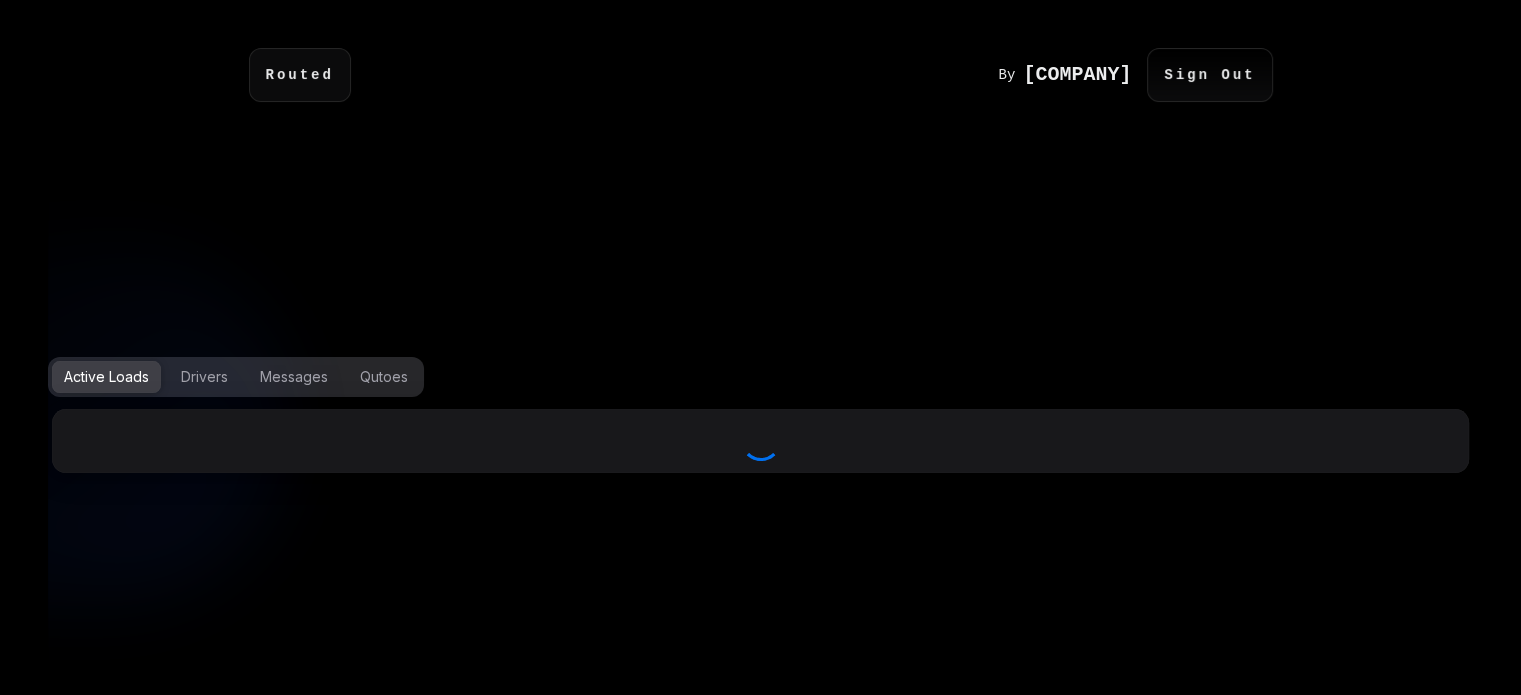 select on "***" 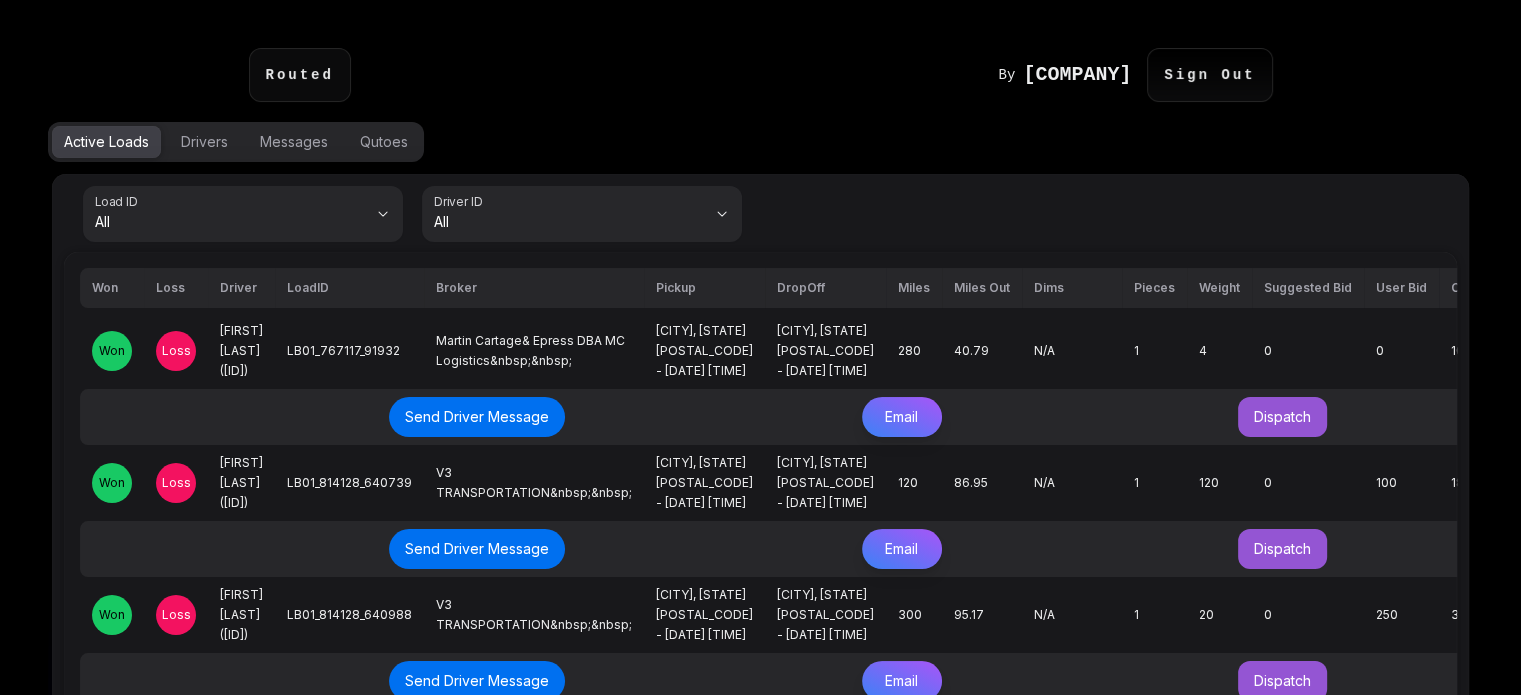 click on "Loss" at bounding box center [176, 351] 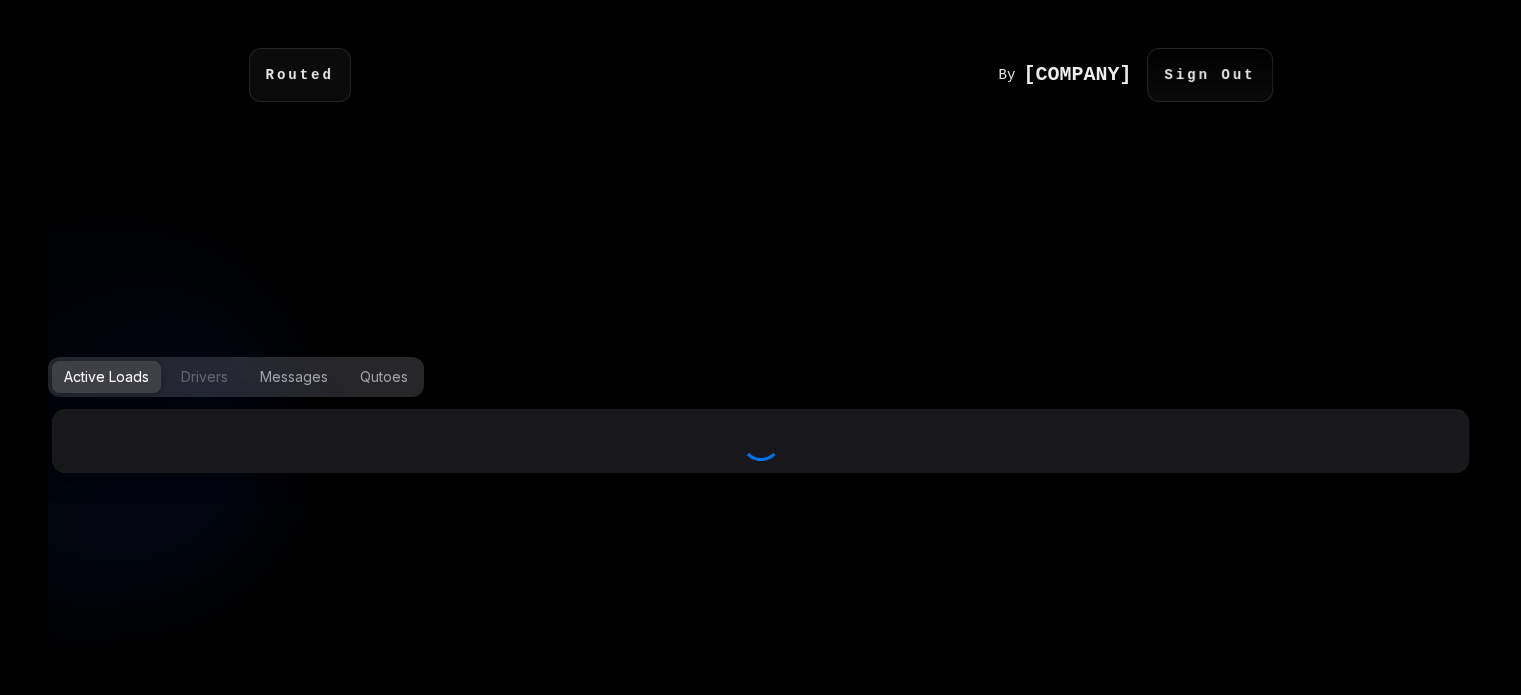 select on "***" 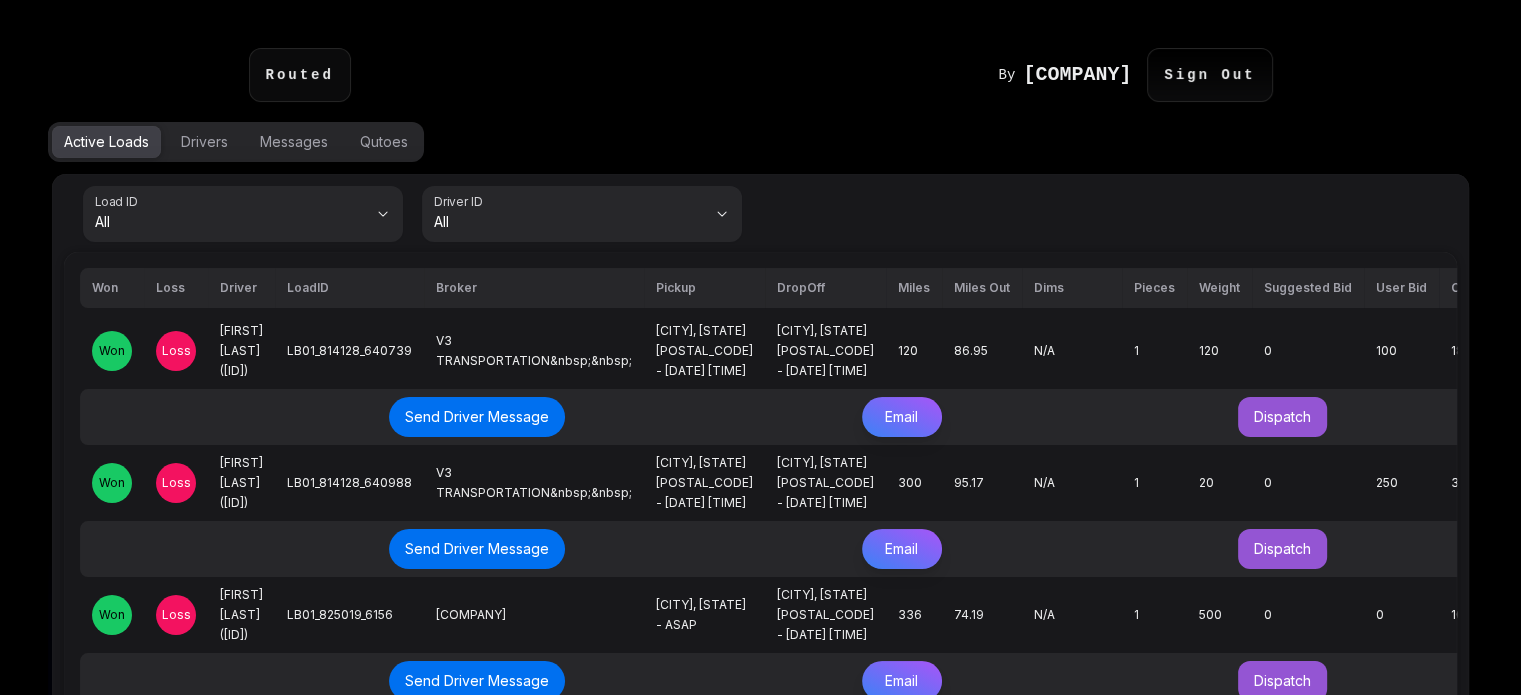 click on "Loss" at bounding box center (176, 351) 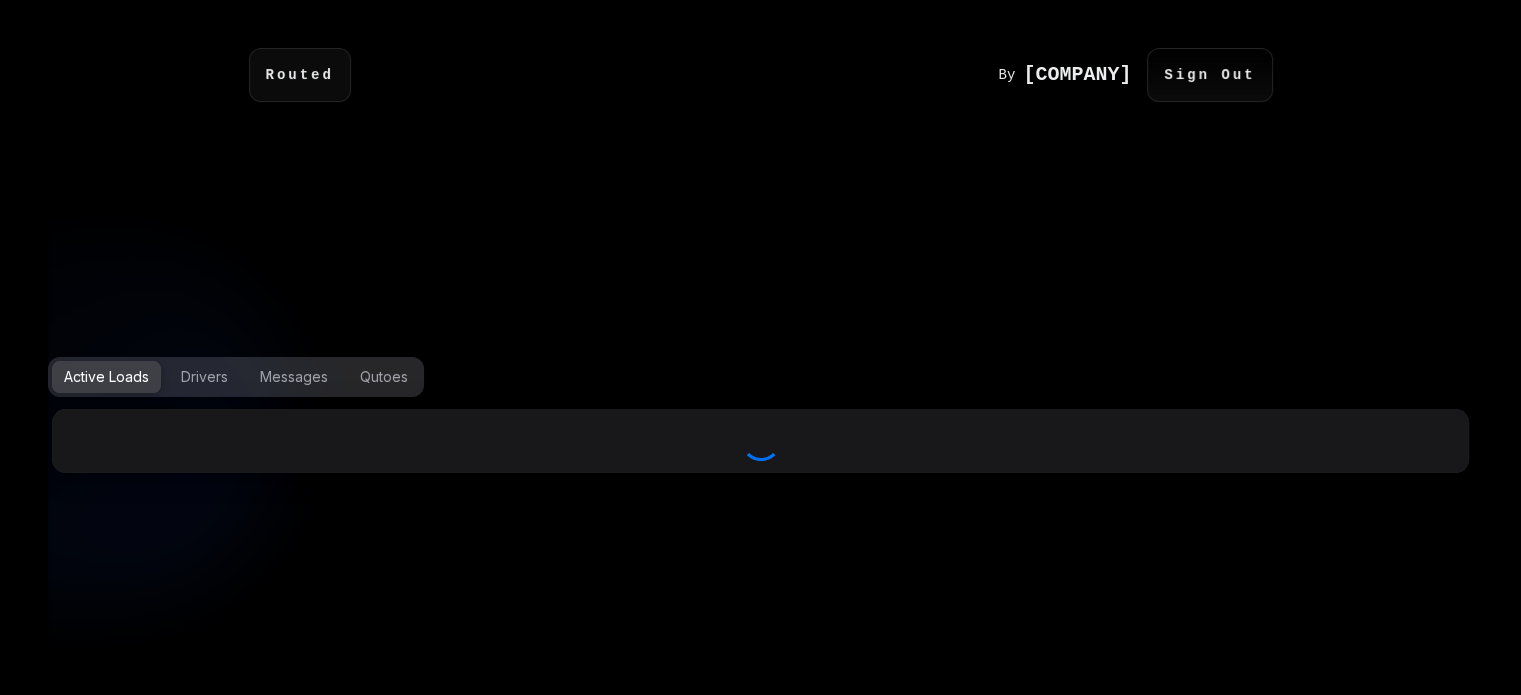 select on "***" 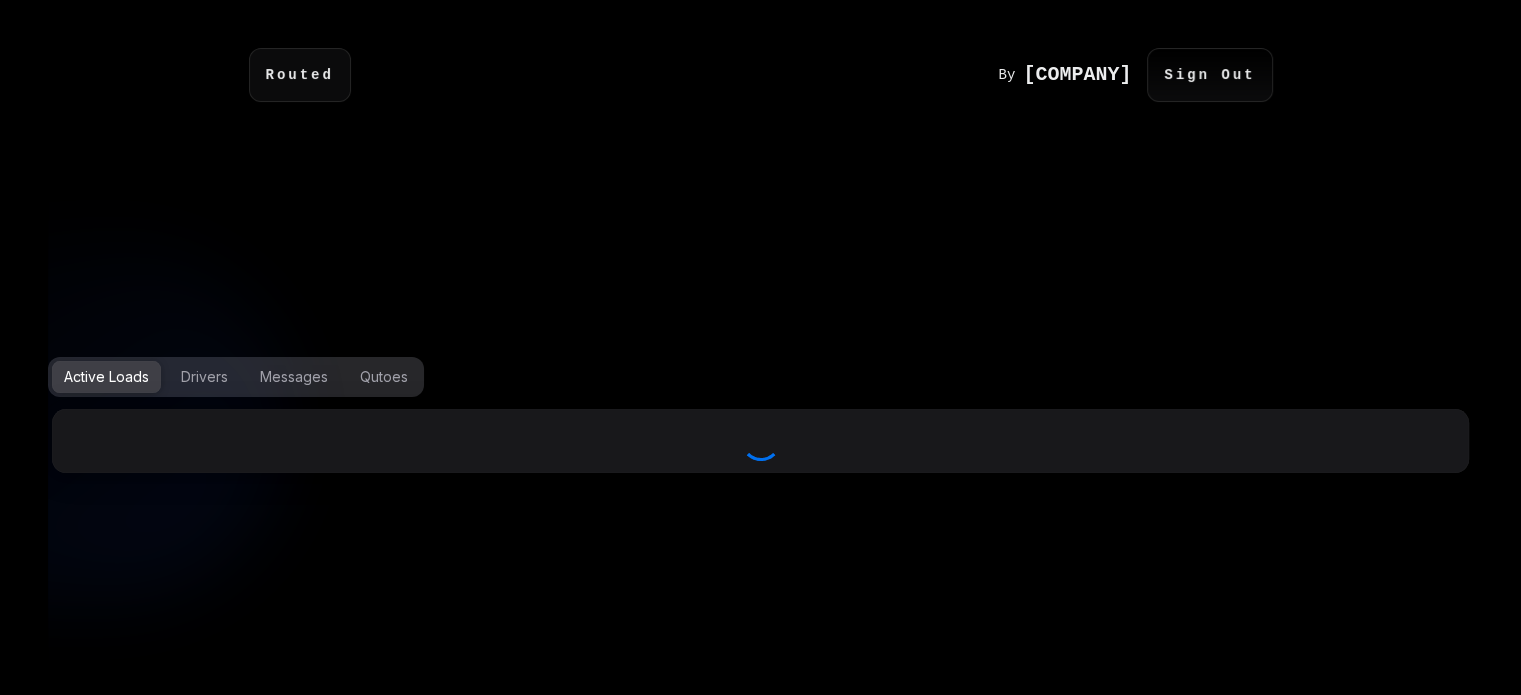 select on "***" 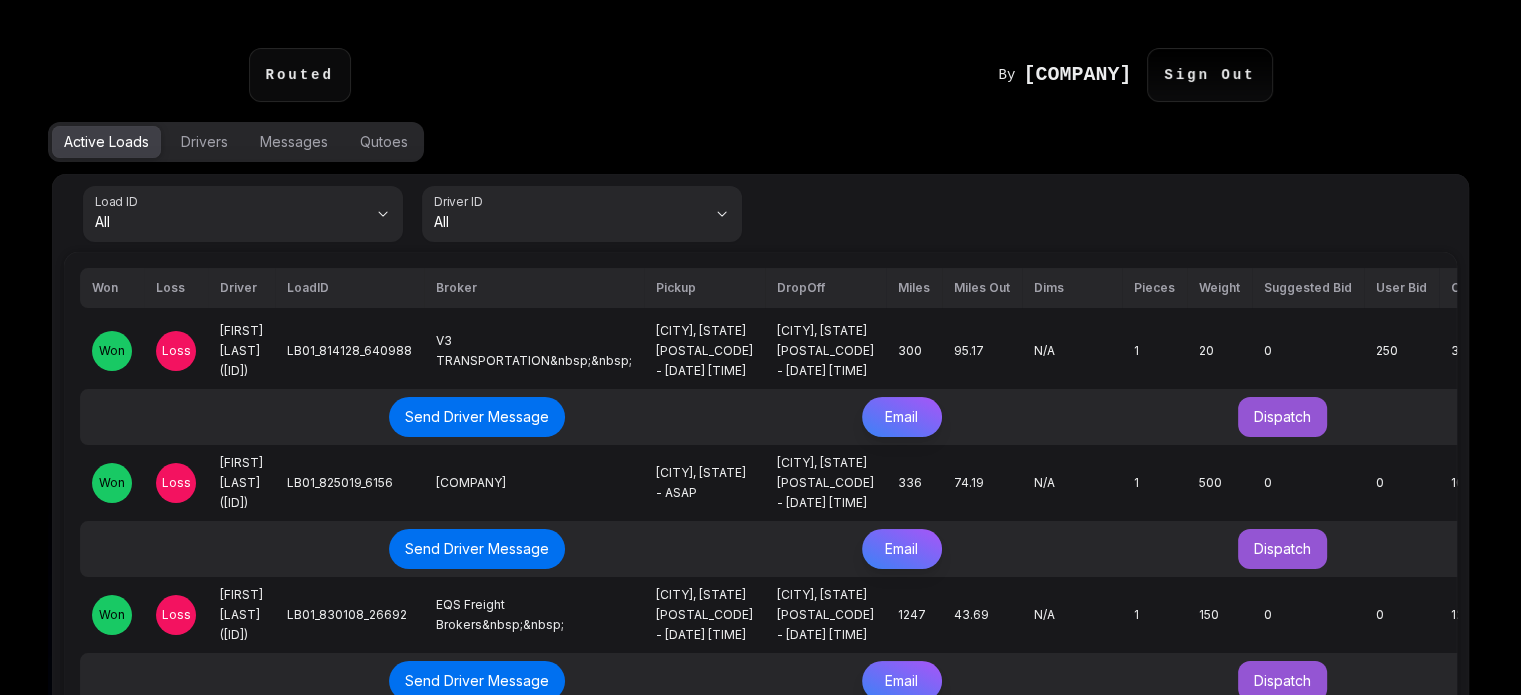 click on "Loss" at bounding box center (176, 351) 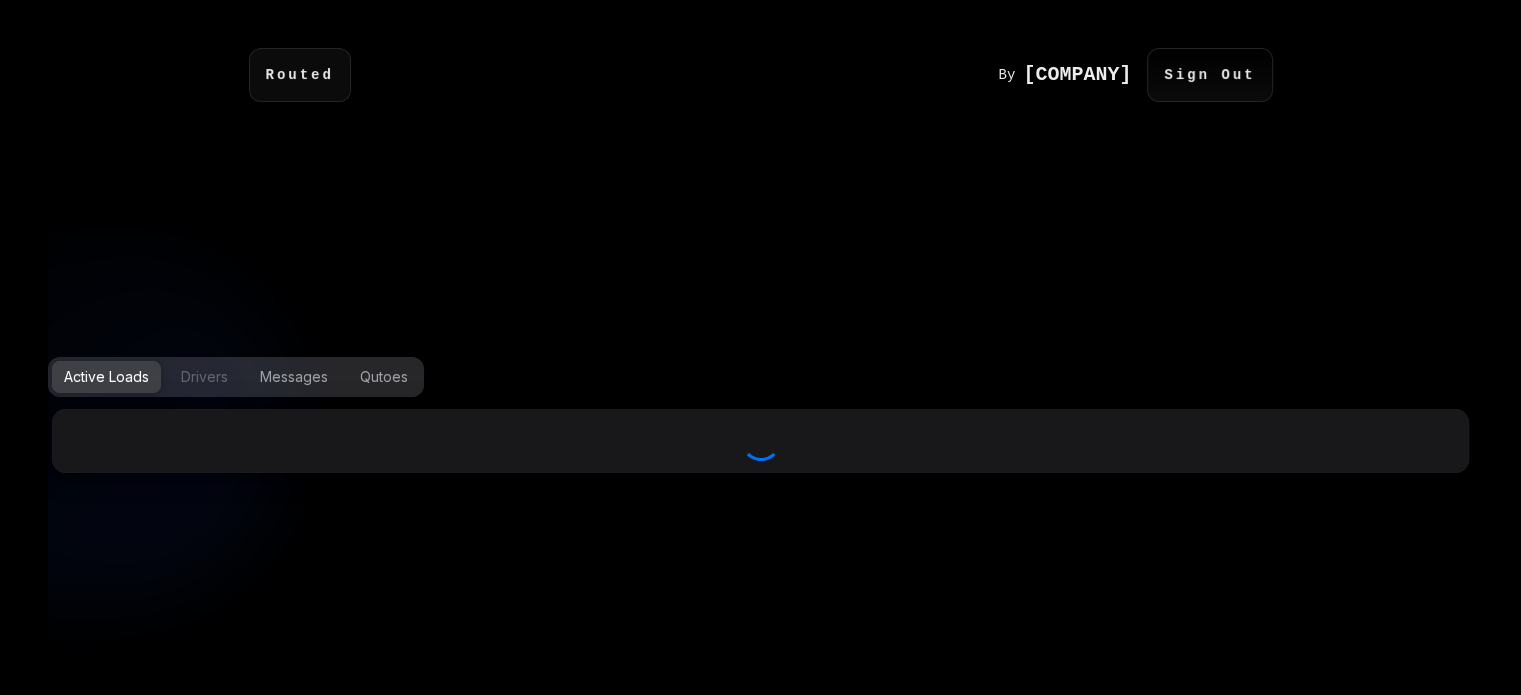 select on "***" 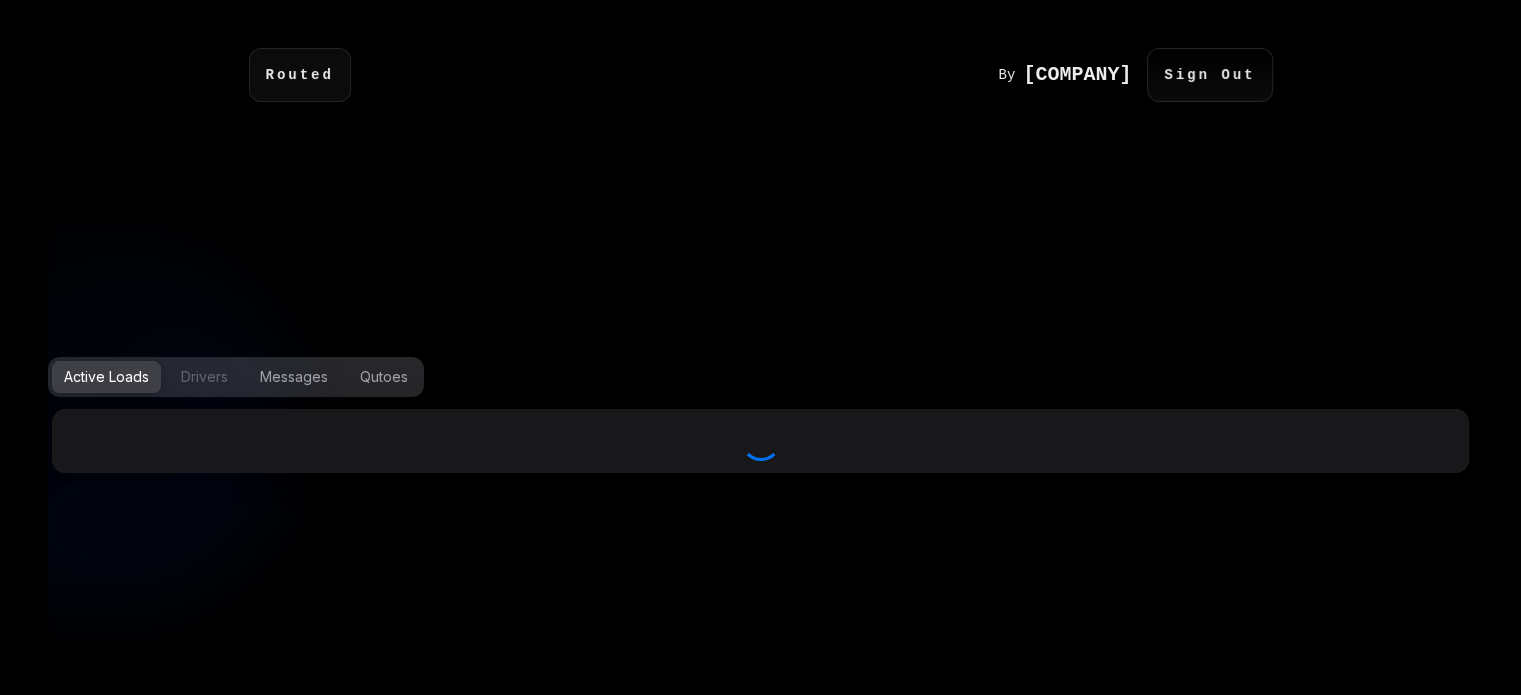 select on "***" 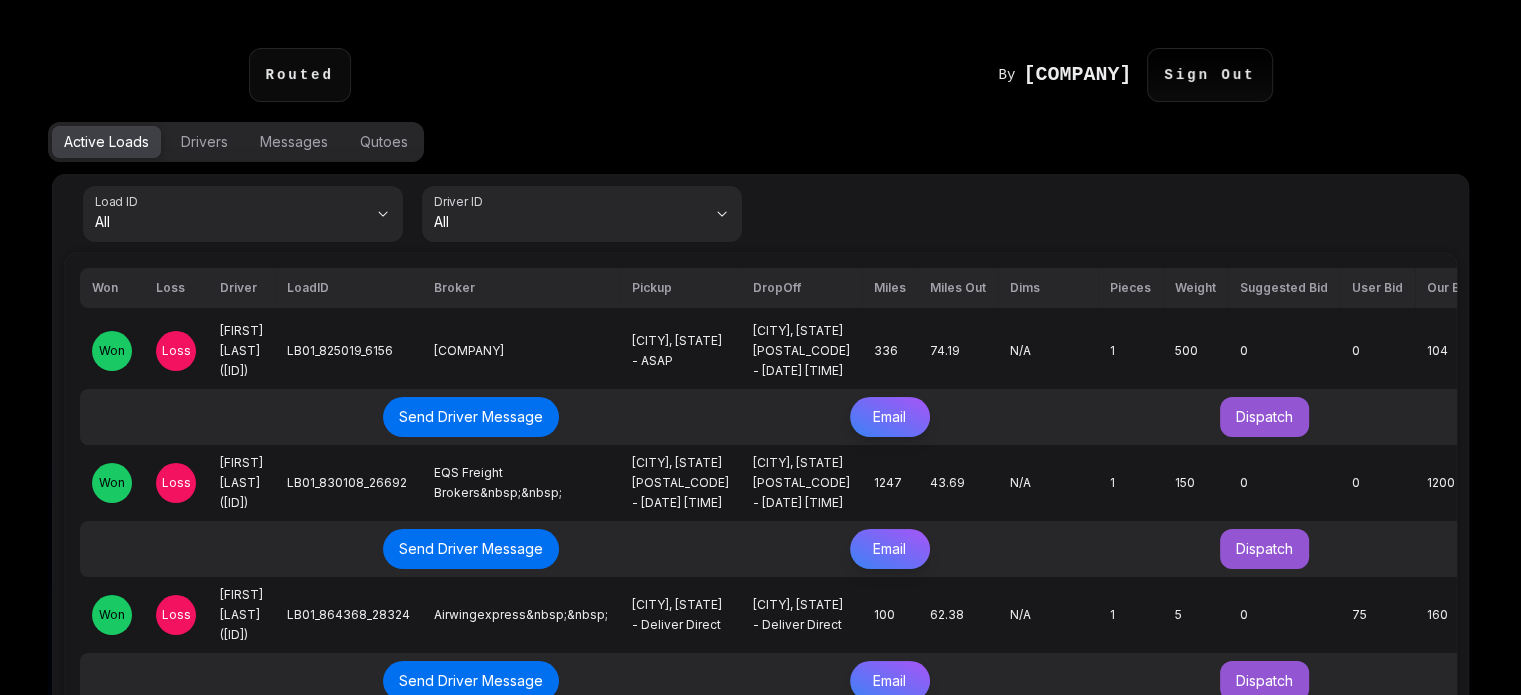 click on "Loss" at bounding box center (176, 351) 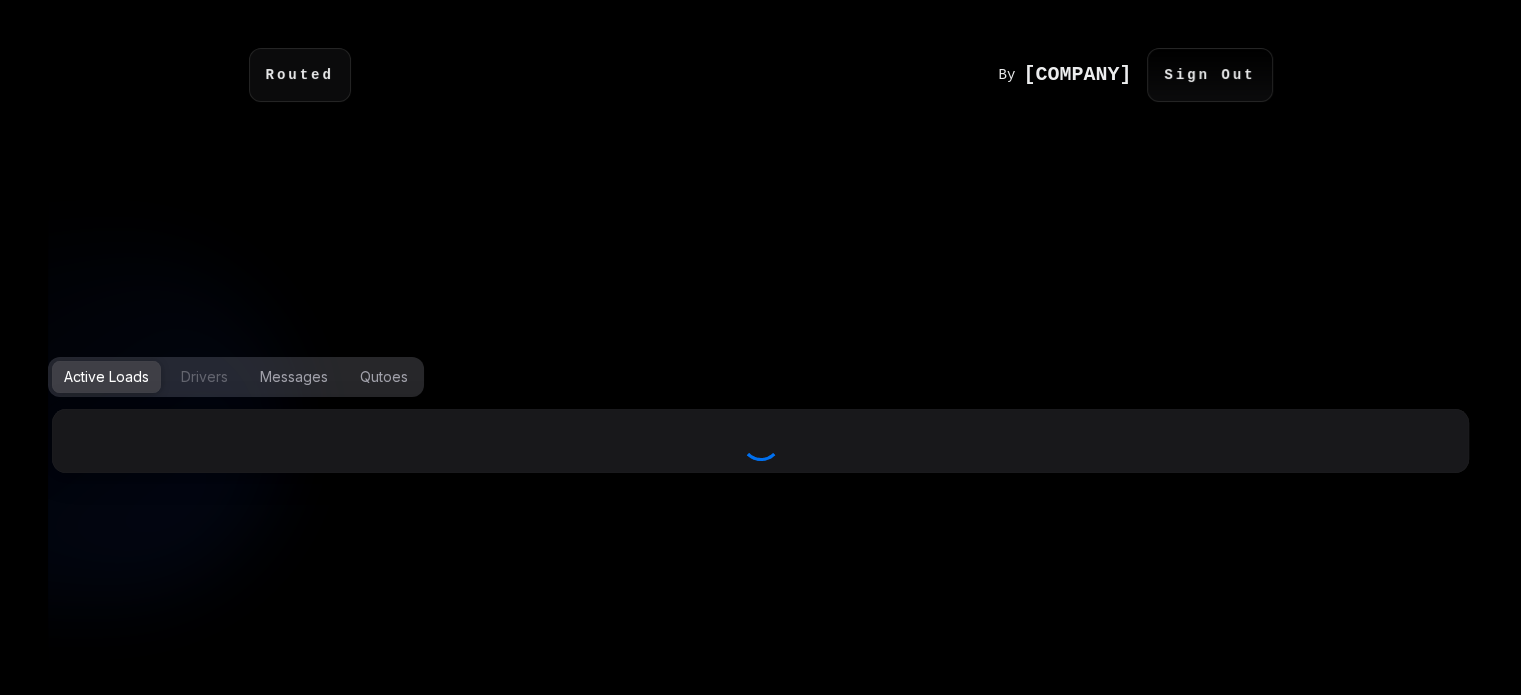 select on "***" 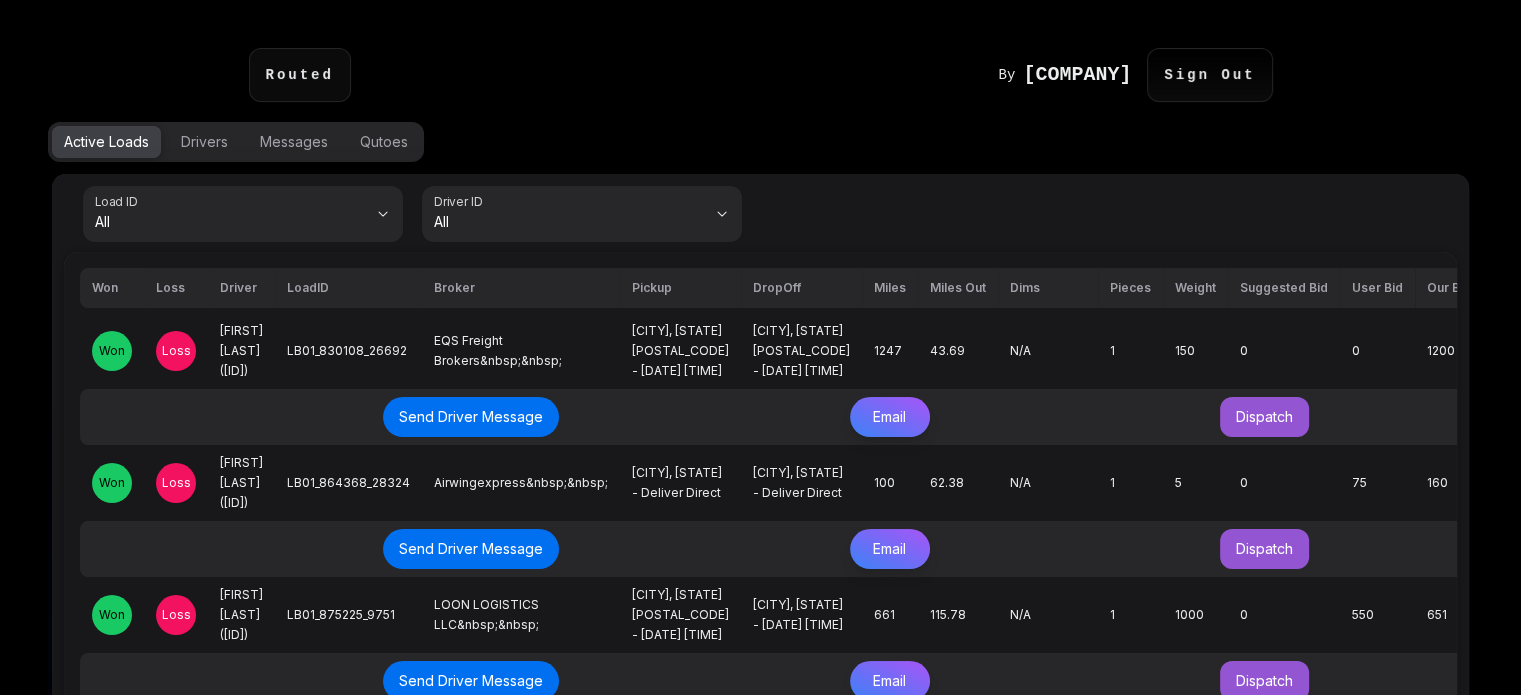 click on "Loss" at bounding box center [176, 351] 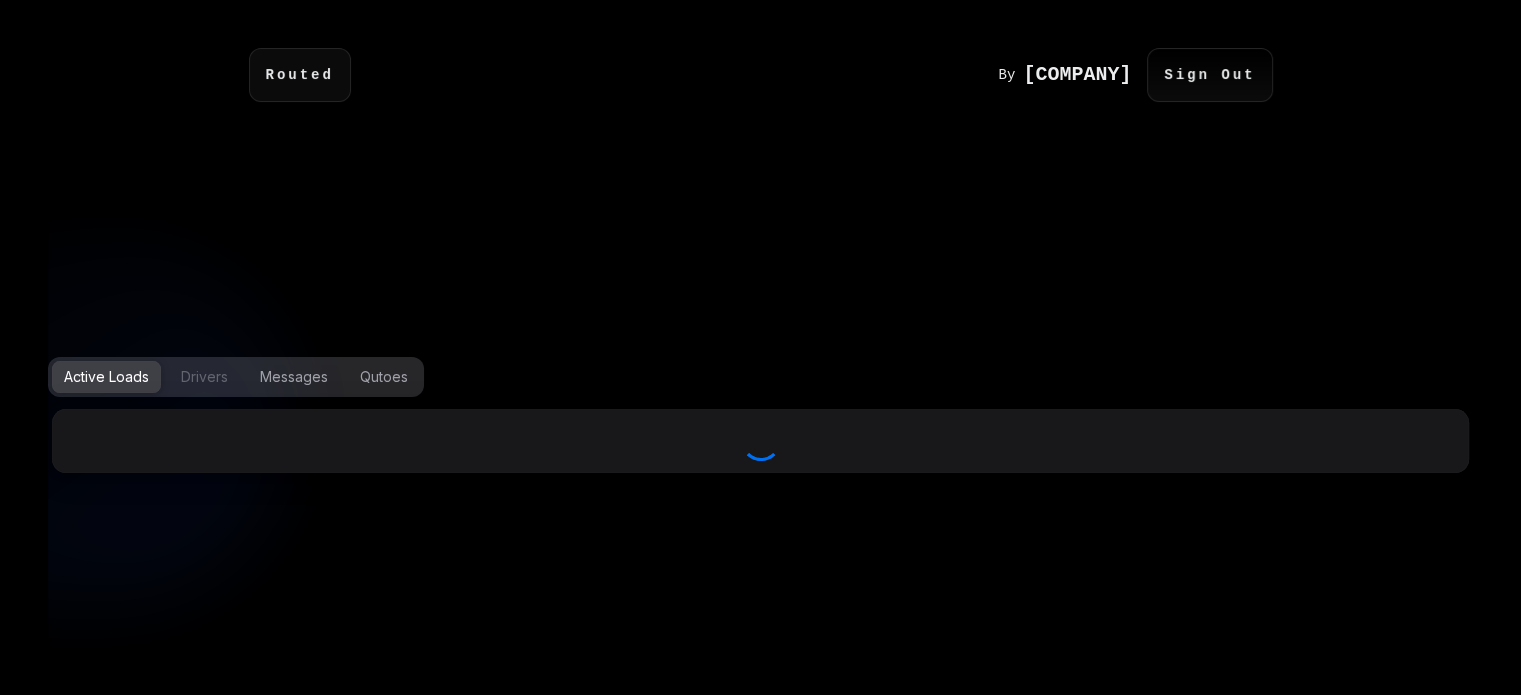 select on "***" 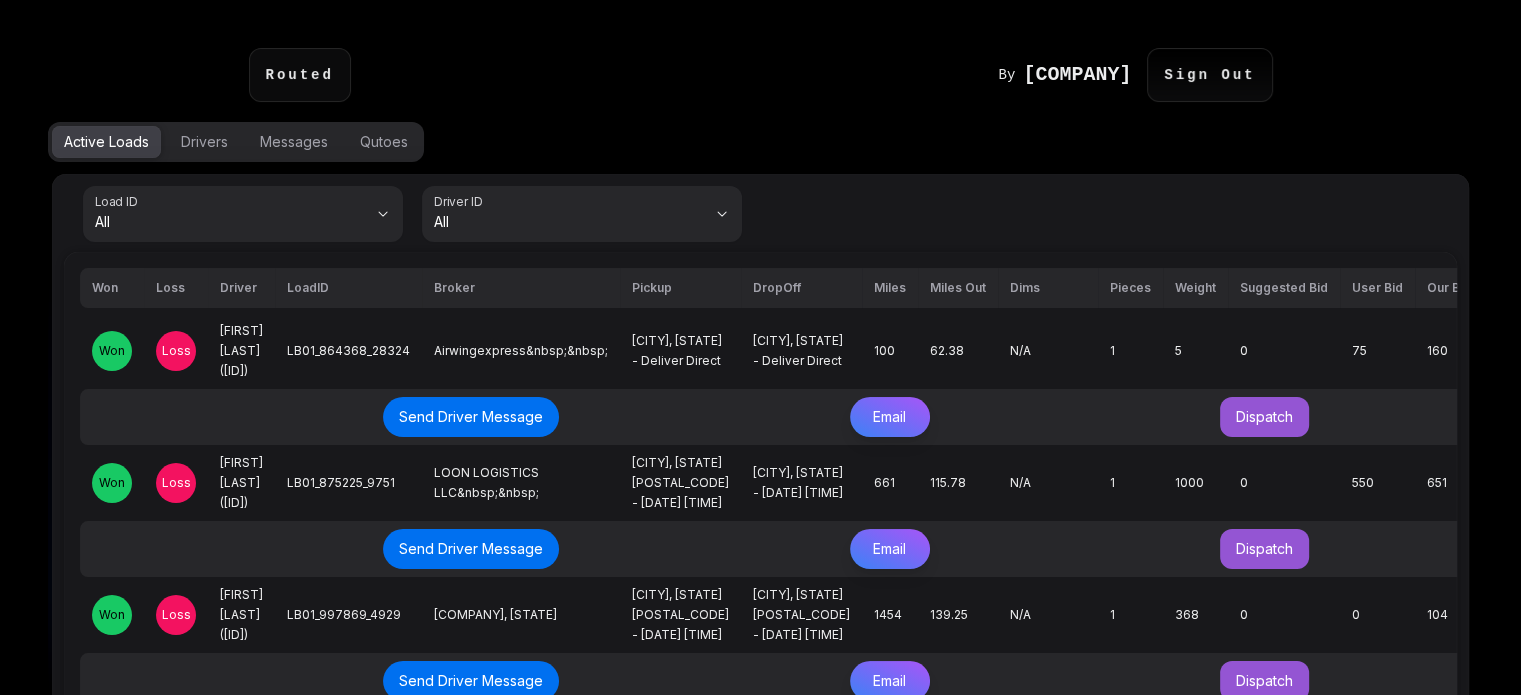 click on "Loss" at bounding box center [176, 351] 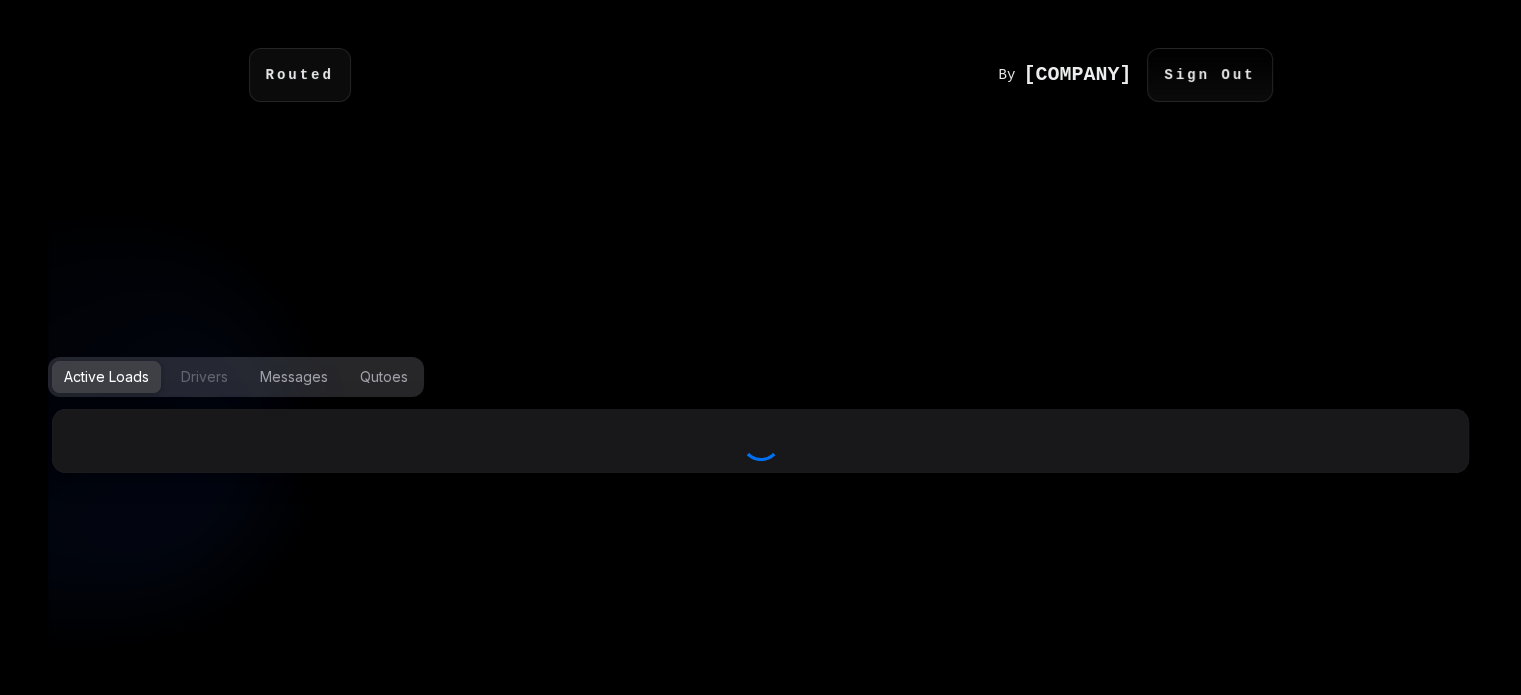 select on "***" 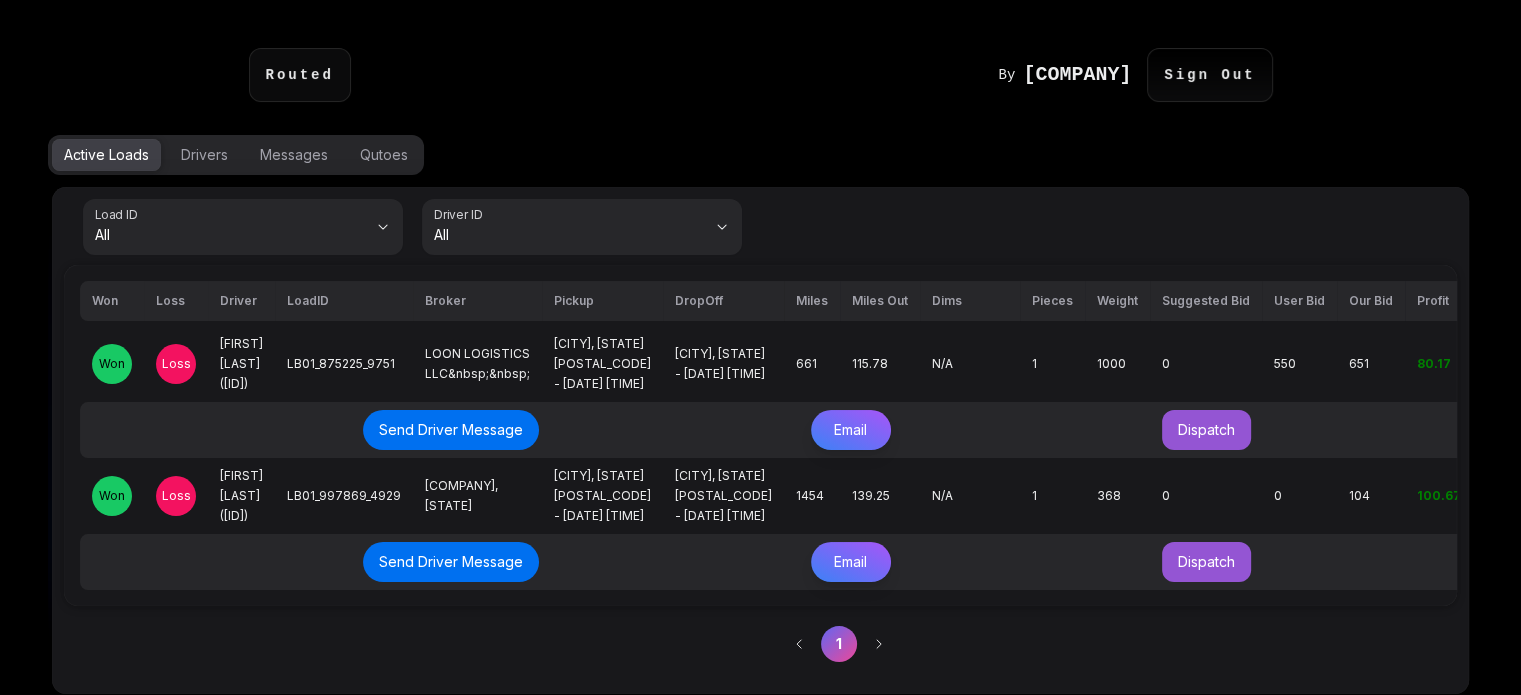 click on "Loss" at bounding box center [176, 364] 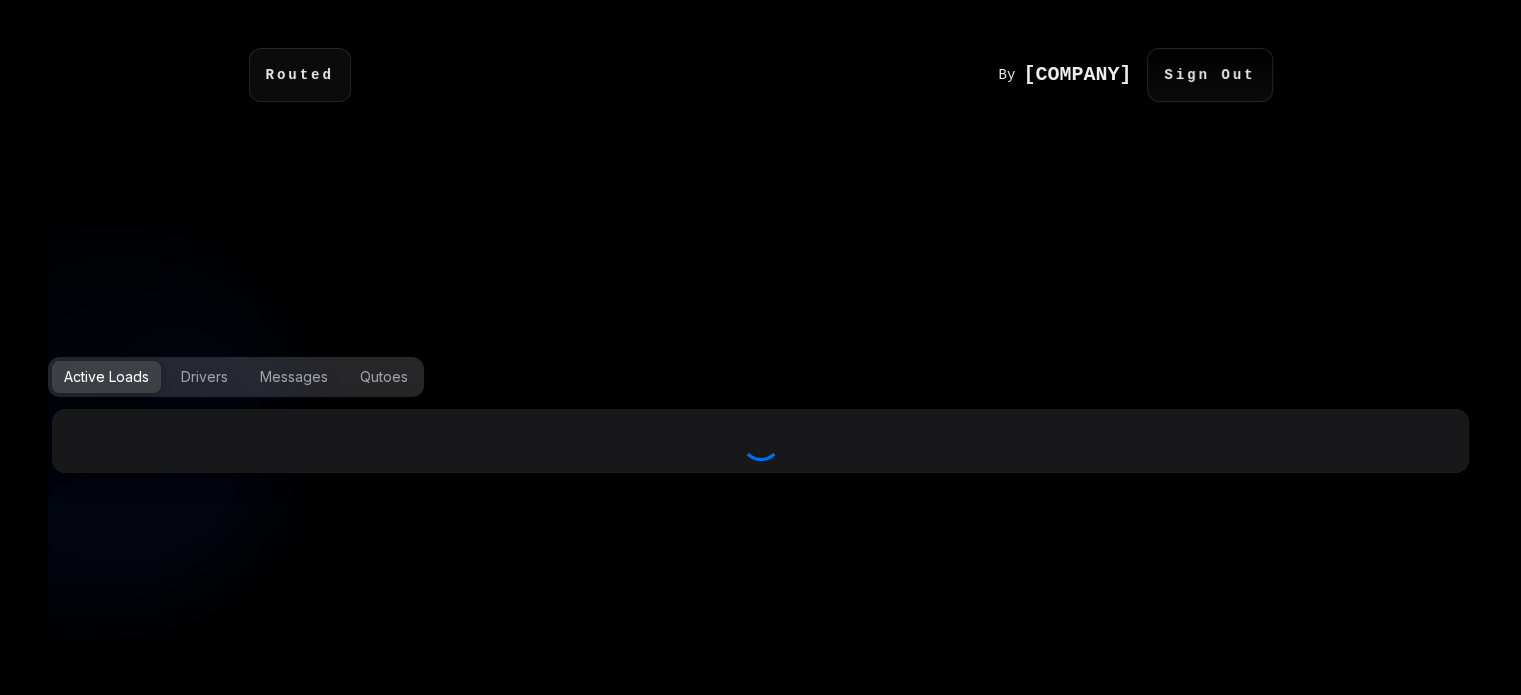 select on "***" 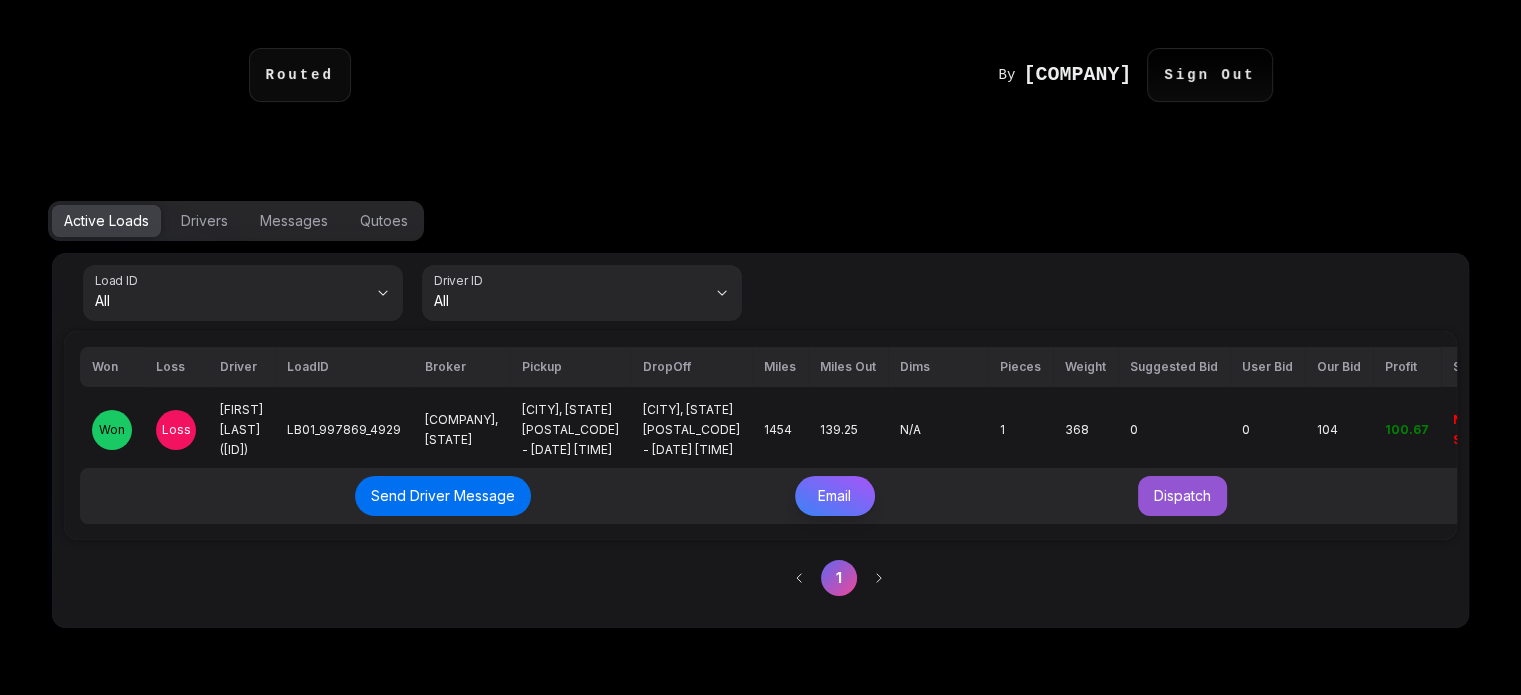 click on "Loss" at bounding box center (176, 430) 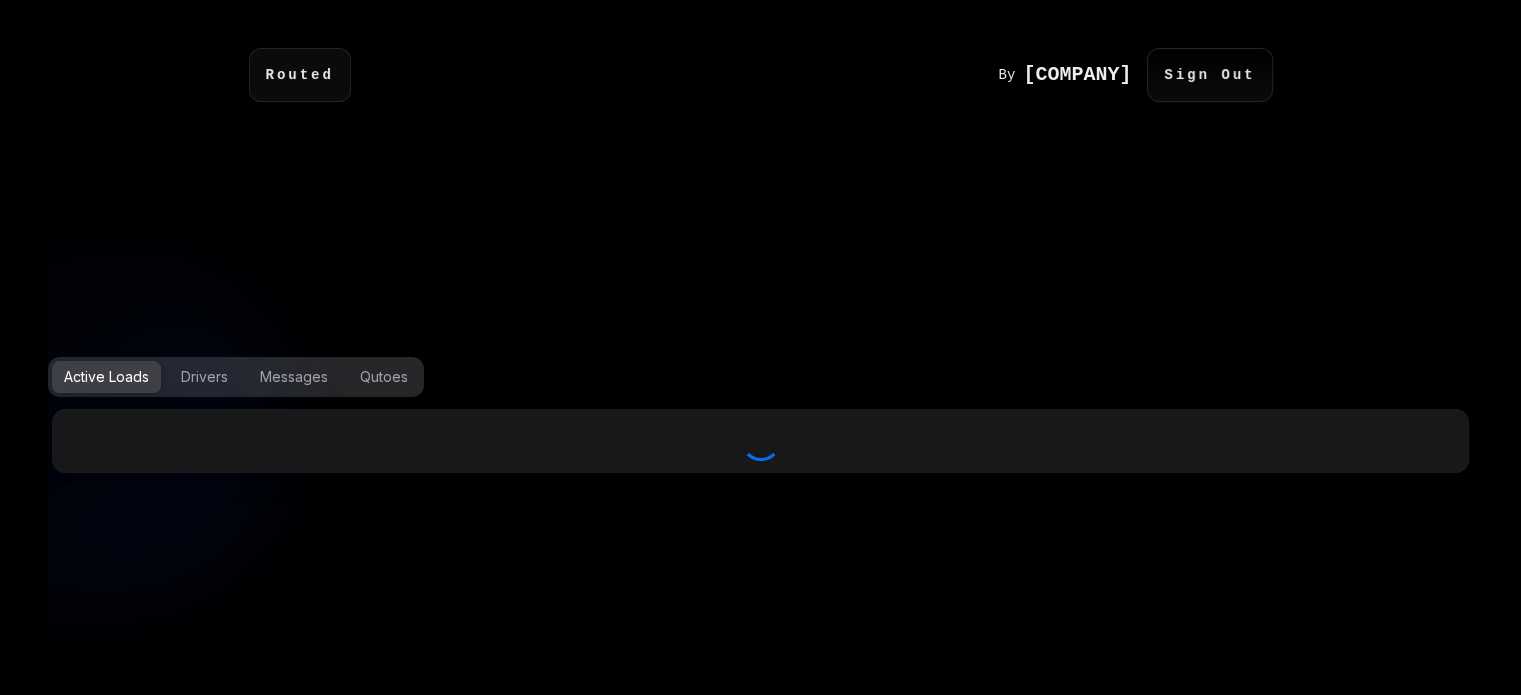 select on "***" 